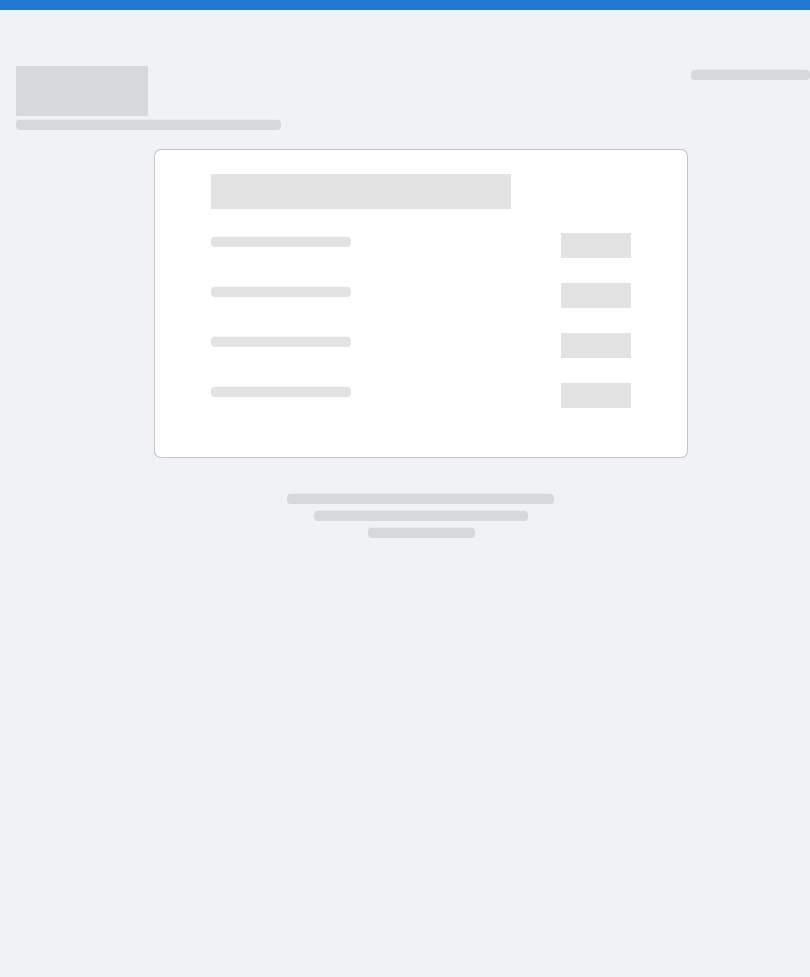 scroll, scrollTop: 0, scrollLeft: 0, axis: both 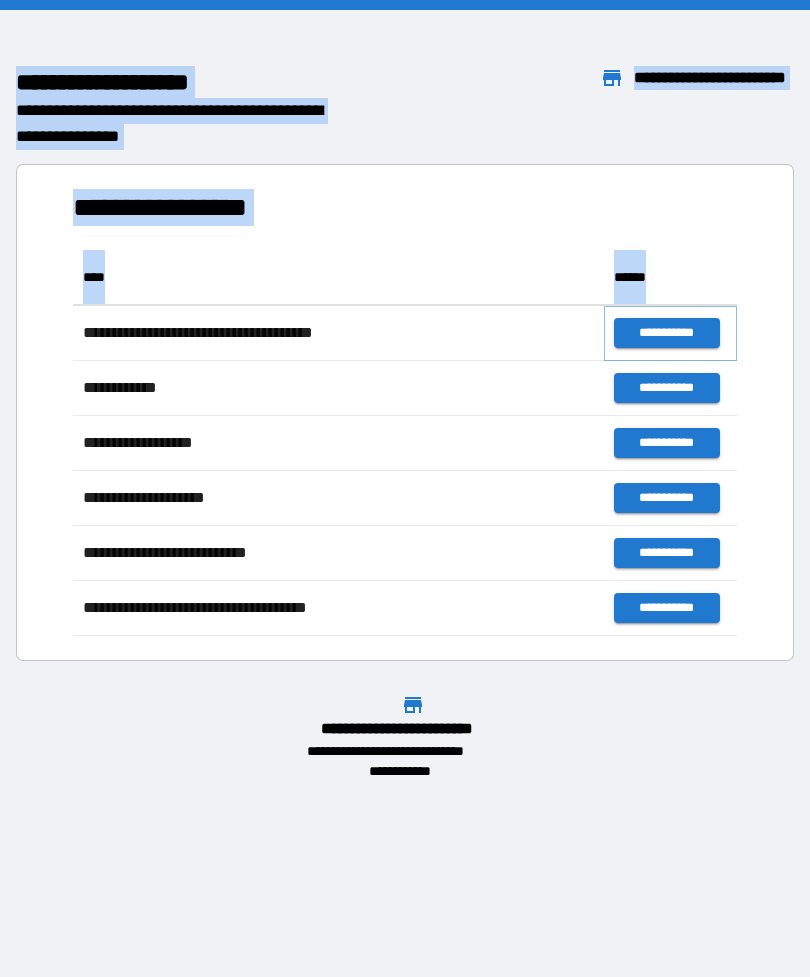 click on "**********" at bounding box center [666, 333] 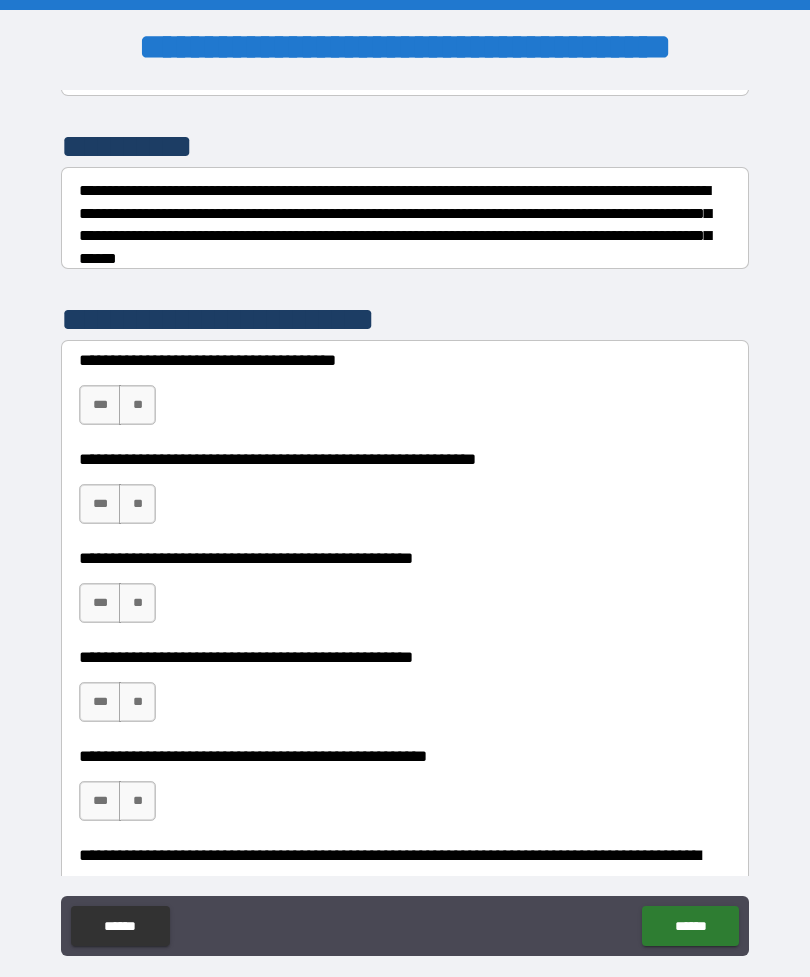 scroll, scrollTop: 246, scrollLeft: 0, axis: vertical 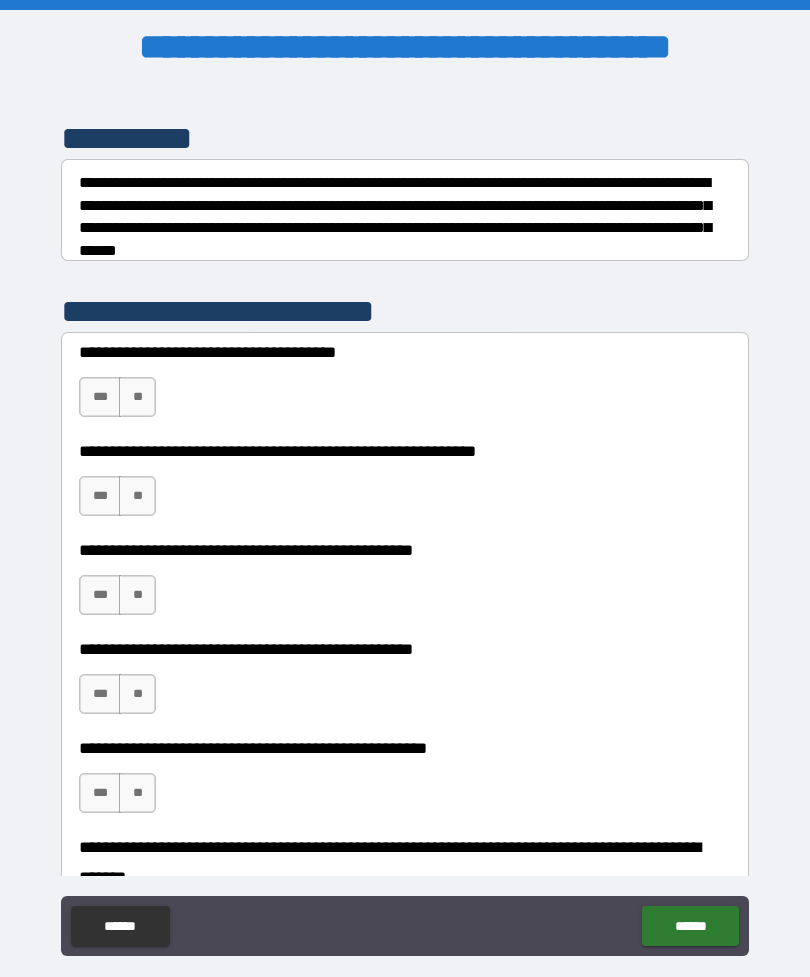 click on "***" at bounding box center [100, 397] 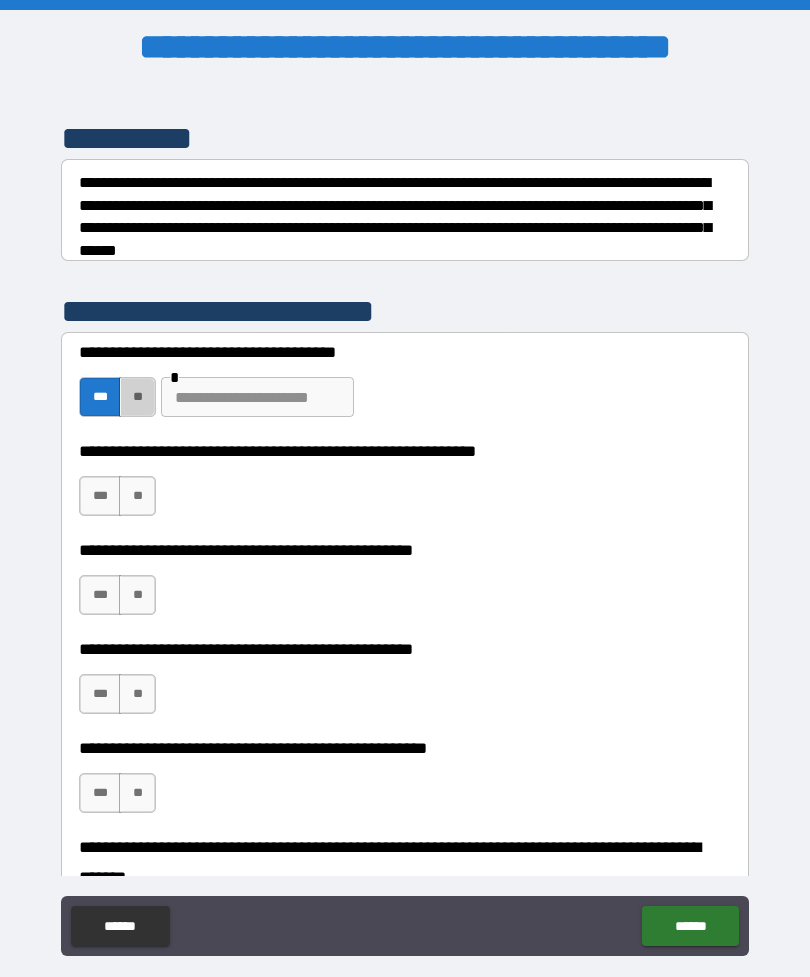 click on "**" at bounding box center (137, 397) 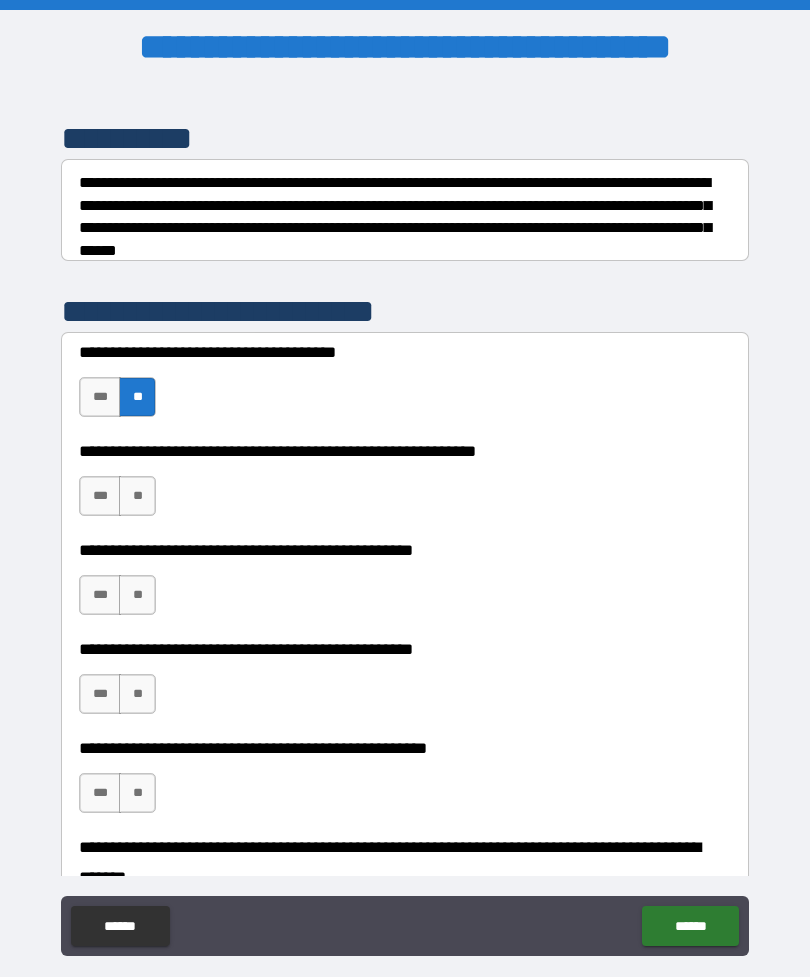 click on "**" at bounding box center [137, 496] 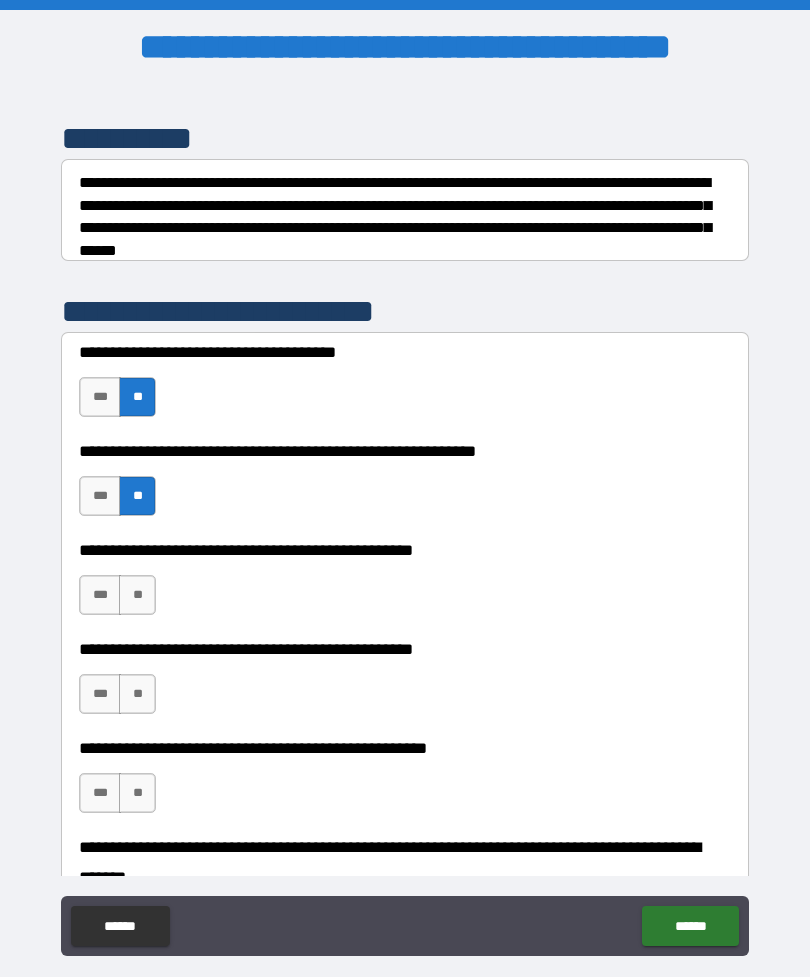 click on "**" at bounding box center (137, 595) 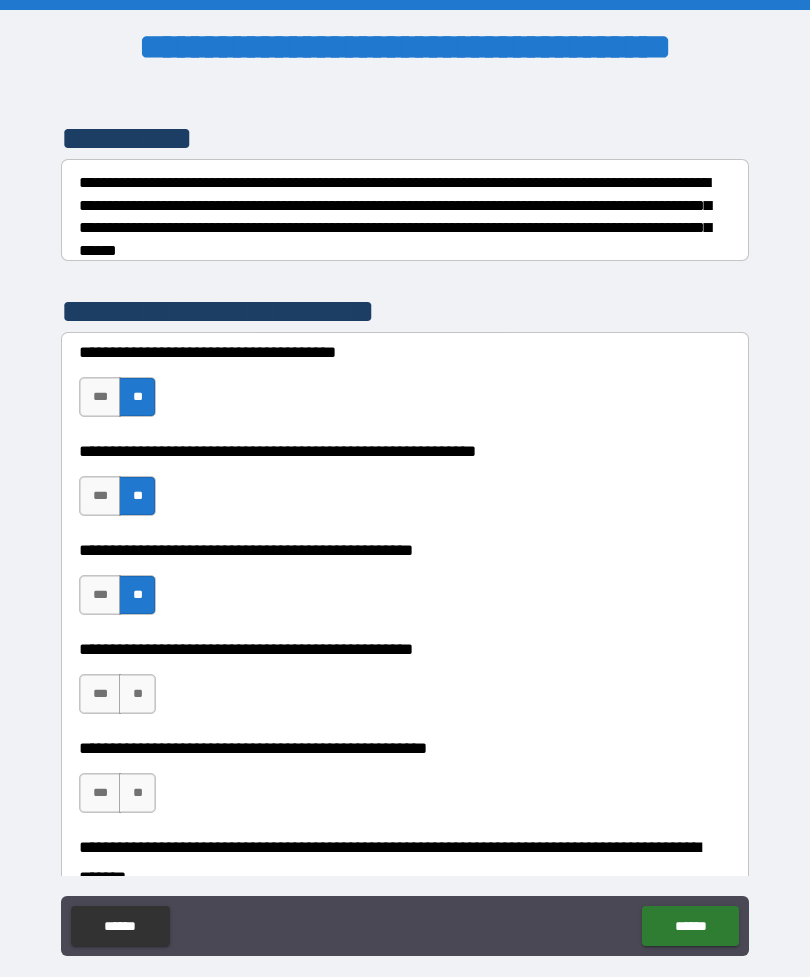 click on "**" at bounding box center (137, 694) 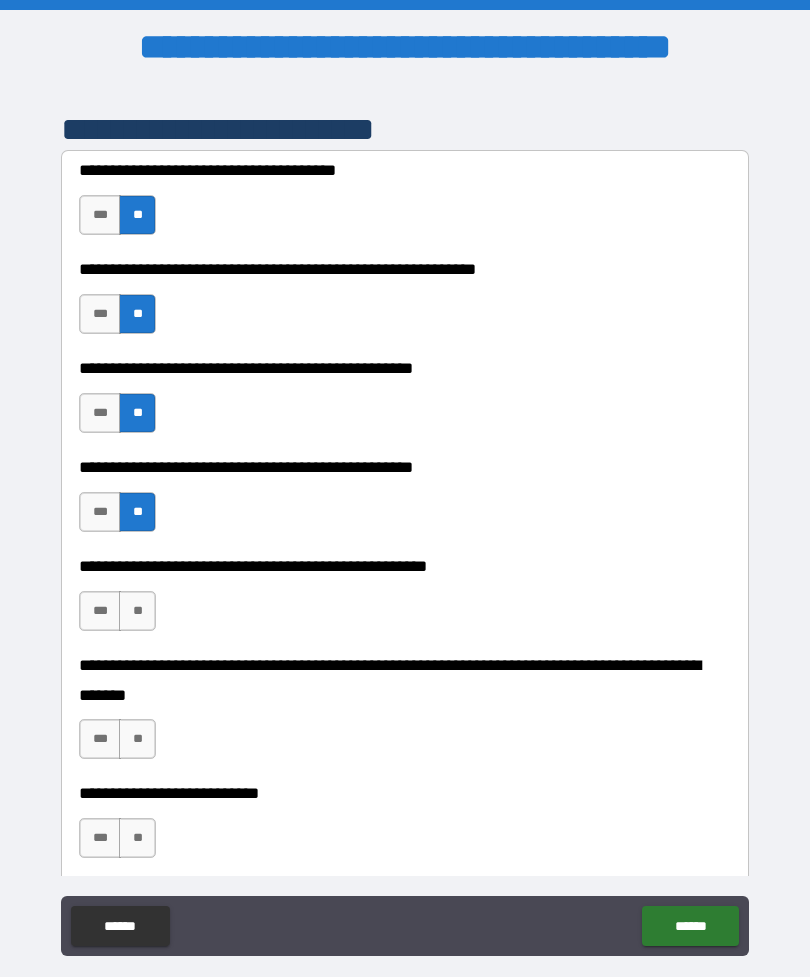 scroll, scrollTop: 433, scrollLeft: 0, axis: vertical 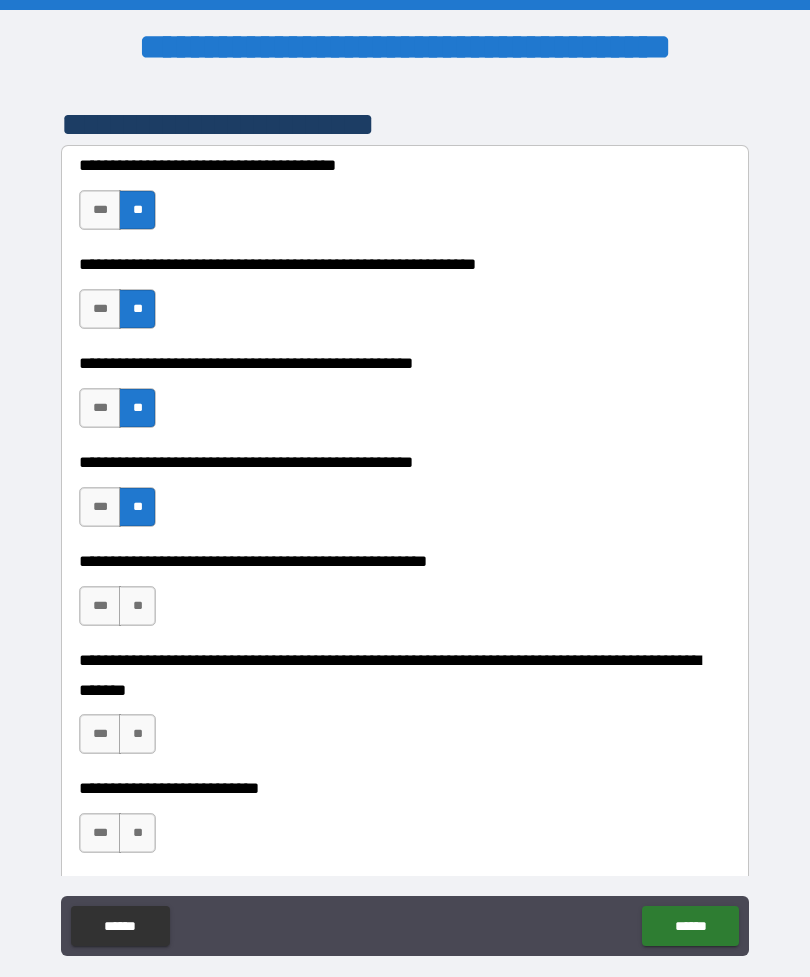 click on "**" at bounding box center (137, 606) 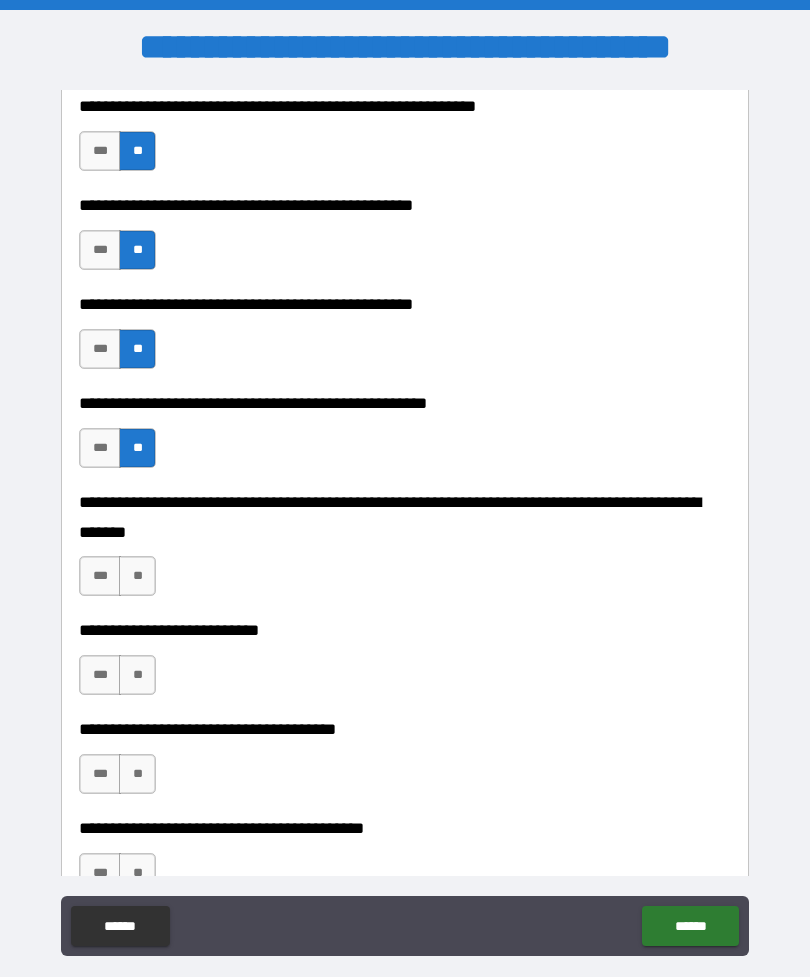 scroll, scrollTop: 593, scrollLeft: 0, axis: vertical 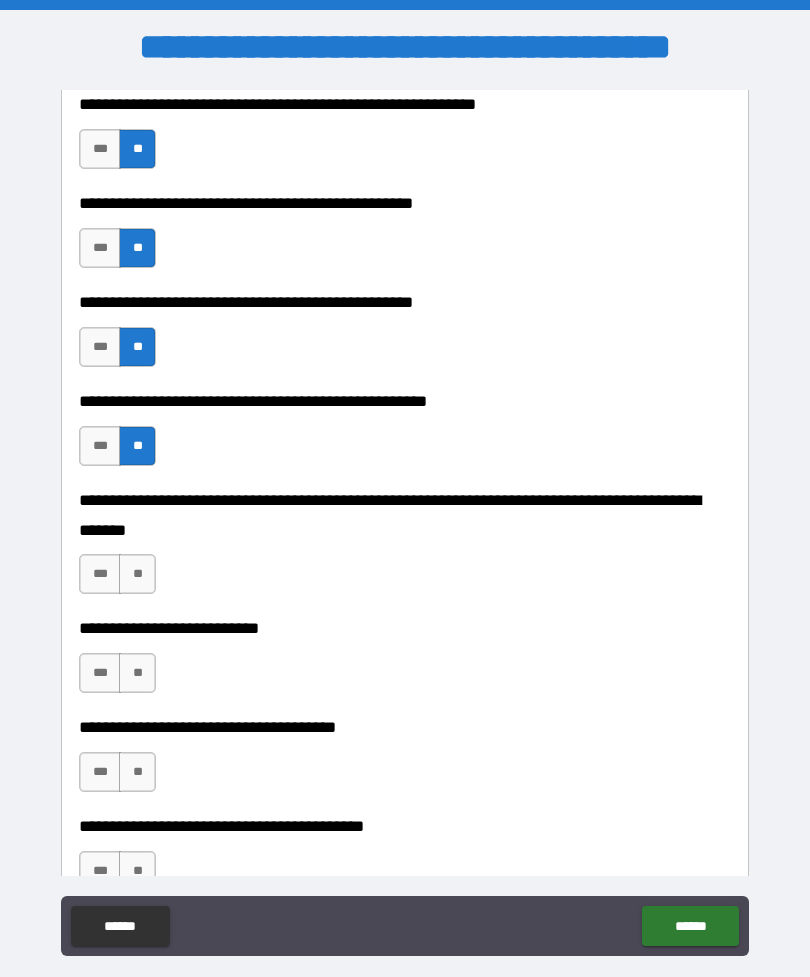 click on "**" at bounding box center [137, 574] 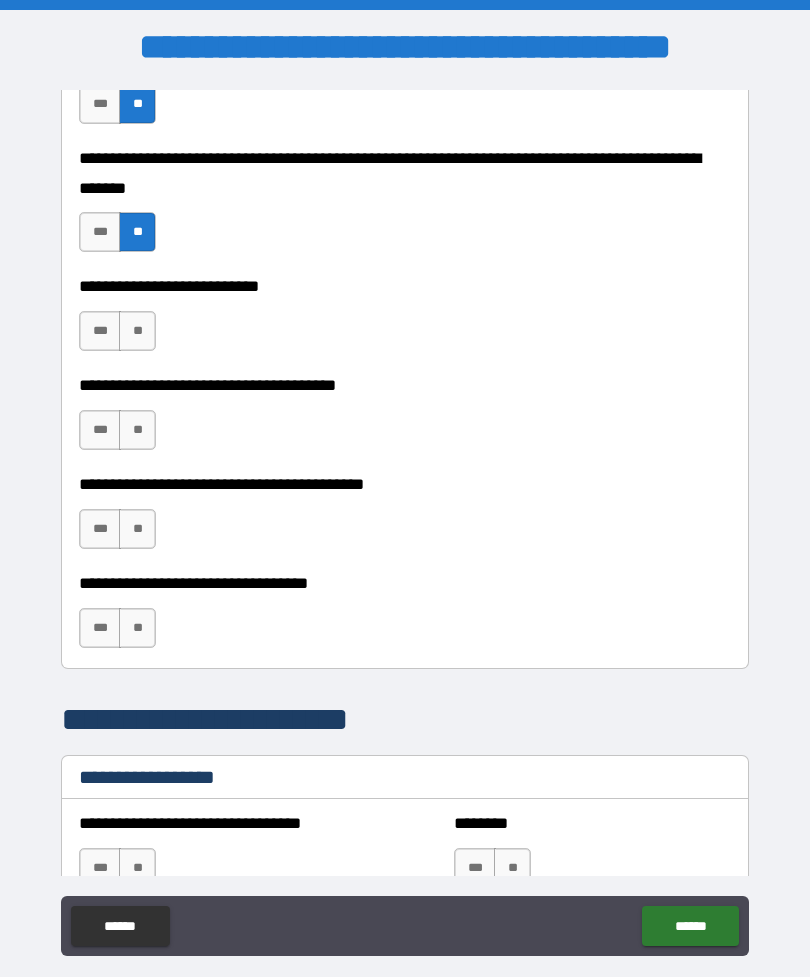 scroll, scrollTop: 938, scrollLeft: 0, axis: vertical 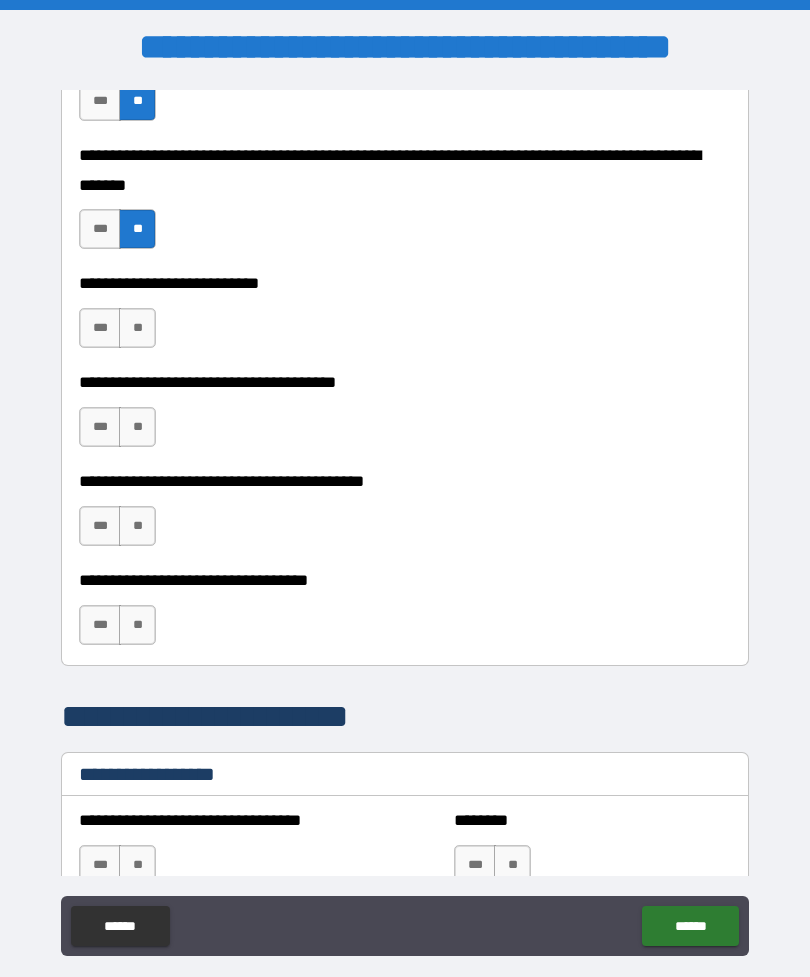click on "**" at bounding box center (137, 328) 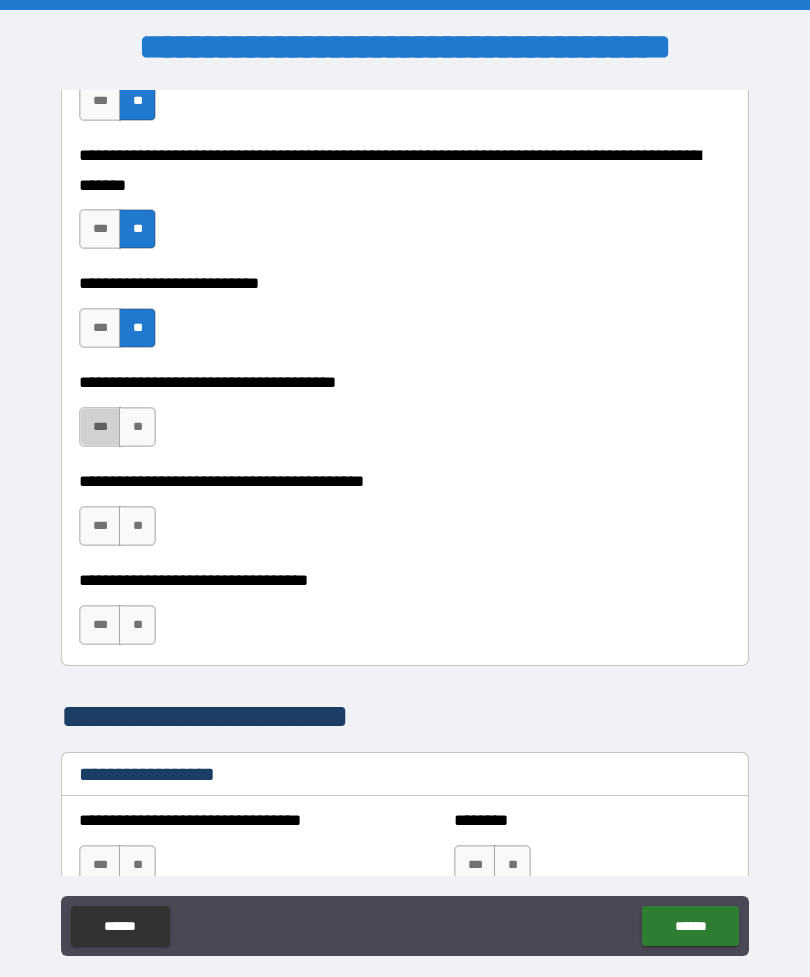 click on "***" at bounding box center (100, 427) 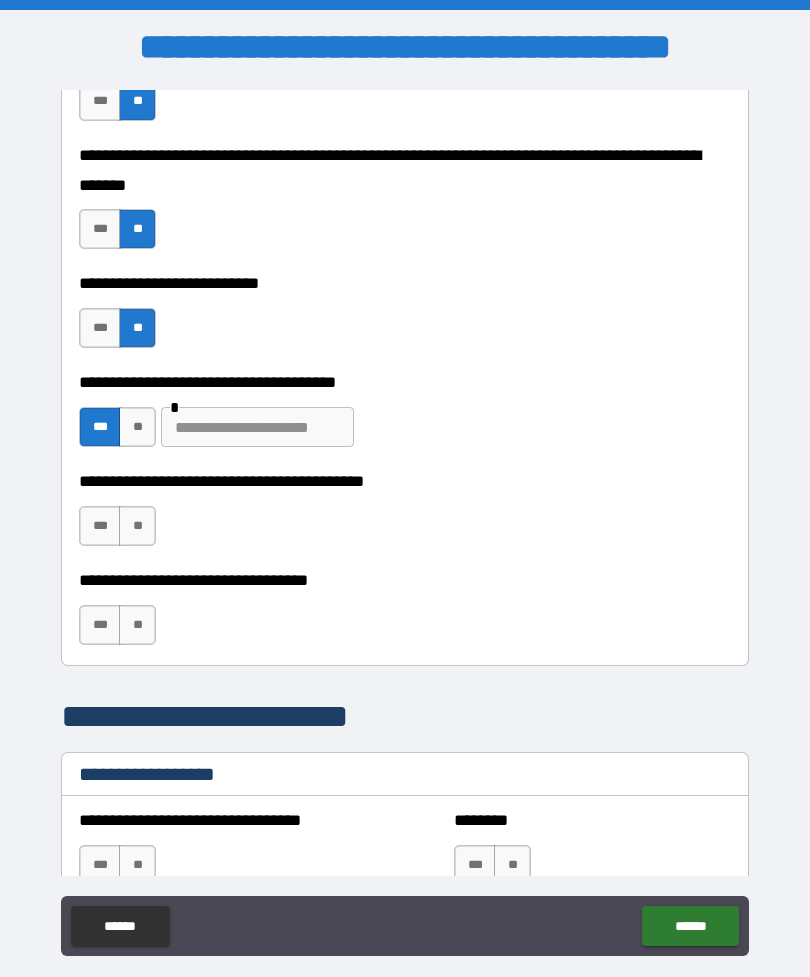click at bounding box center (257, 427) 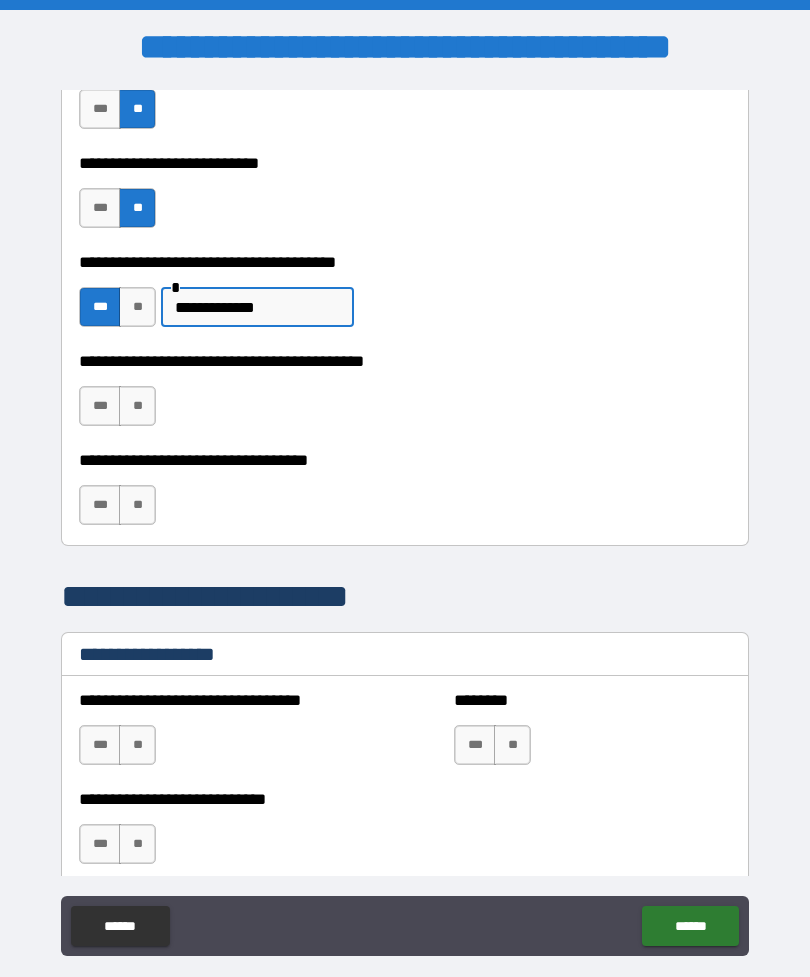 scroll, scrollTop: 1060, scrollLeft: 0, axis: vertical 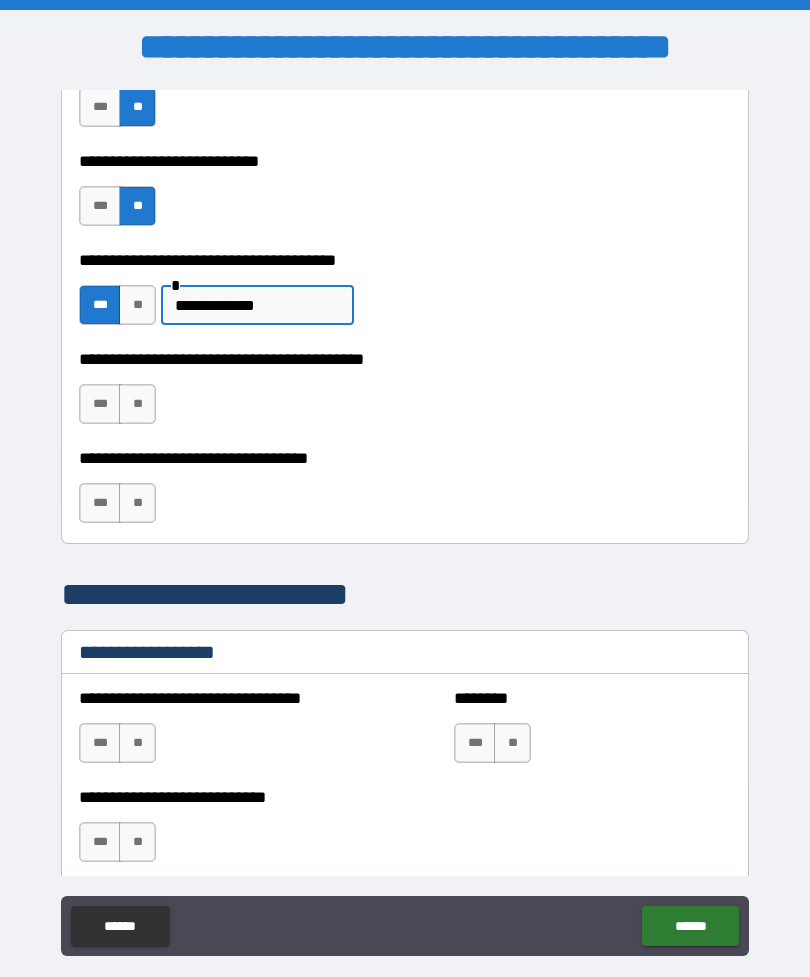 type on "**********" 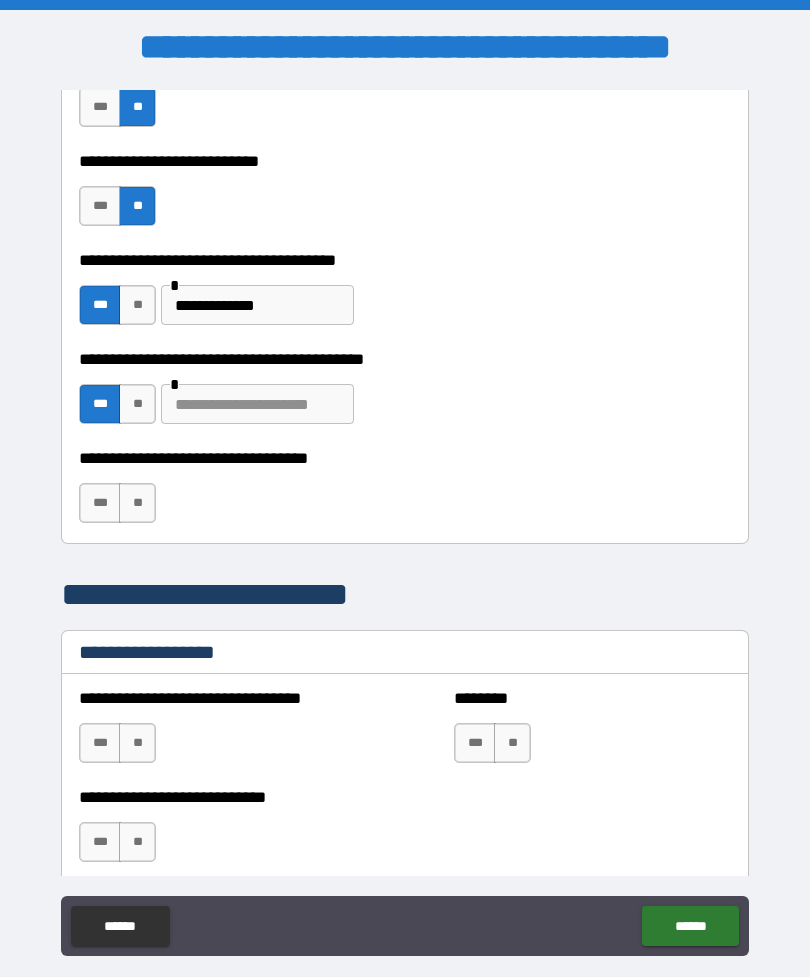 click at bounding box center [257, 404] 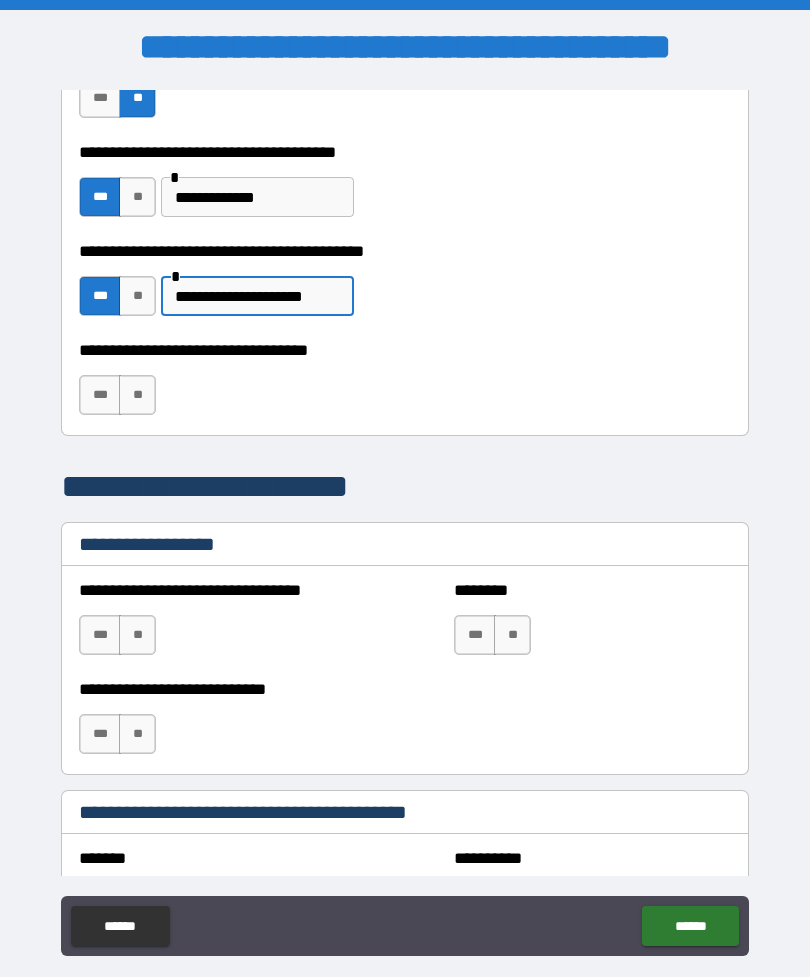 scroll, scrollTop: 1180, scrollLeft: 0, axis: vertical 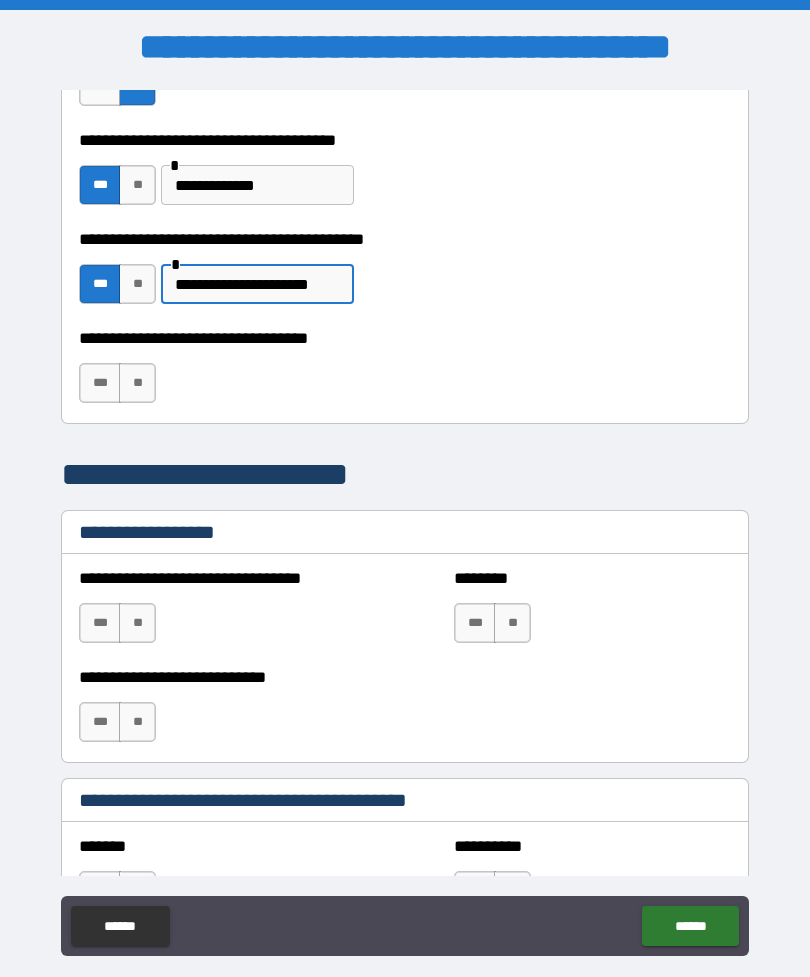 click on "**********" at bounding box center [257, 284] 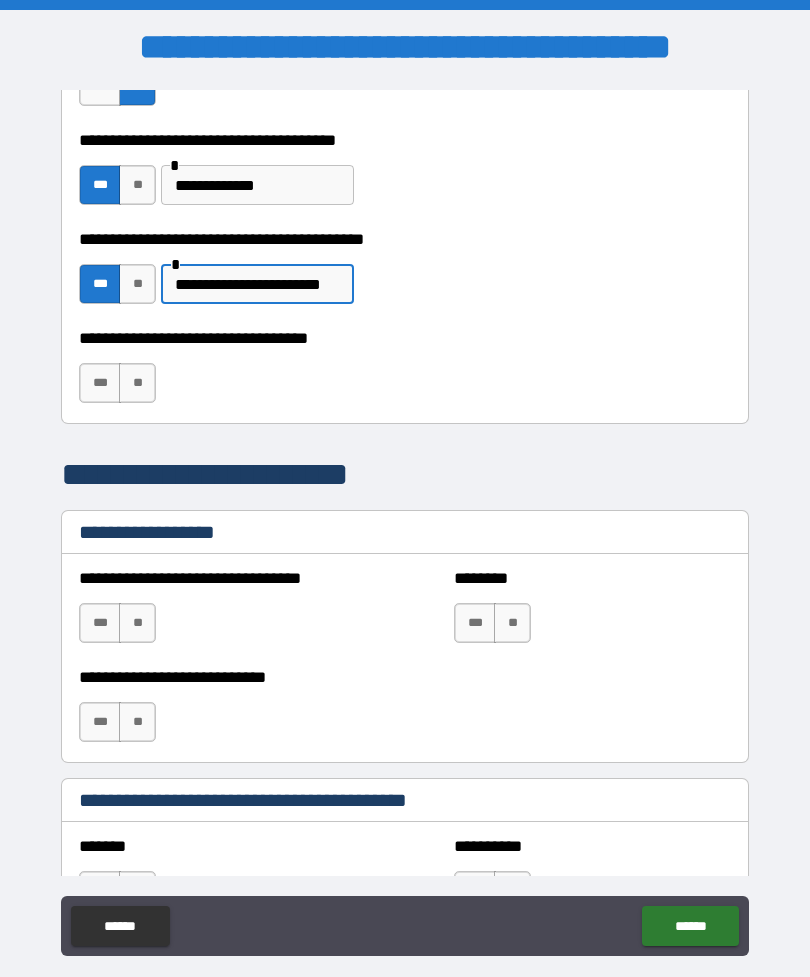 type on "**********" 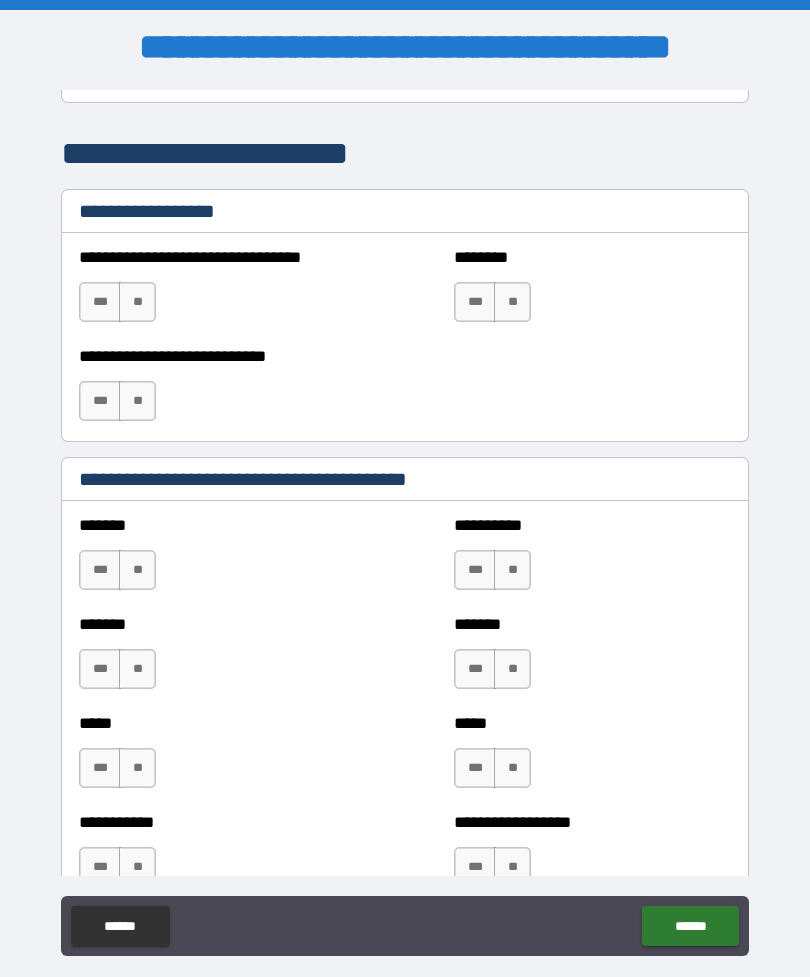 scroll, scrollTop: 1502, scrollLeft: 0, axis: vertical 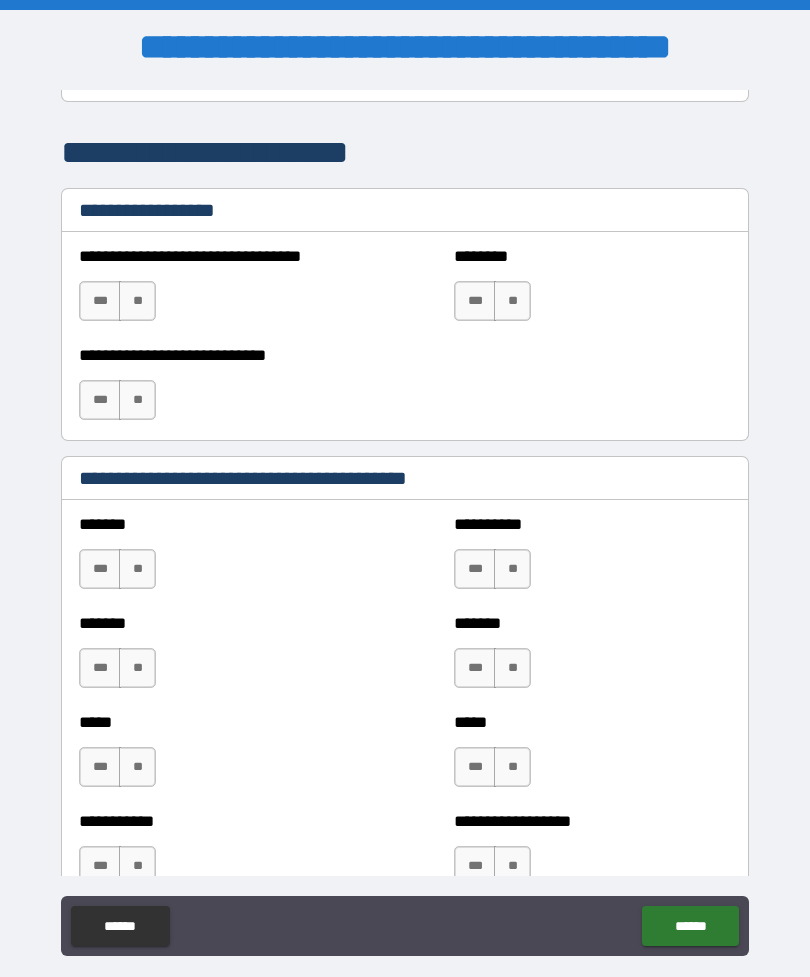 click on "**" at bounding box center (137, 301) 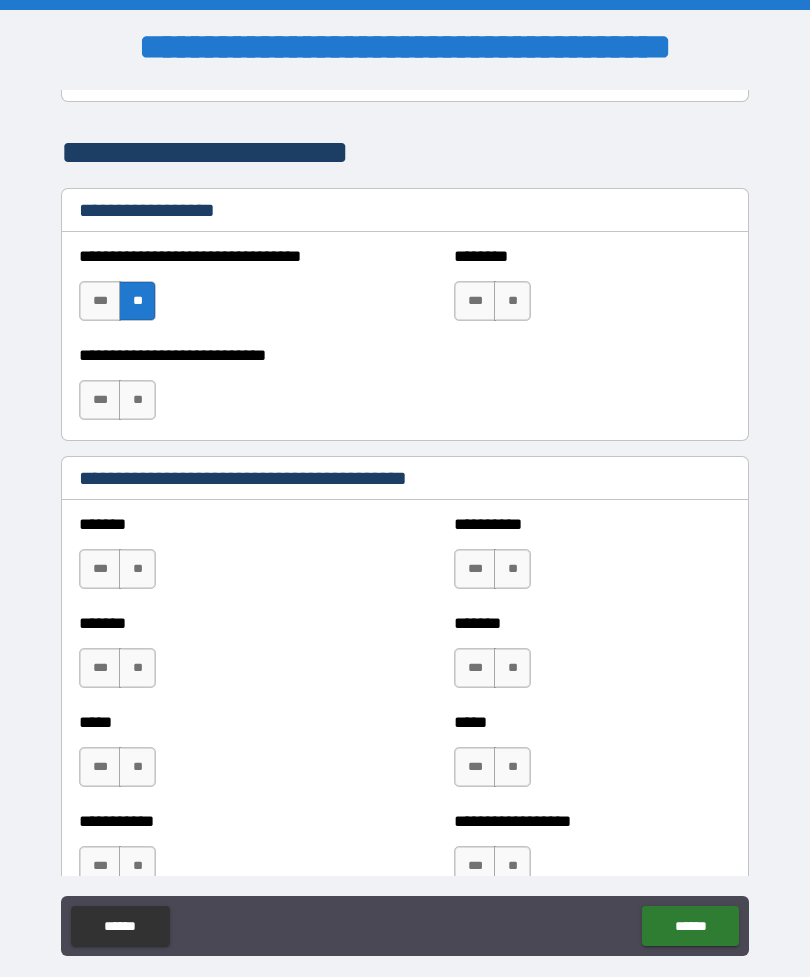 click on "**" at bounding box center (137, 400) 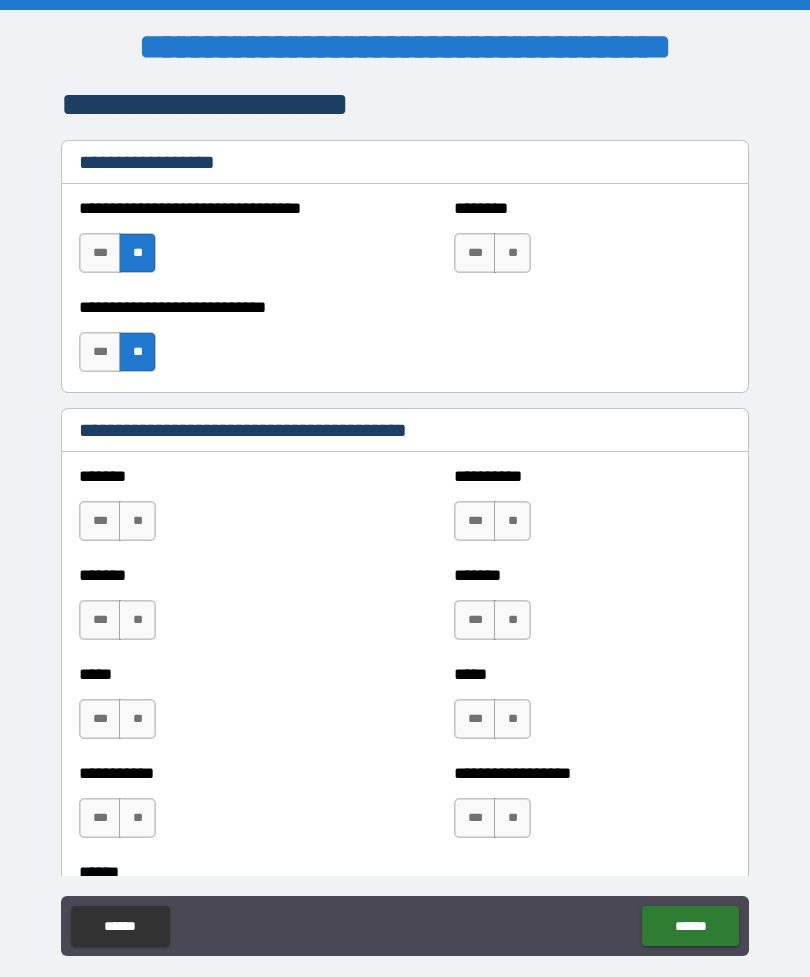 scroll, scrollTop: 1575, scrollLeft: 0, axis: vertical 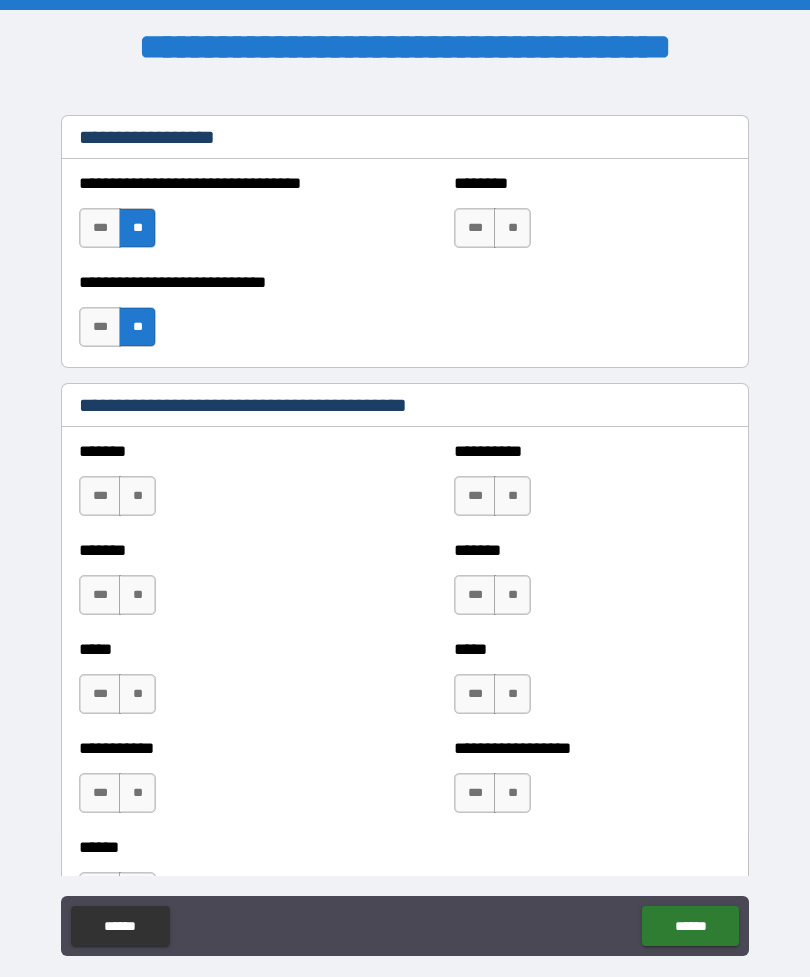 click on "**" at bounding box center (137, 496) 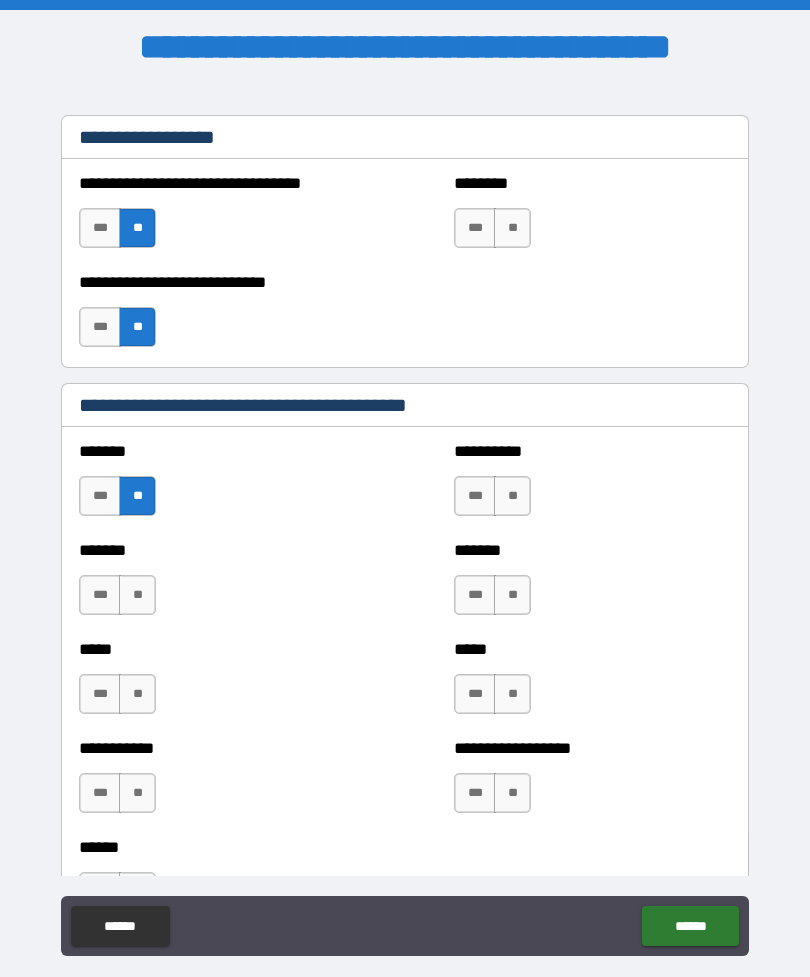 click on "**" at bounding box center [137, 595] 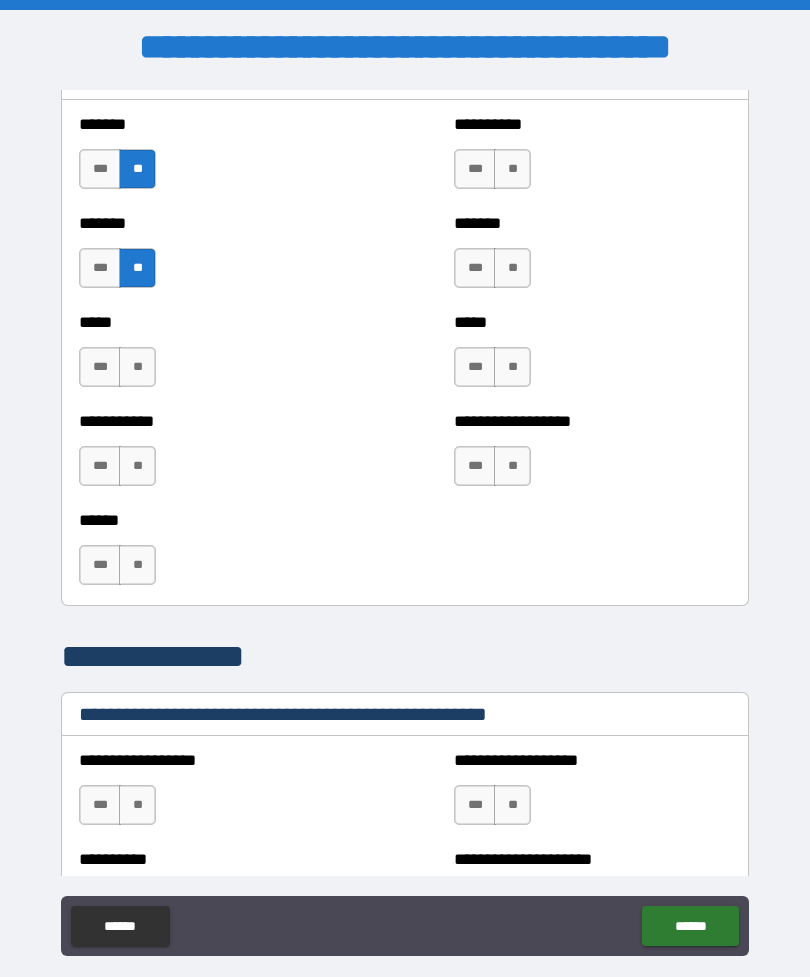 scroll, scrollTop: 1903, scrollLeft: 0, axis: vertical 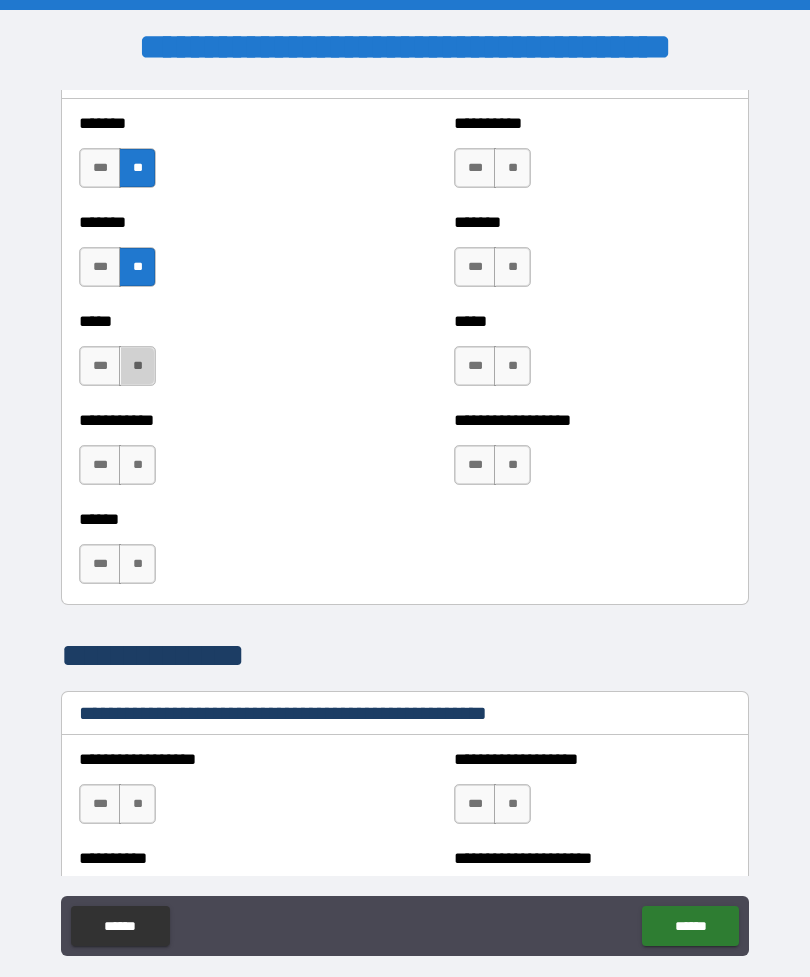 click on "**" at bounding box center [137, 366] 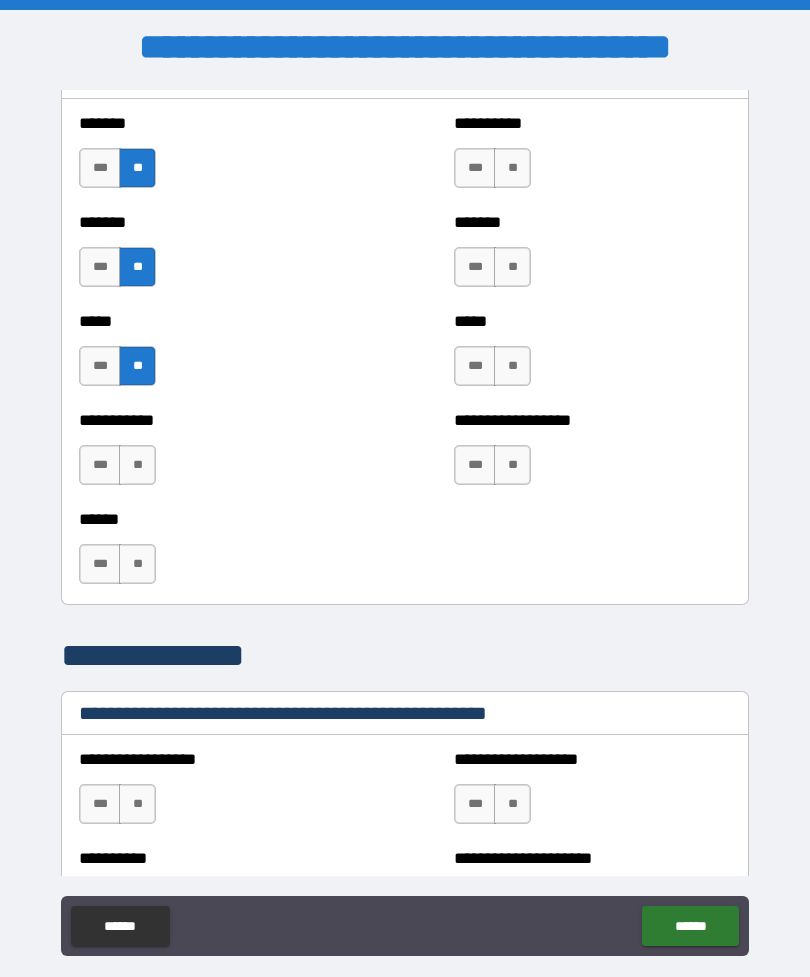 click on "**" at bounding box center (137, 465) 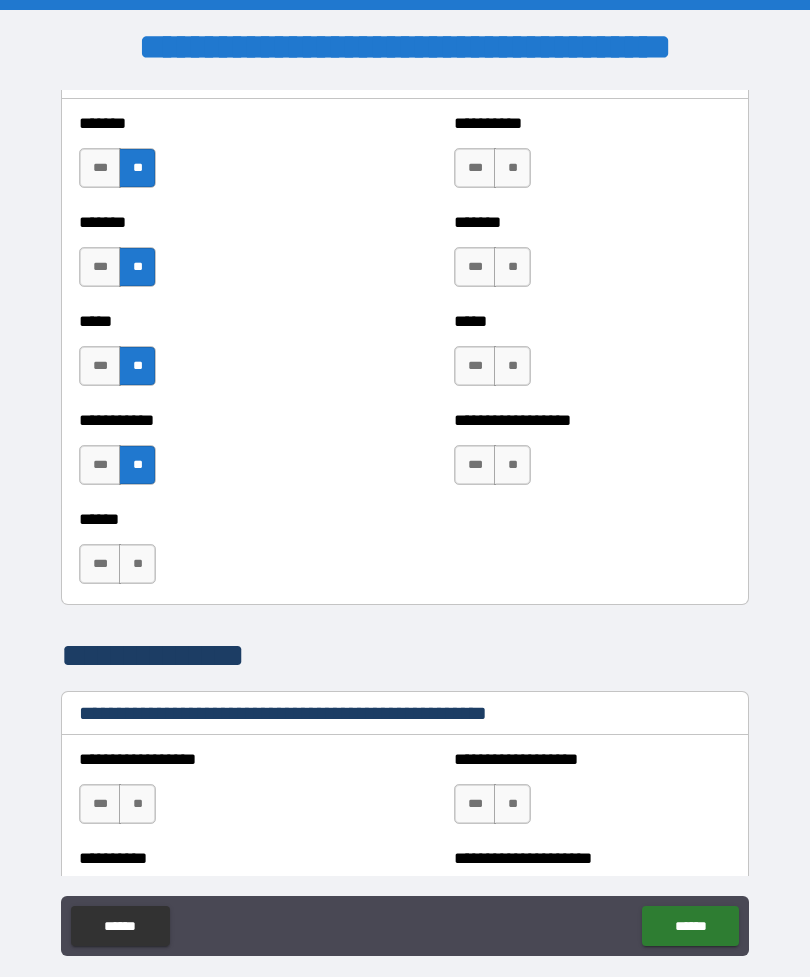 click on "****** *** **" at bounding box center [405, 554] 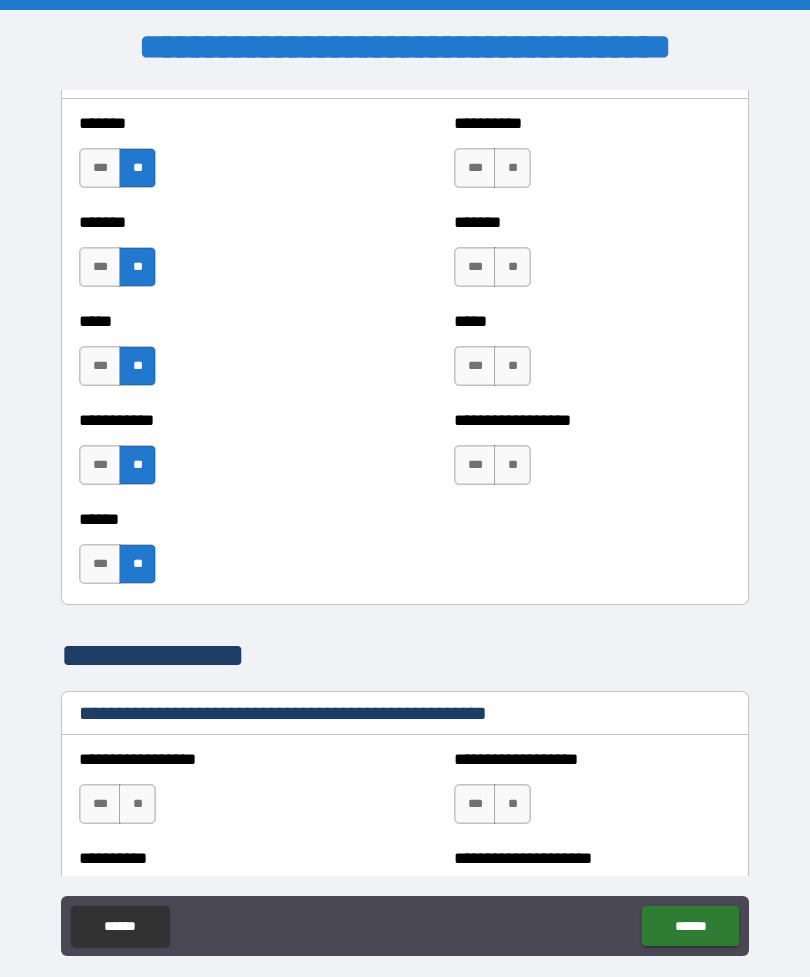 click on "**" at bounding box center (512, 168) 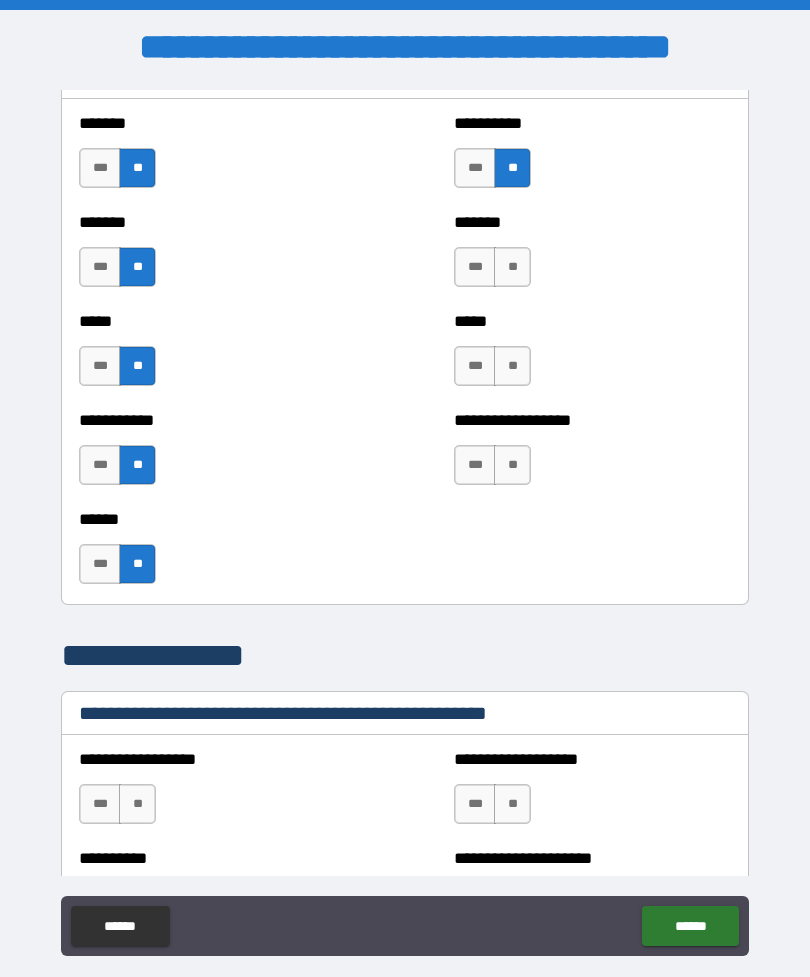 click on "***" at bounding box center (475, 168) 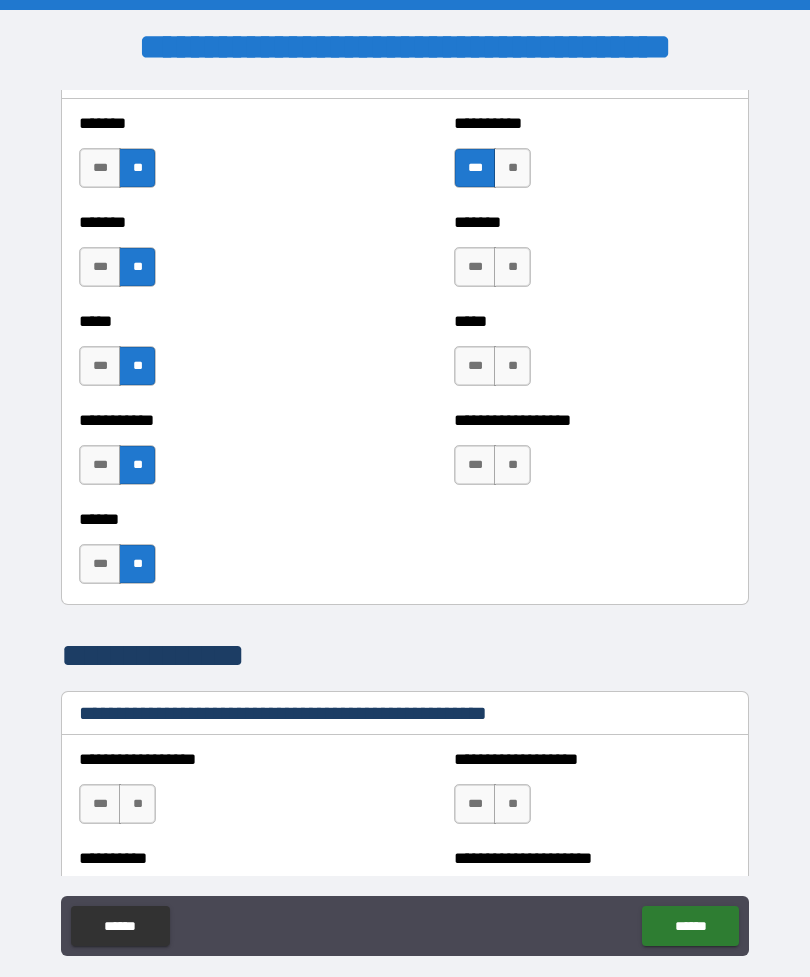 click on "**" at bounding box center [512, 267] 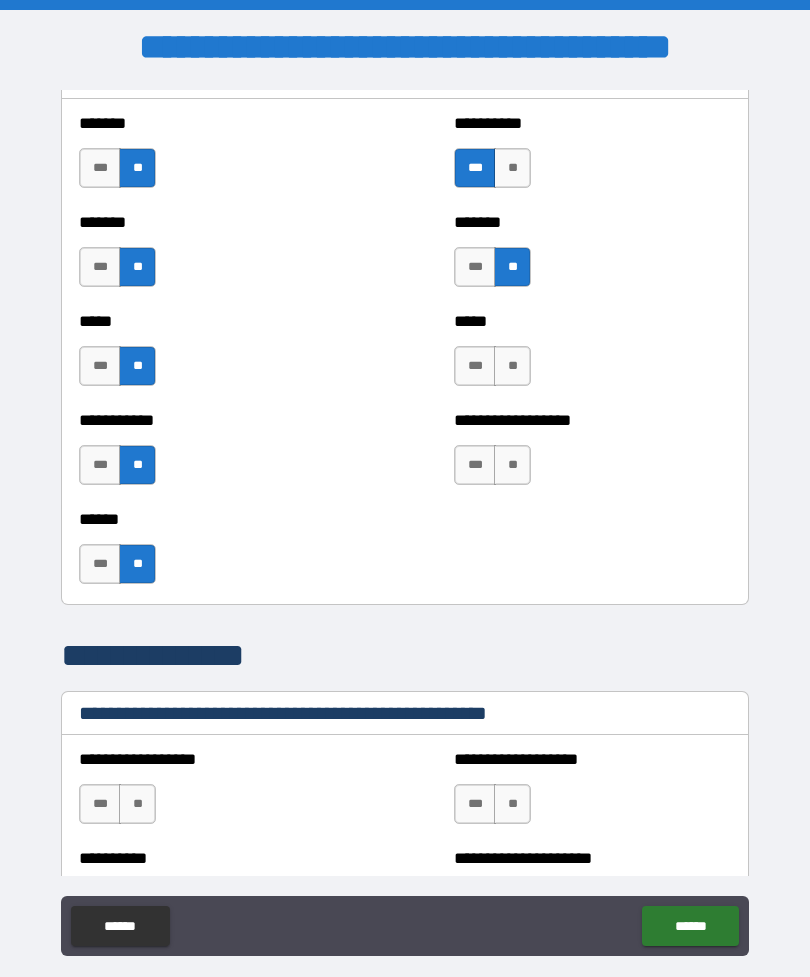 click on "**" at bounding box center (512, 366) 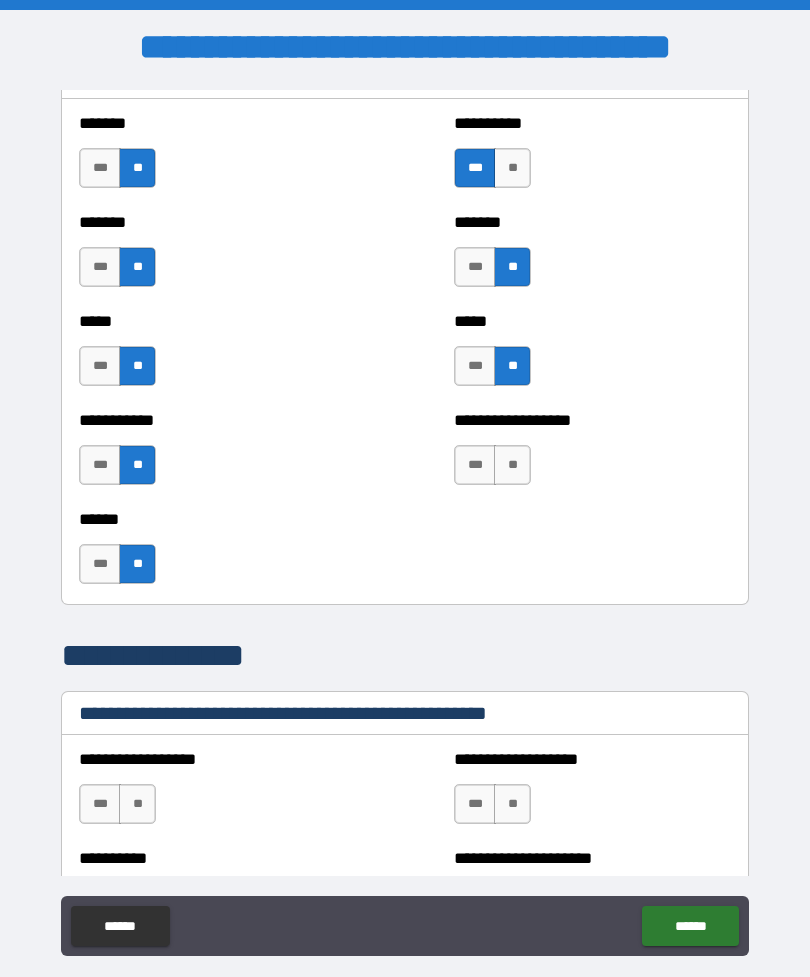 click on "**" at bounding box center (512, 465) 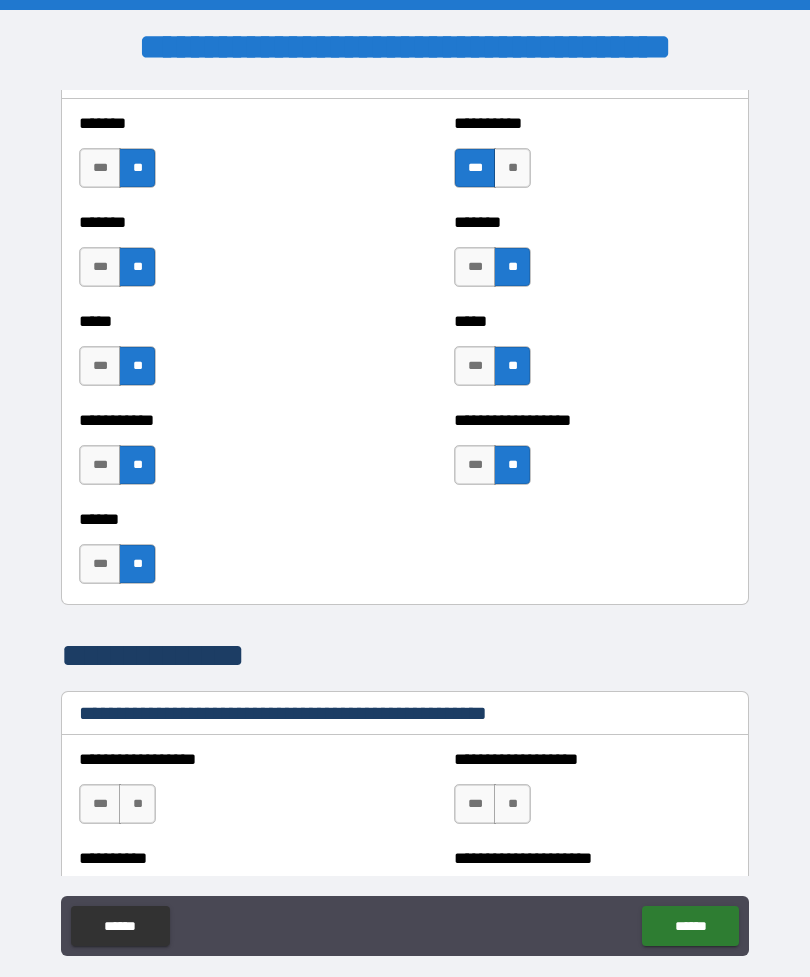 click on "**" at bounding box center [137, 804] 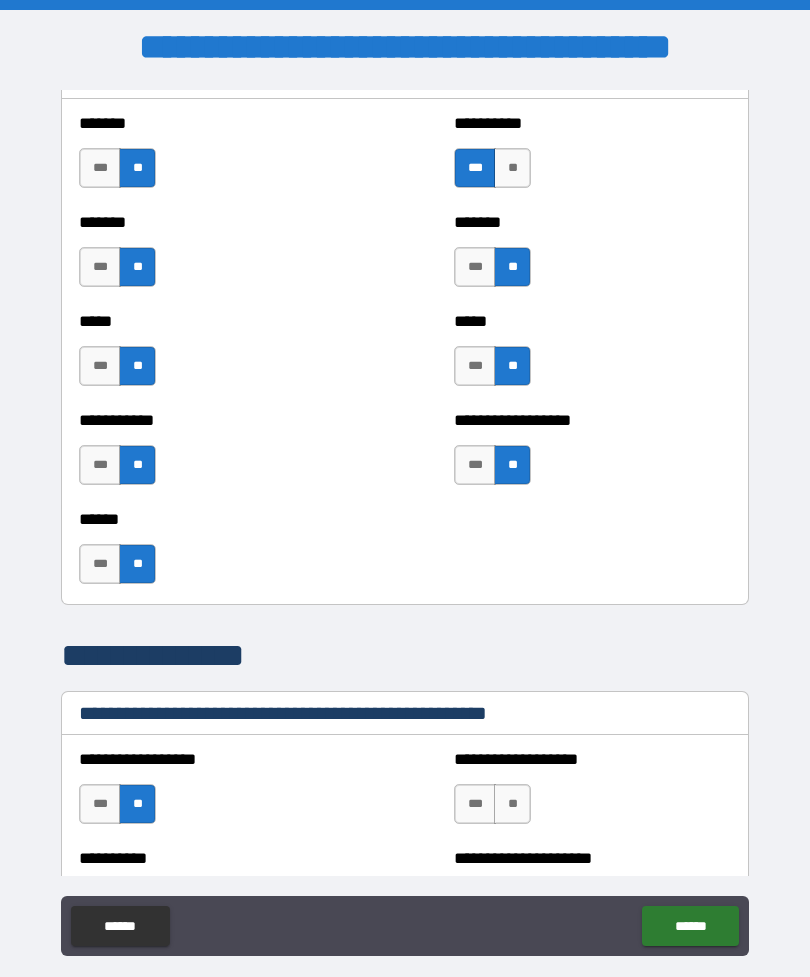 click on "**********" at bounding box center [592, 794] 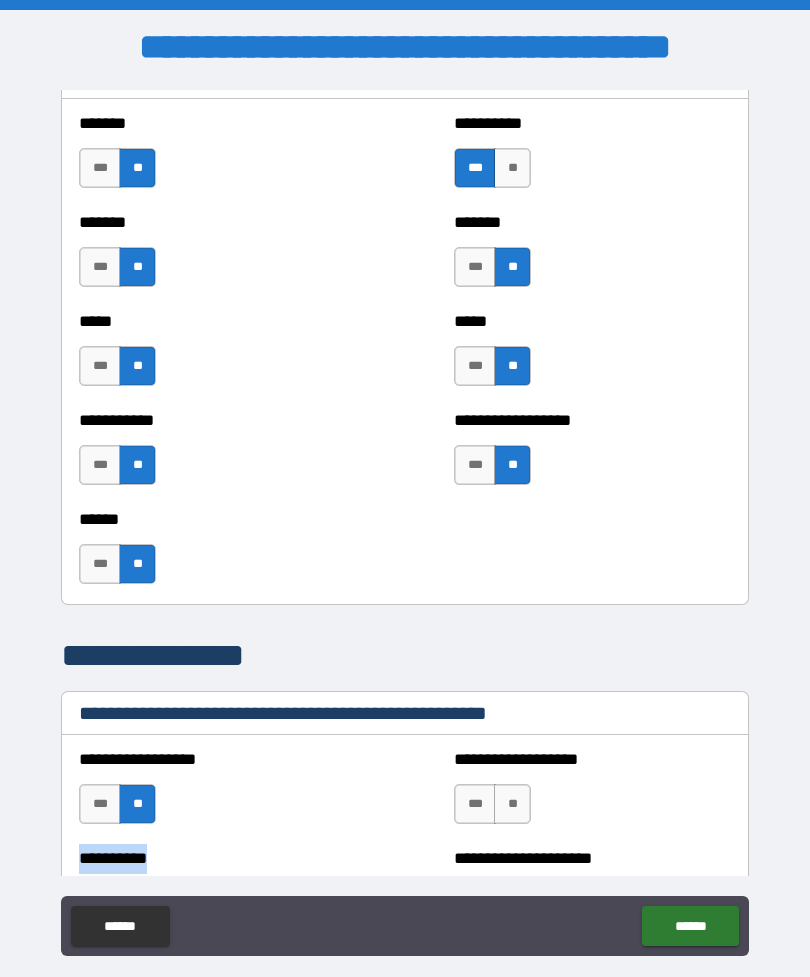 click on "**********" at bounding box center [592, 794] 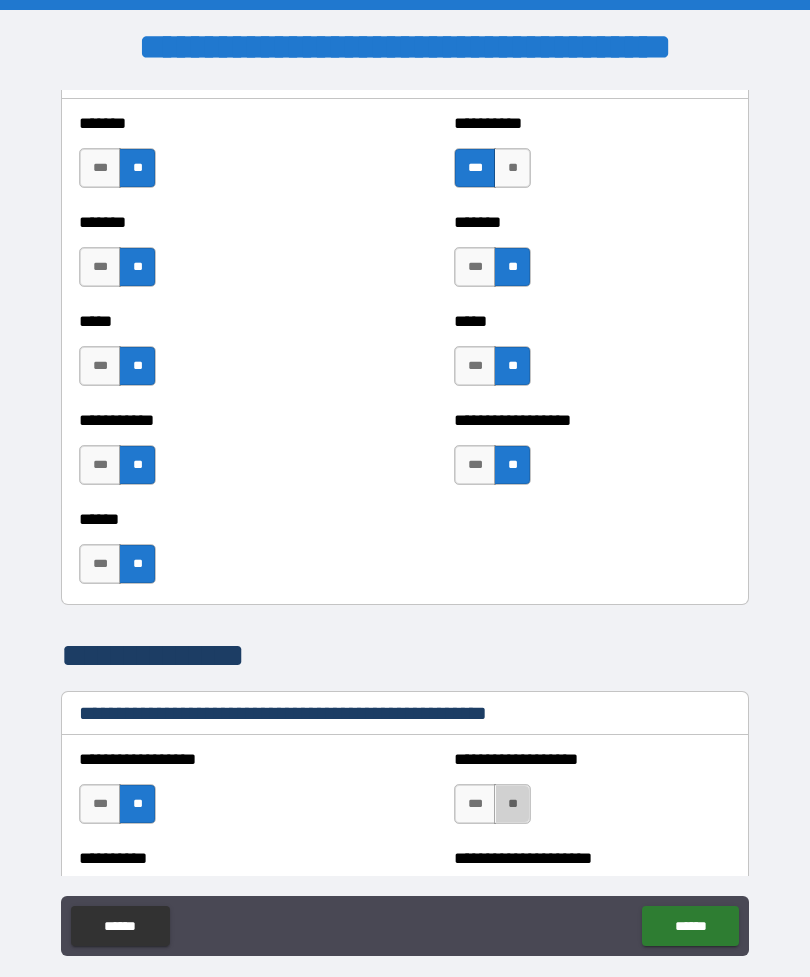 click on "**" at bounding box center [512, 804] 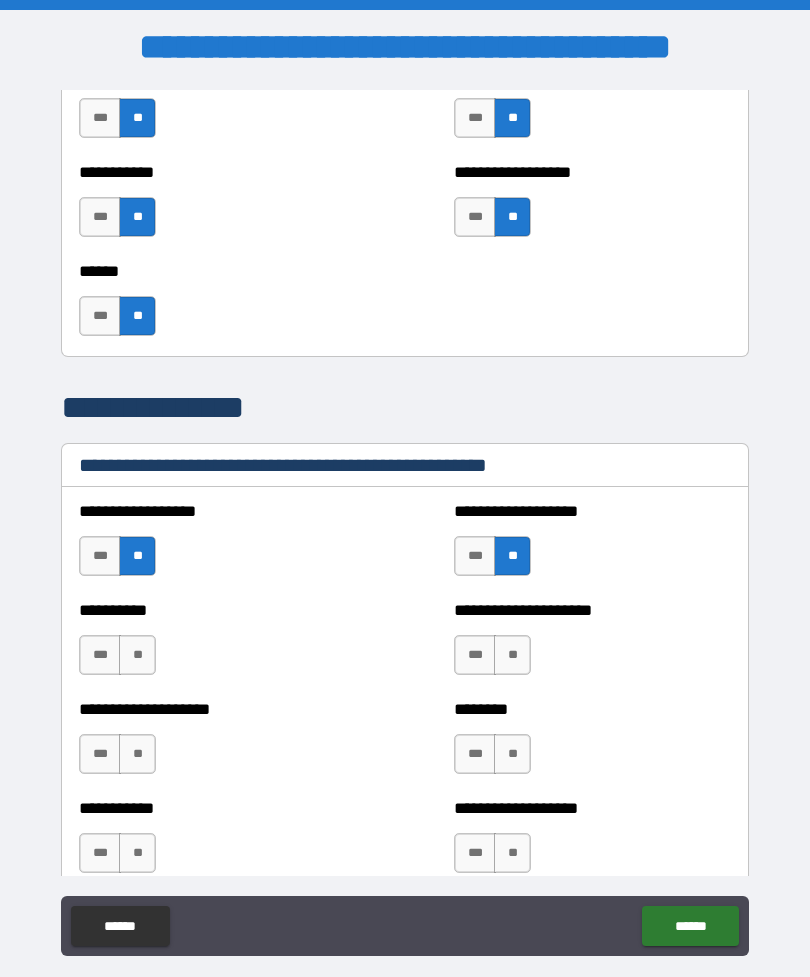 scroll, scrollTop: 2155, scrollLeft: 0, axis: vertical 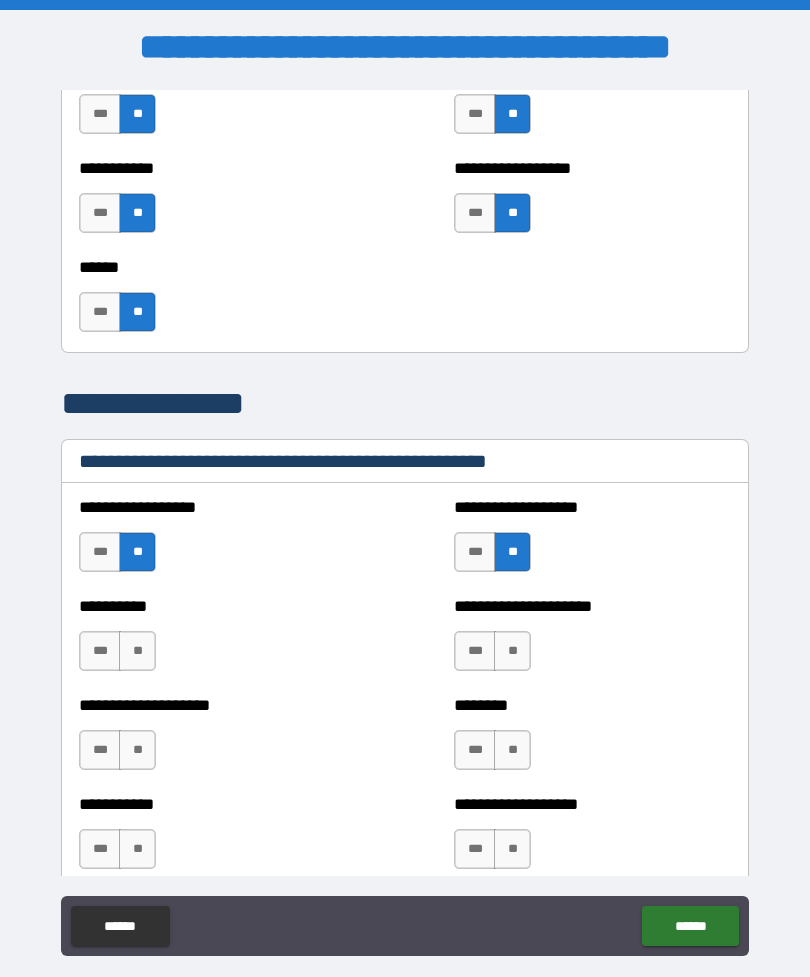 click on "**" at bounding box center [137, 651] 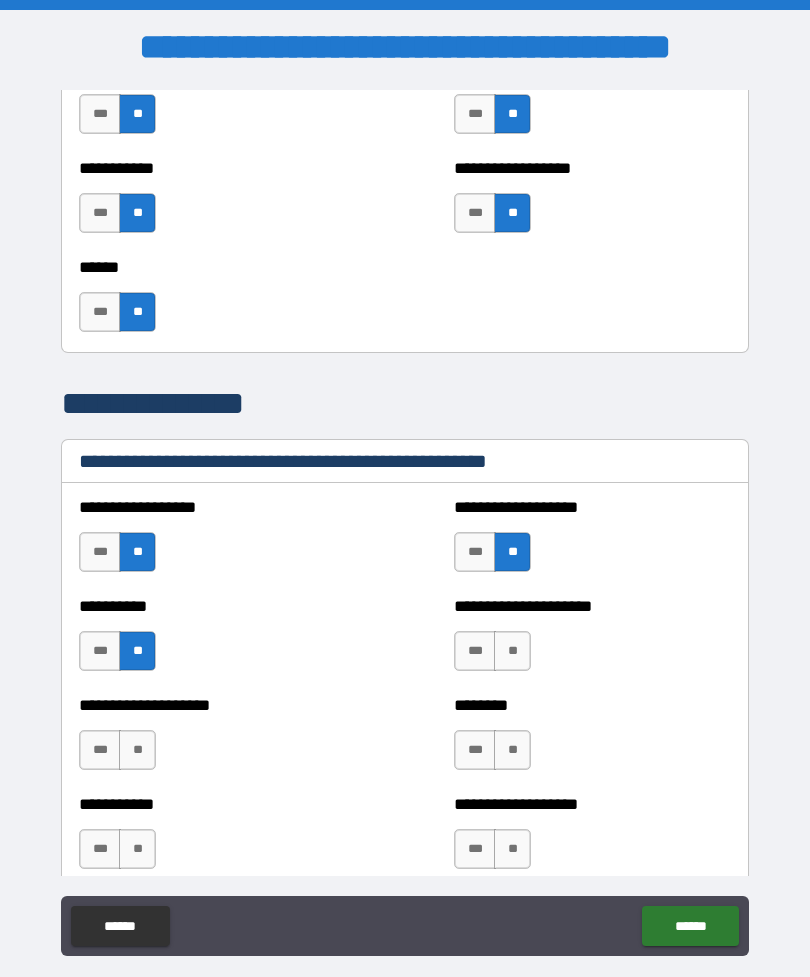 click on "**" at bounding box center [512, 651] 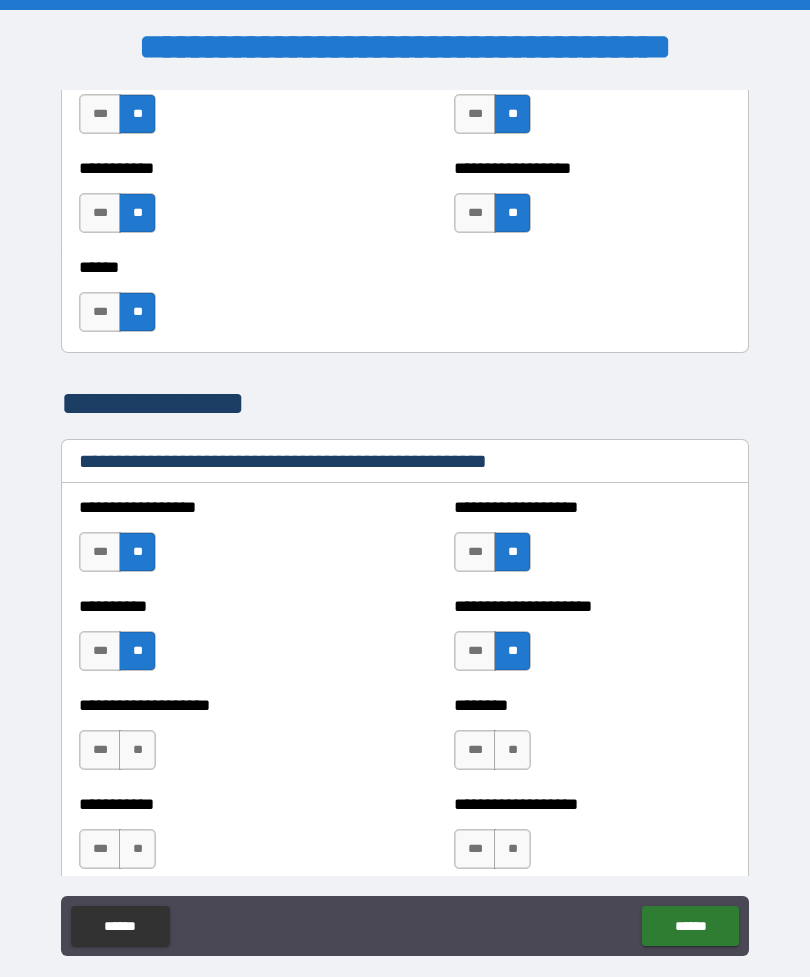 click on "**" at bounding box center [512, 750] 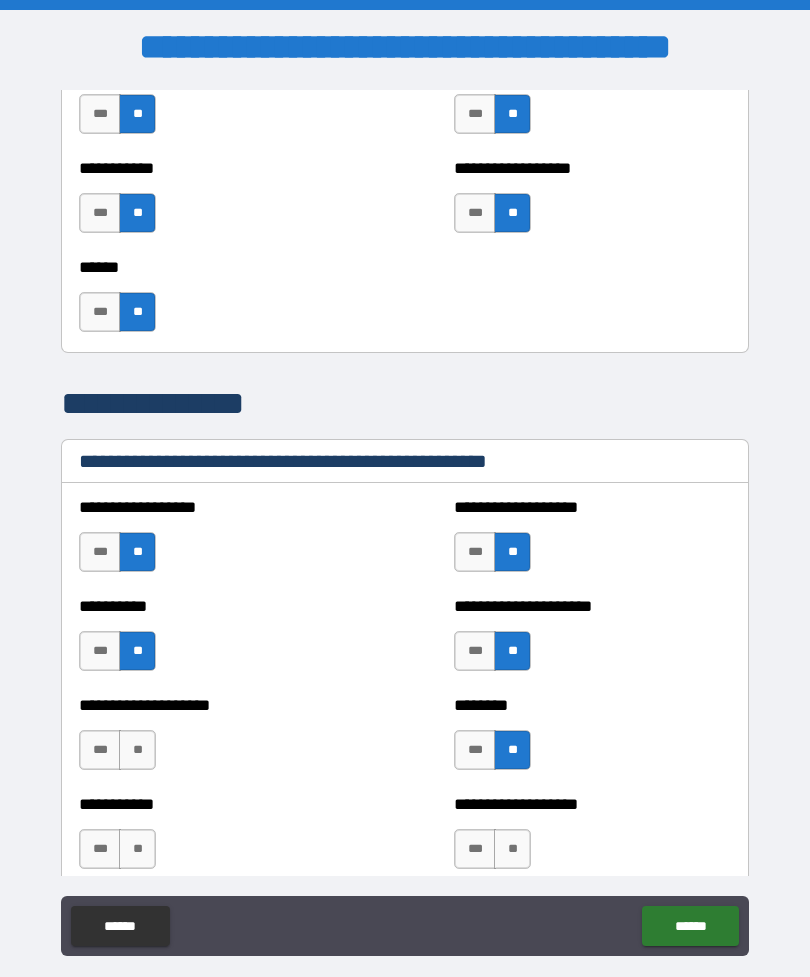 click on "**" at bounding box center (137, 750) 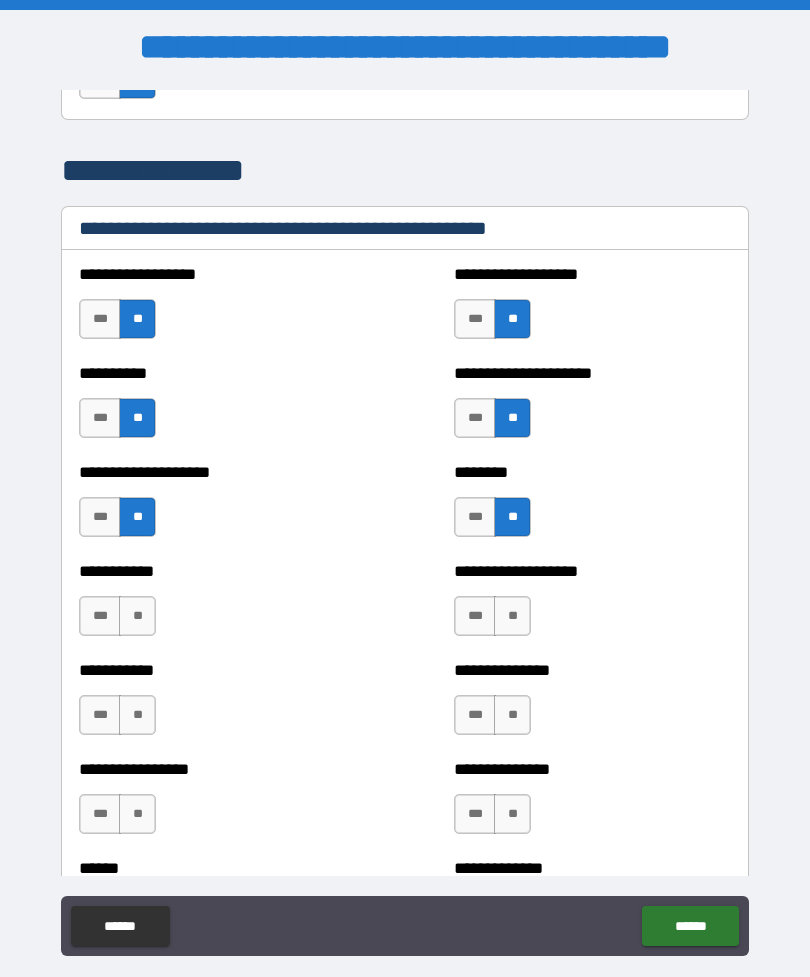 scroll, scrollTop: 2396, scrollLeft: 0, axis: vertical 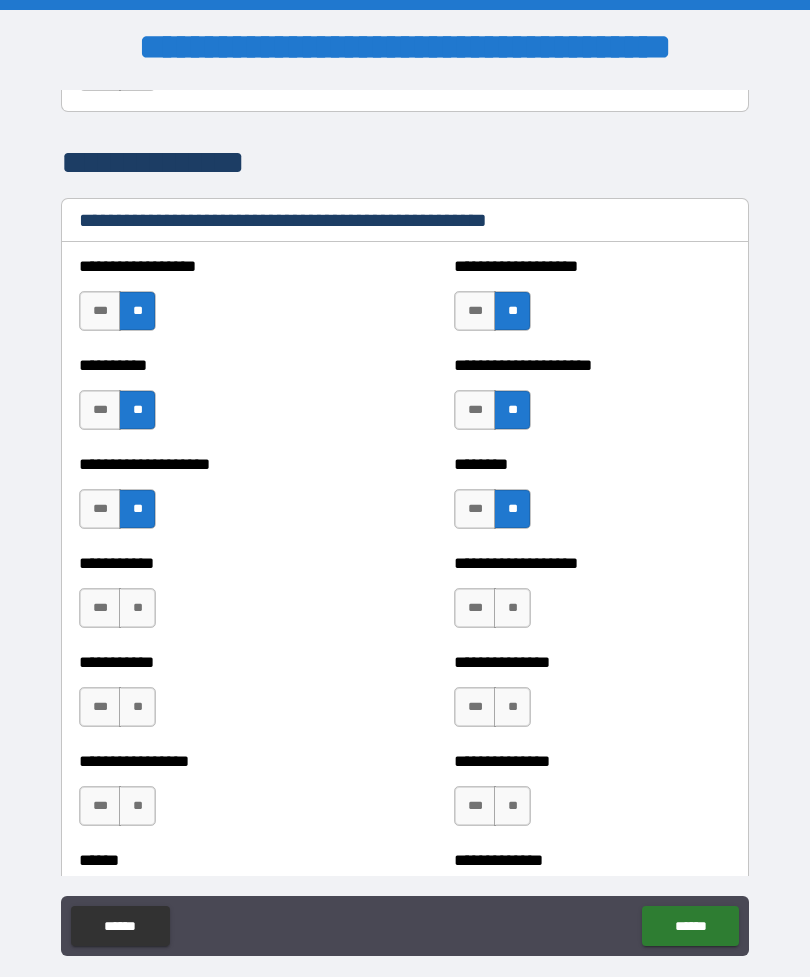 click on "**" at bounding box center [137, 608] 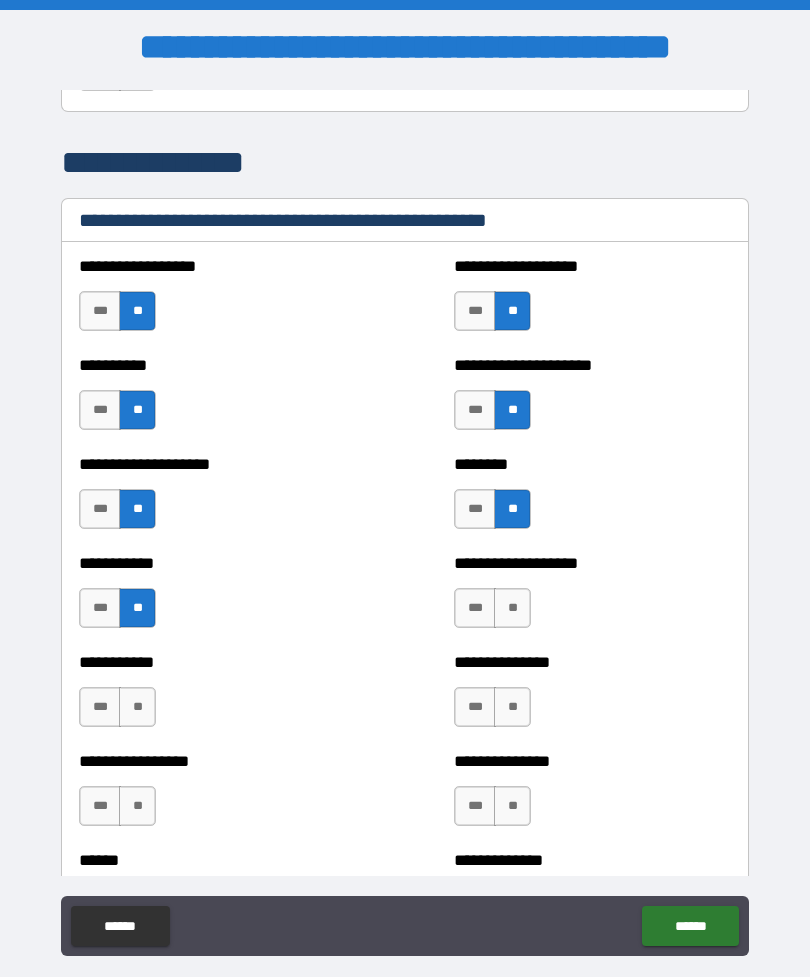 click on "**" at bounding box center [512, 608] 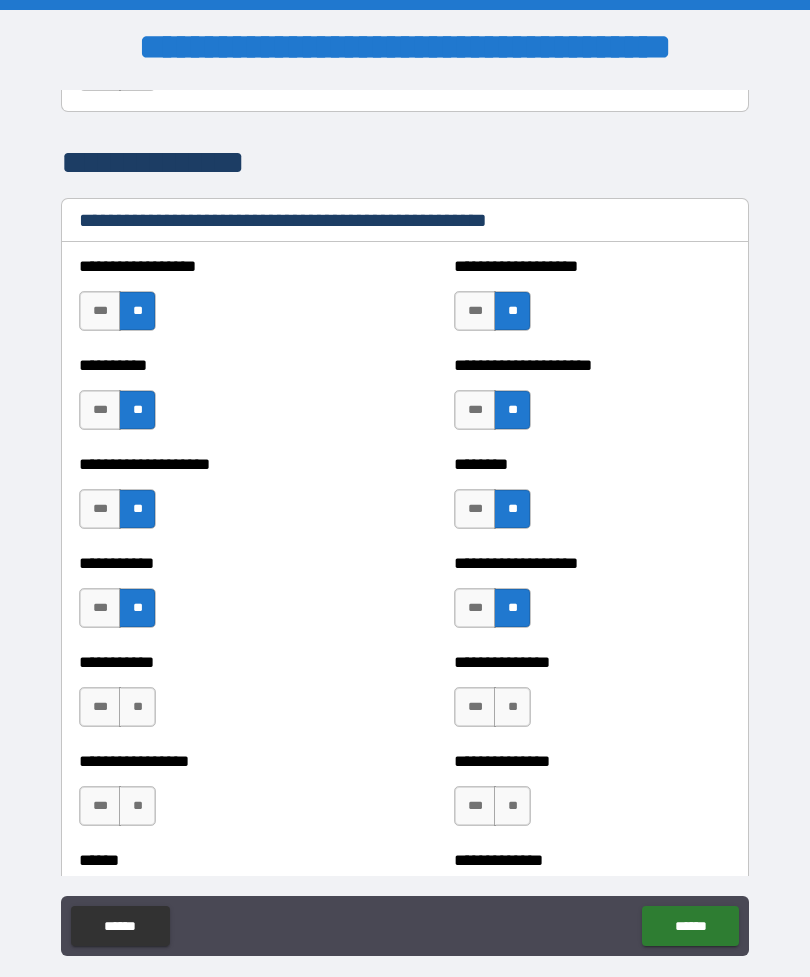 click on "**" at bounding box center (137, 707) 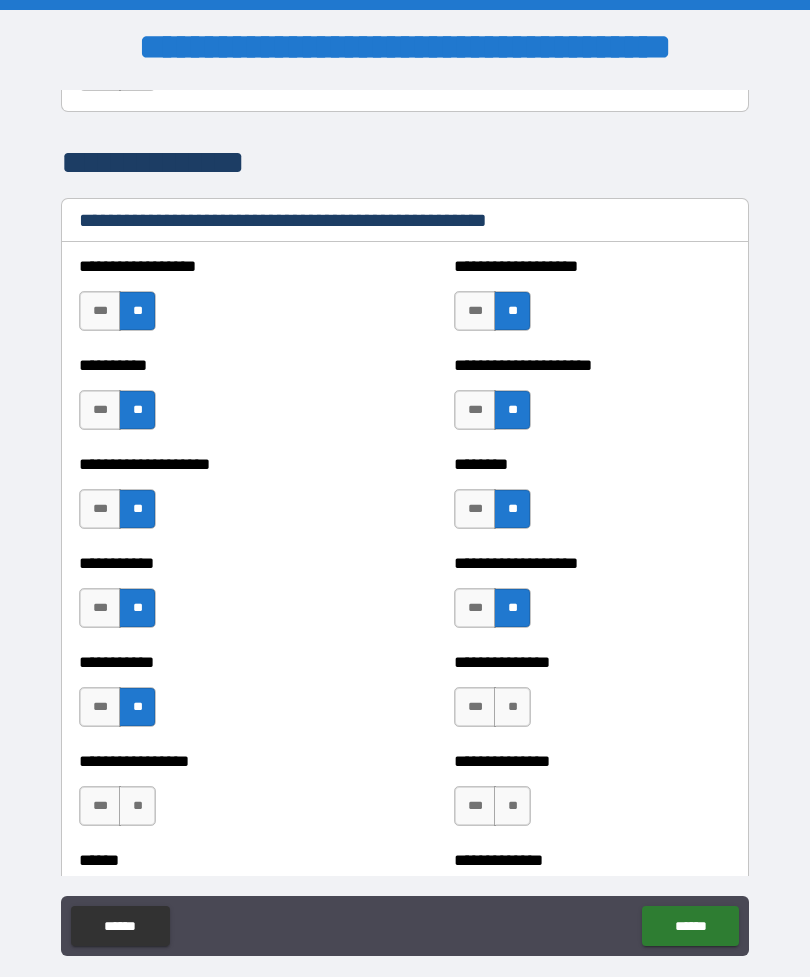click on "**" at bounding box center (512, 707) 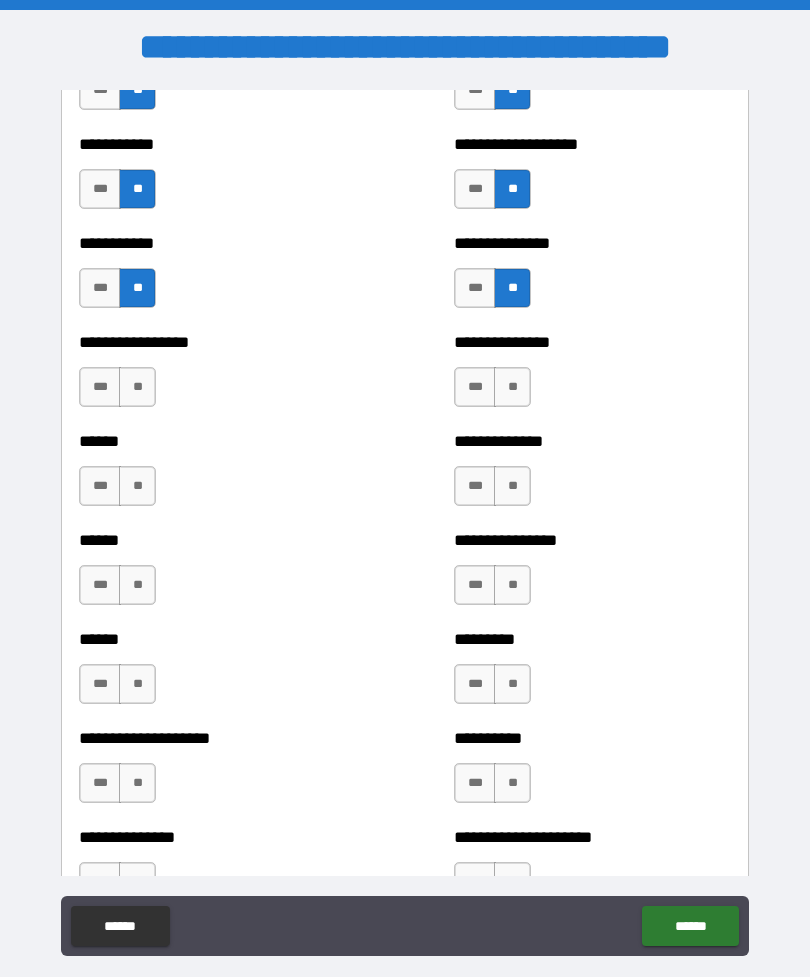 scroll, scrollTop: 2817, scrollLeft: 0, axis: vertical 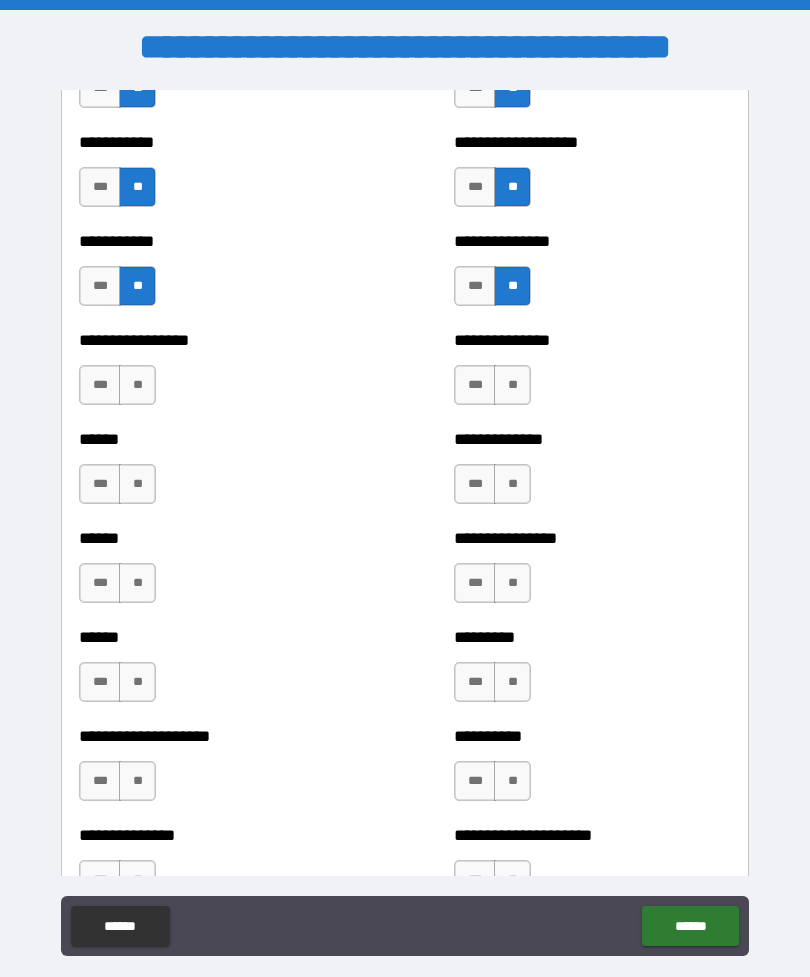 click on "**" at bounding box center [137, 385] 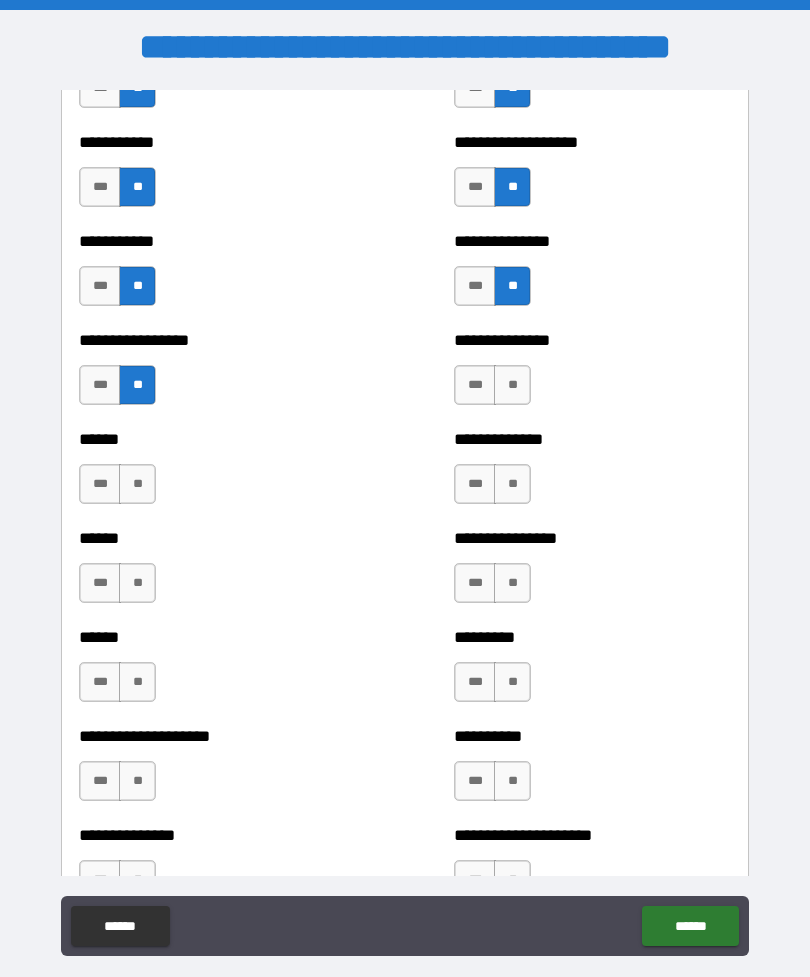 click on "**********" at bounding box center [592, 375] 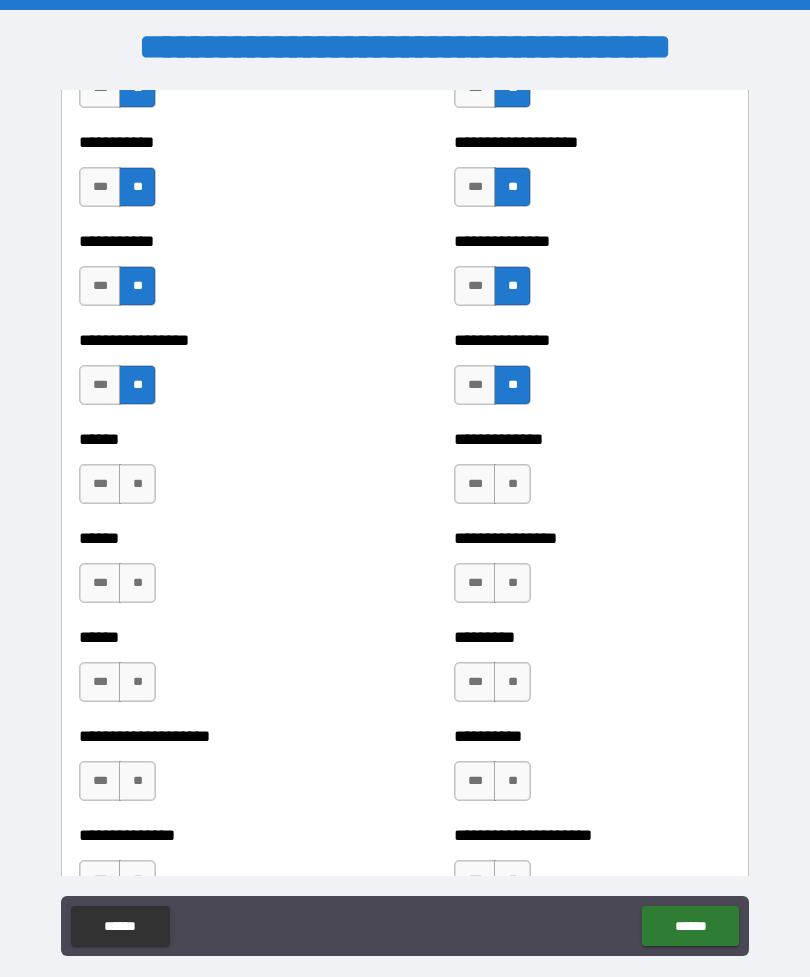 click on "**" at bounding box center (512, 484) 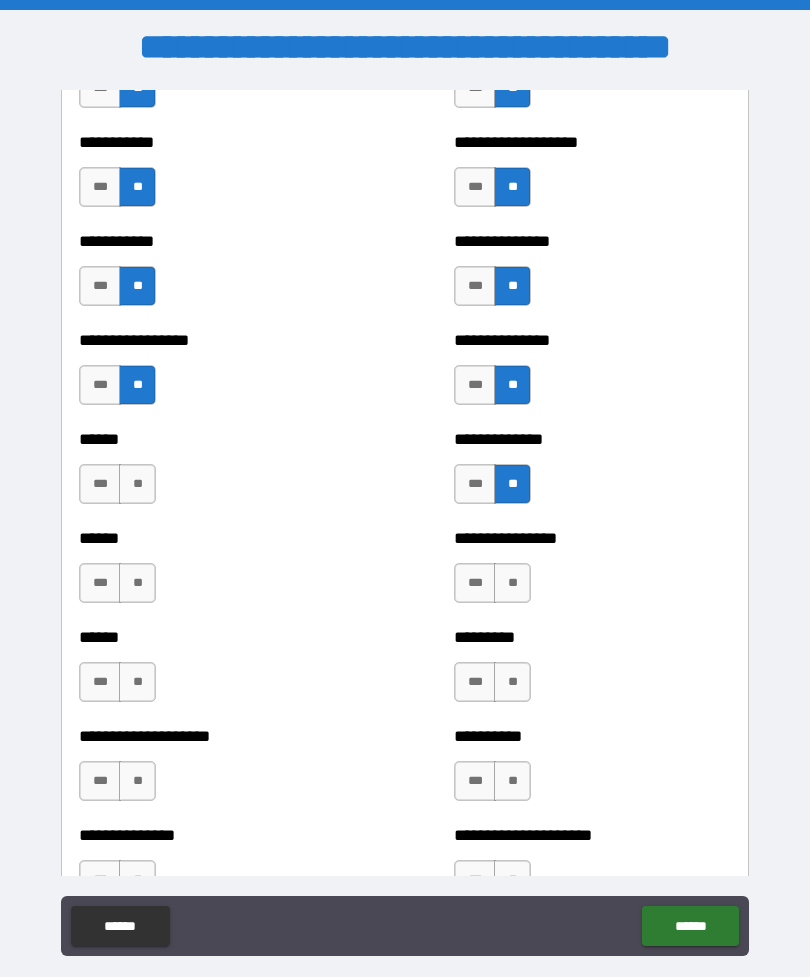 click on "**" at bounding box center (137, 484) 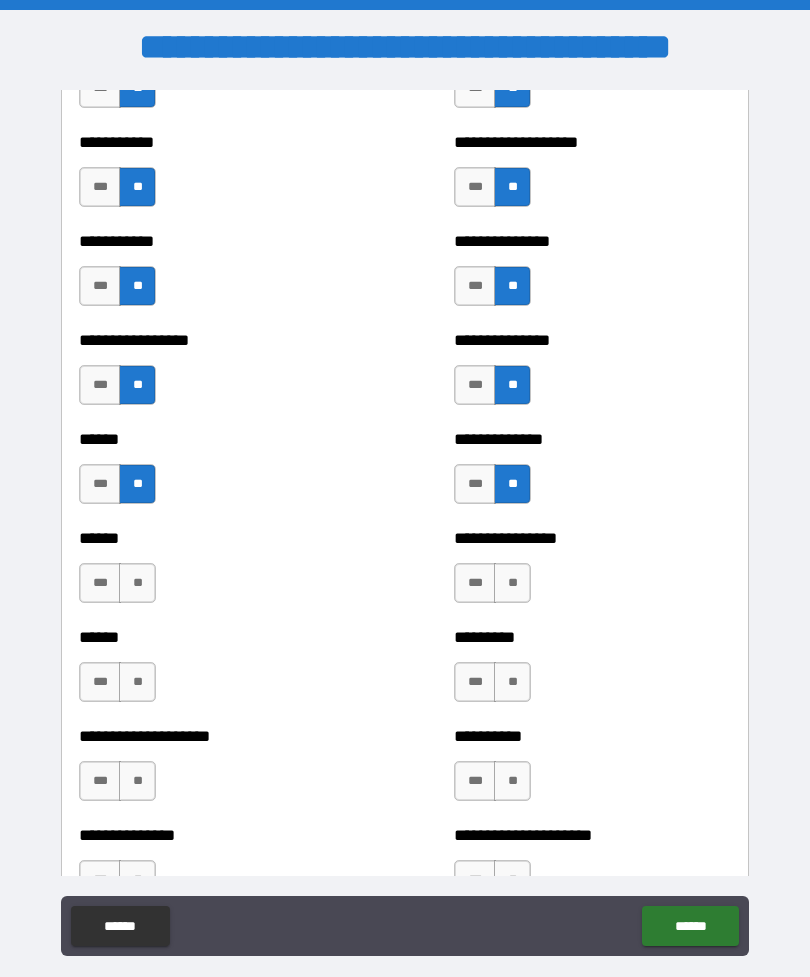 click on "**" at bounding box center [137, 583] 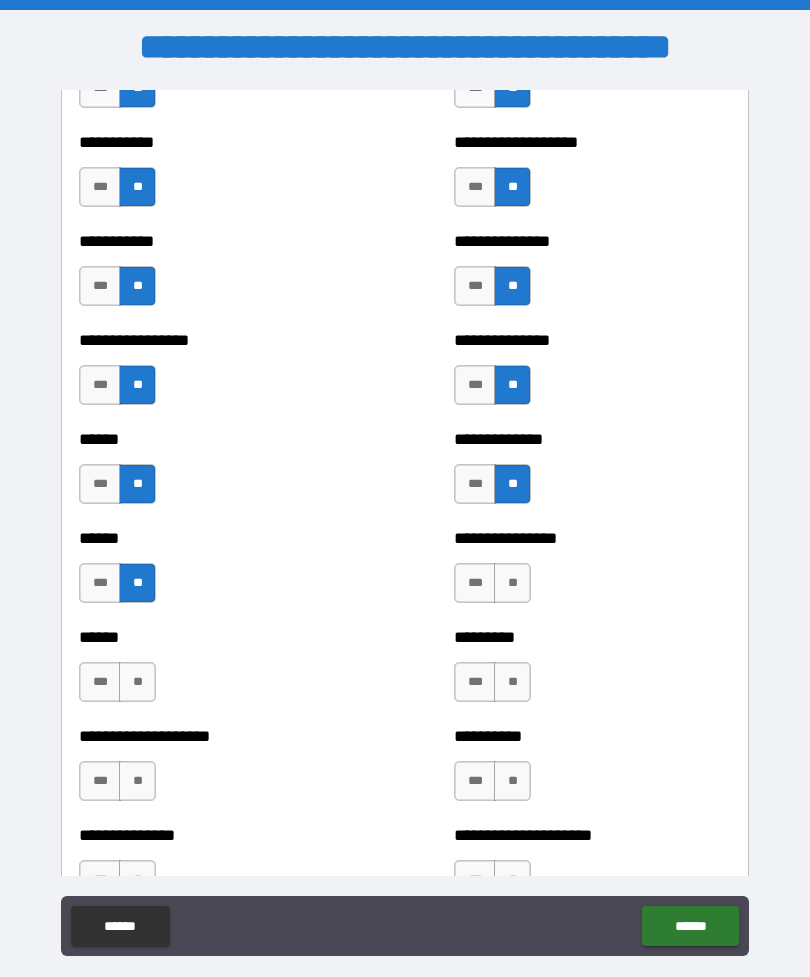 click on "**" at bounding box center [512, 583] 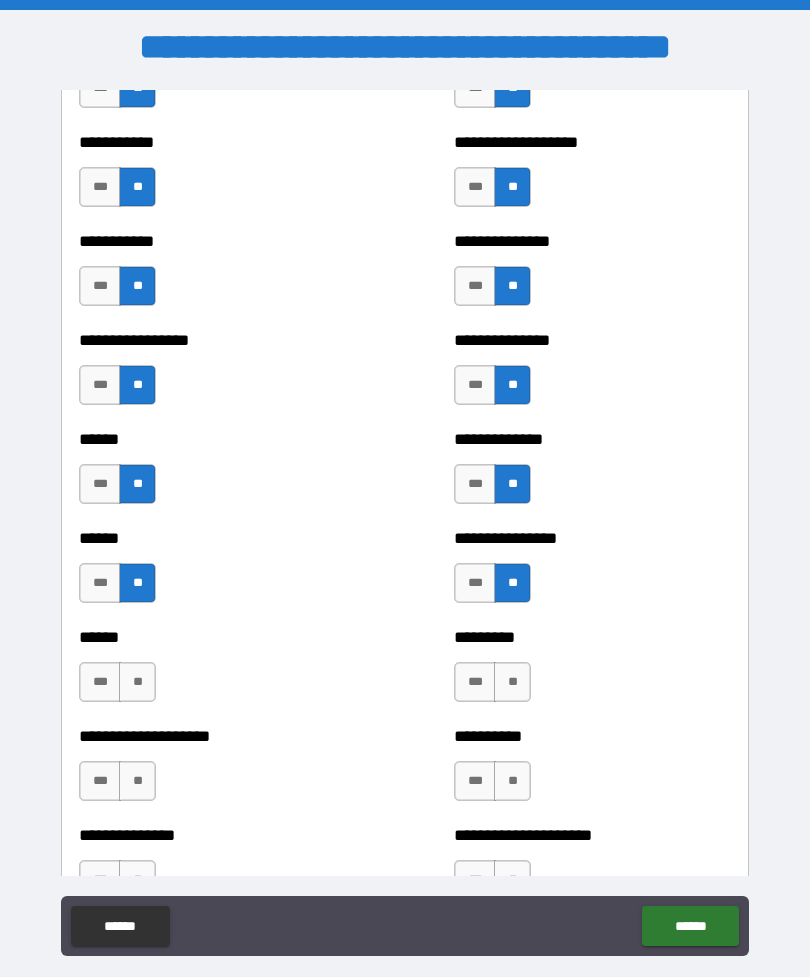 click on "**" at bounding box center [512, 682] 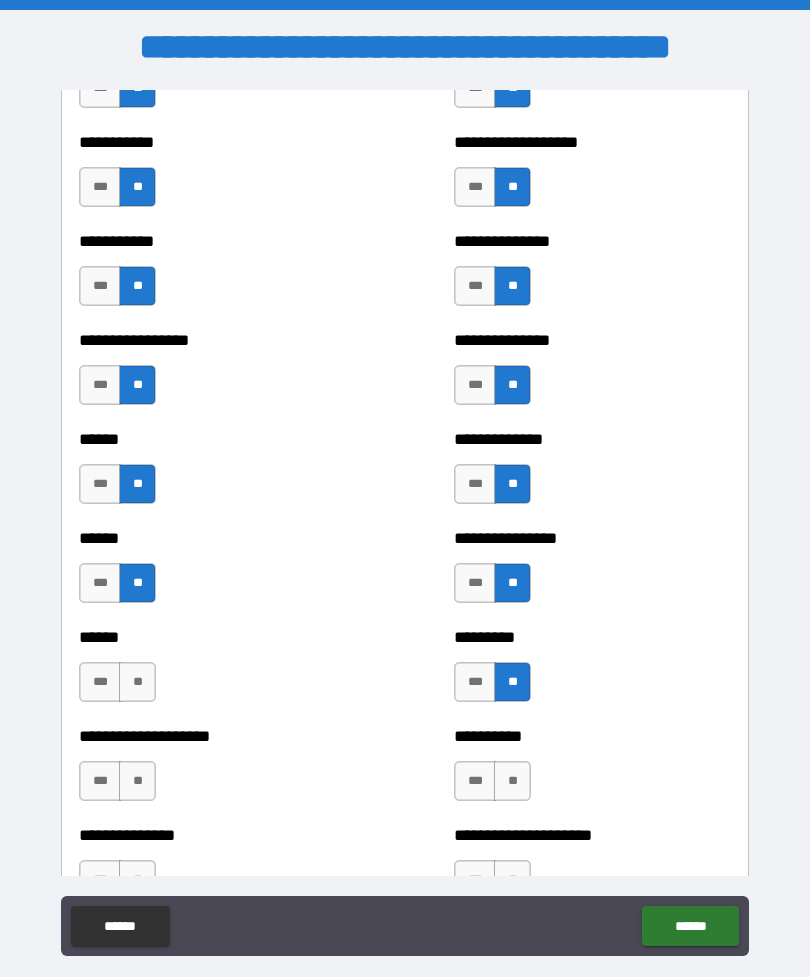 click on "**" at bounding box center [137, 682] 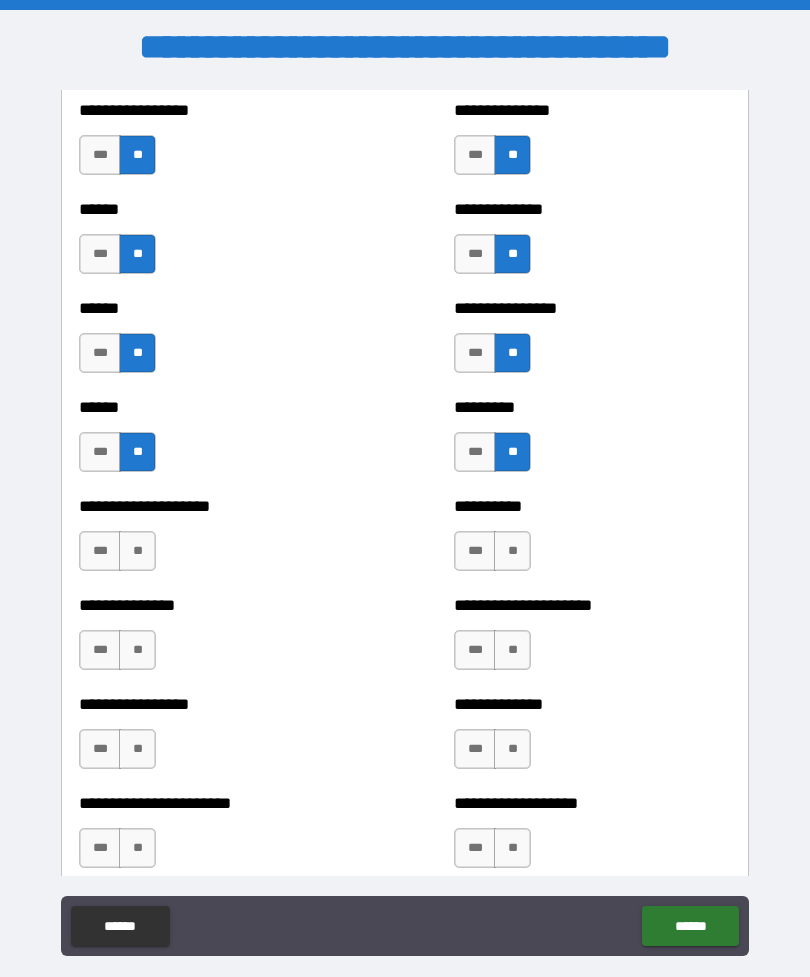 scroll, scrollTop: 3053, scrollLeft: 0, axis: vertical 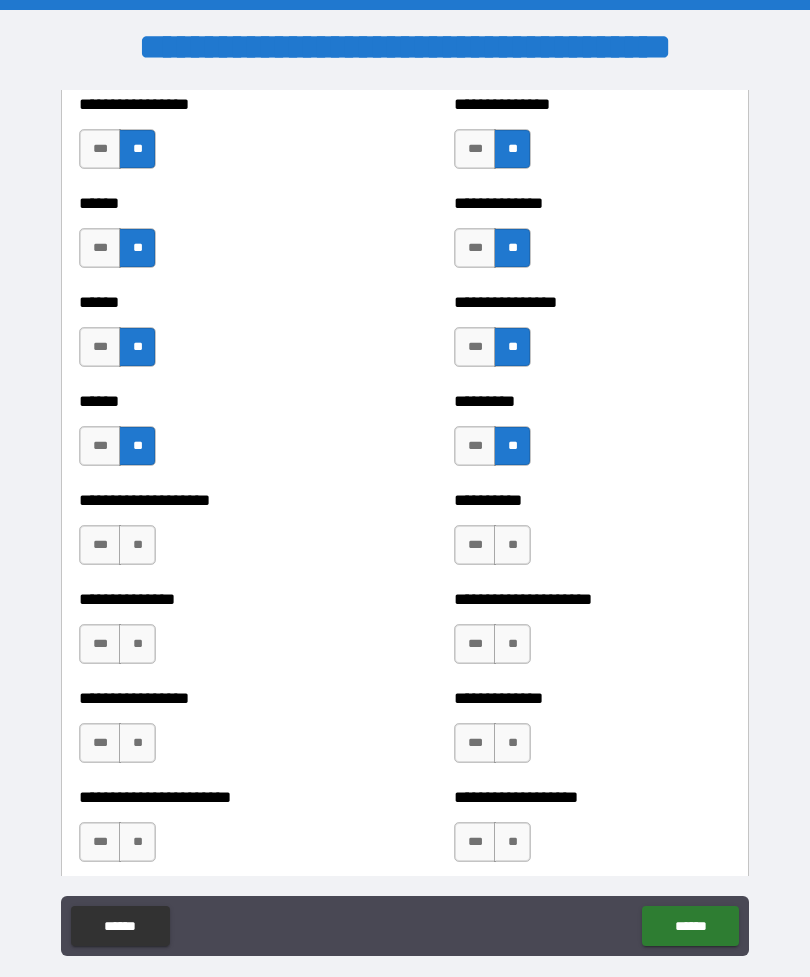 click on "***" at bounding box center [100, 545] 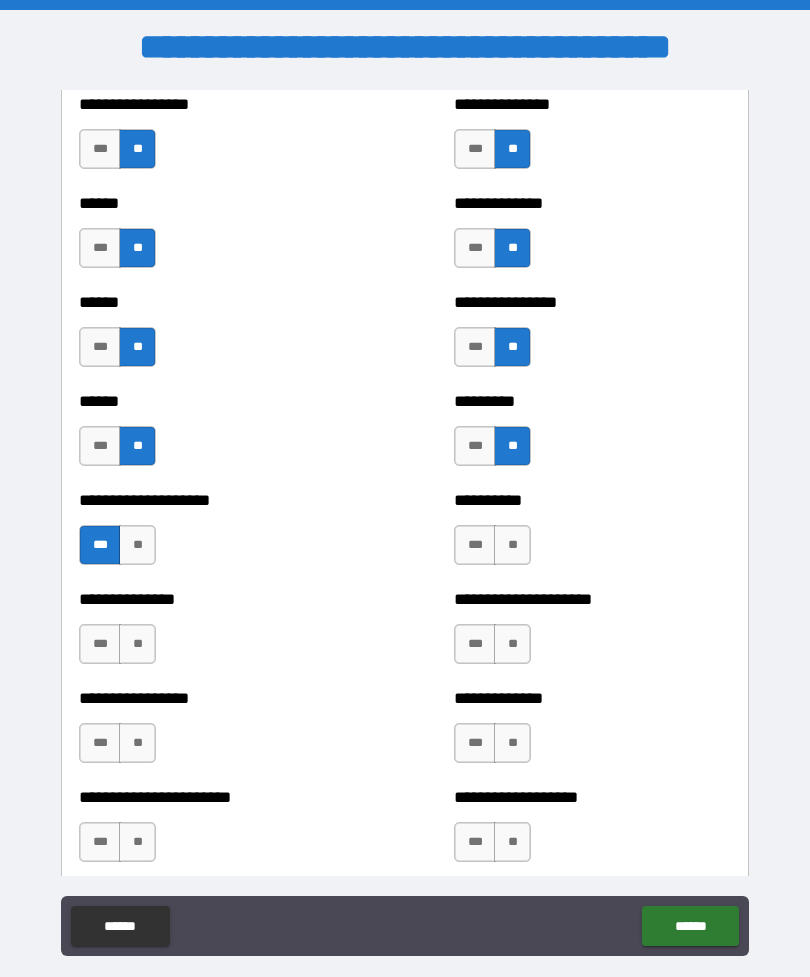 click on "**" at bounding box center [512, 545] 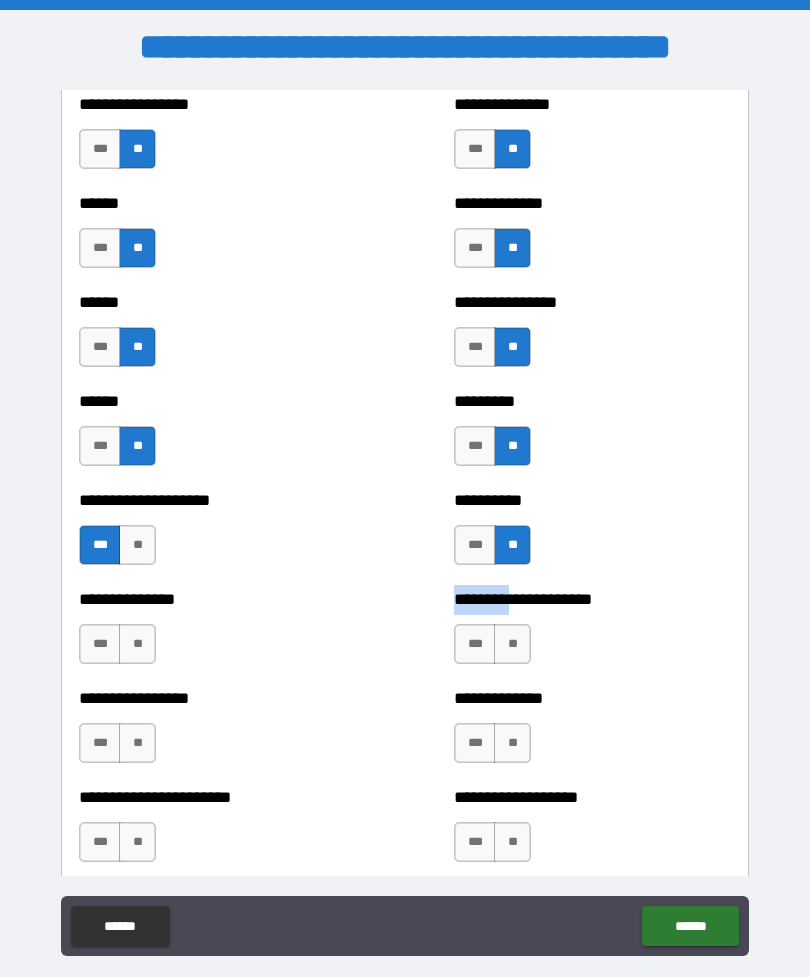 click on "**" at bounding box center [137, 644] 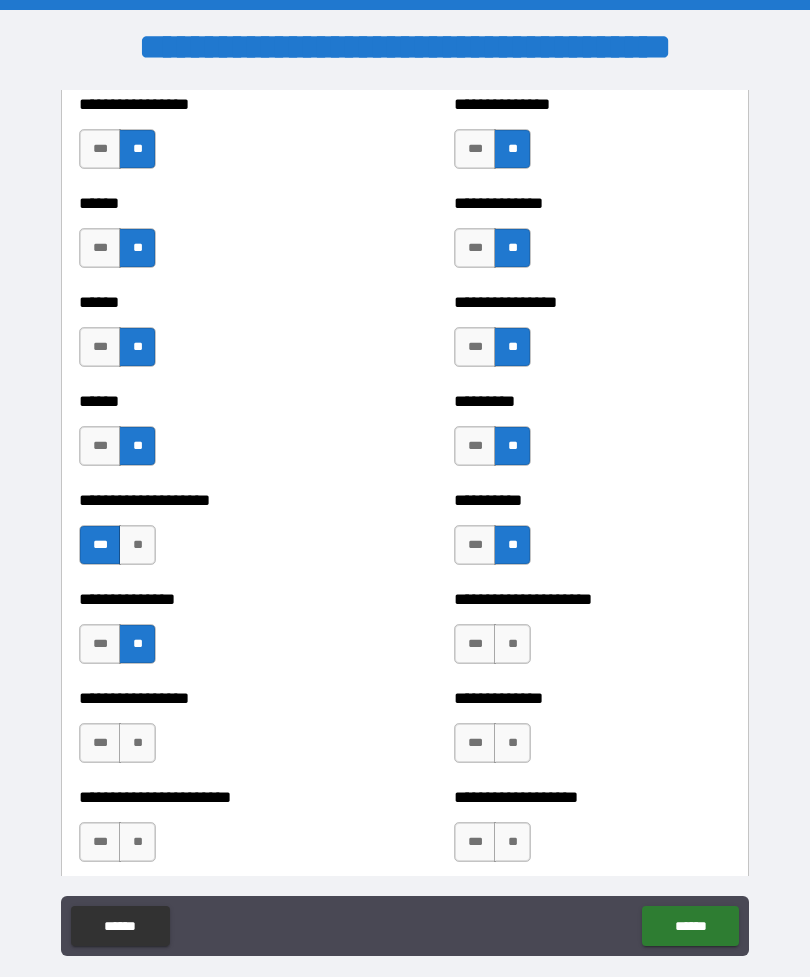 click on "**********" at bounding box center (592, 634) 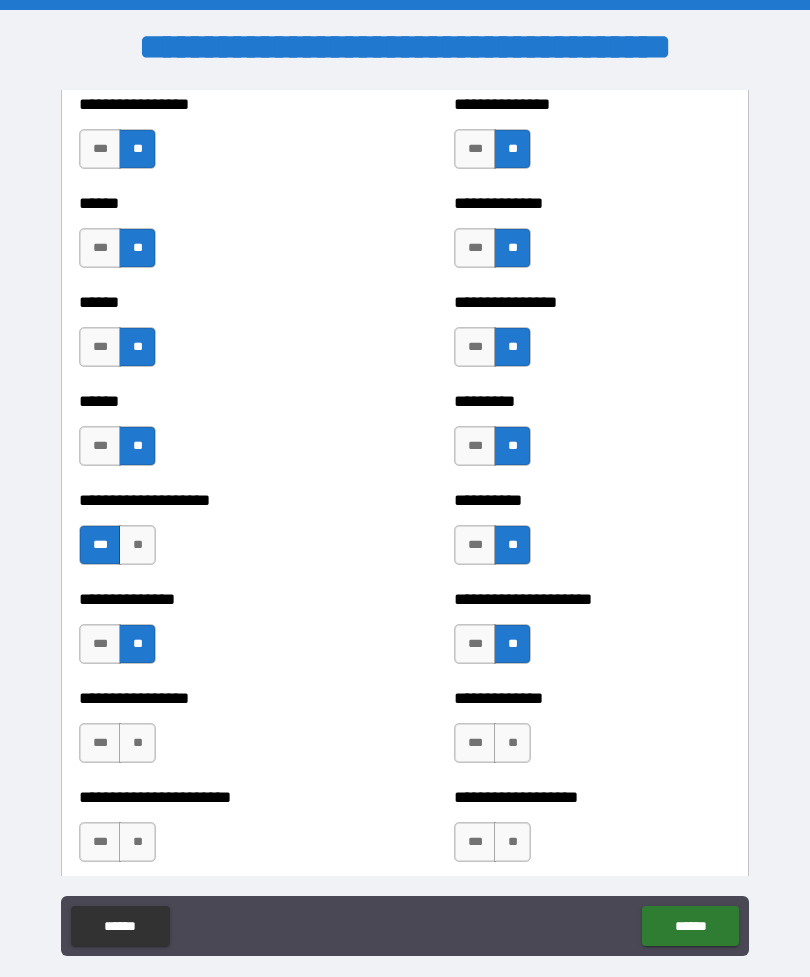 click on "**" at bounding box center (512, 743) 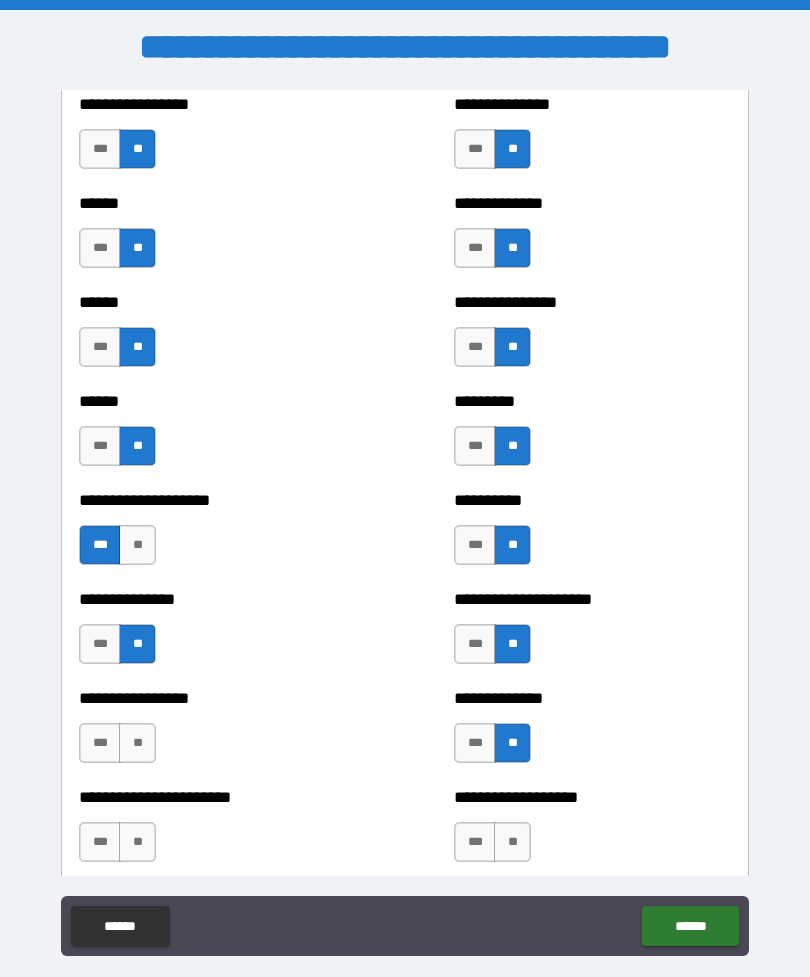 click on "**" at bounding box center [137, 743] 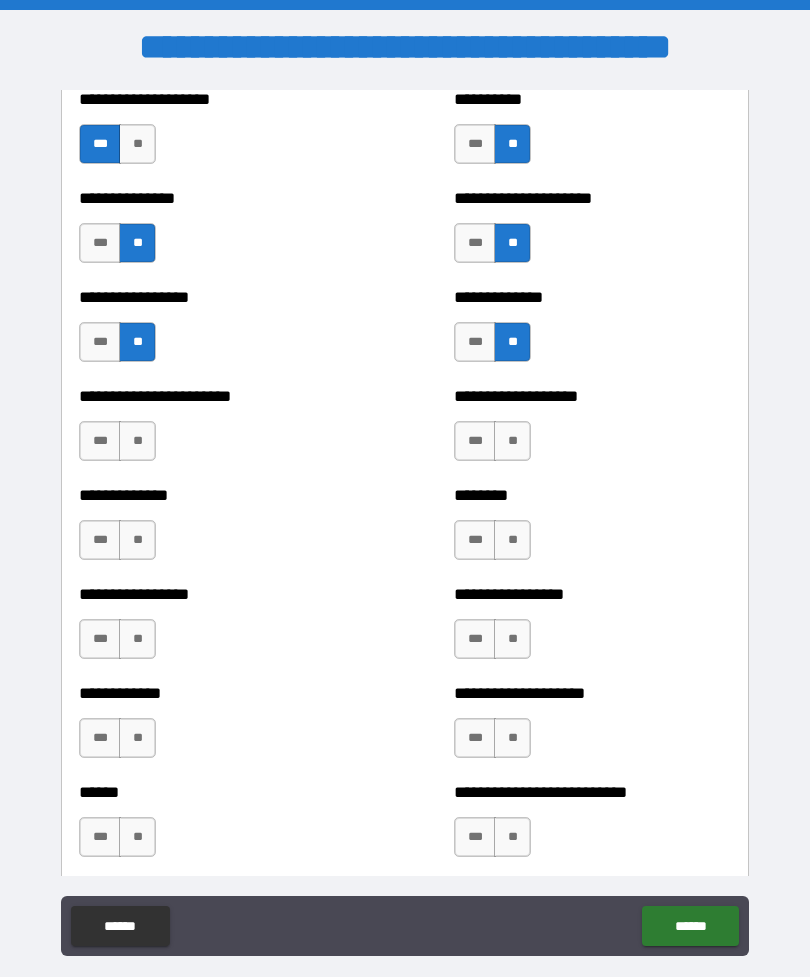 scroll, scrollTop: 3456, scrollLeft: 0, axis: vertical 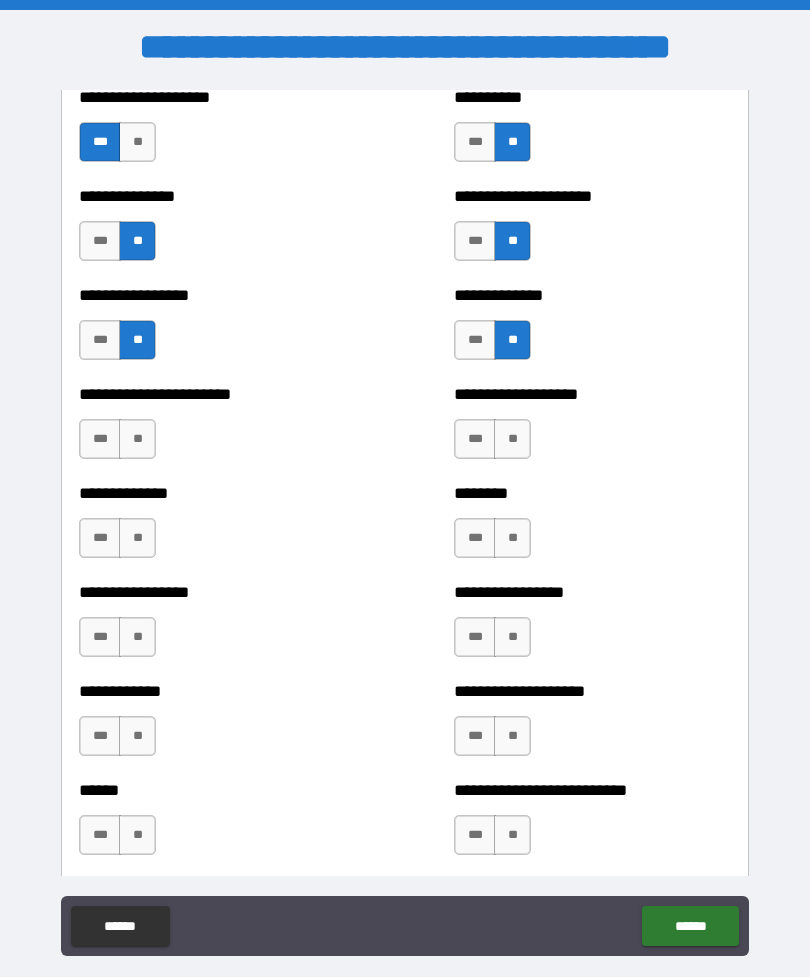 click on "**" at bounding box center [137, 439] 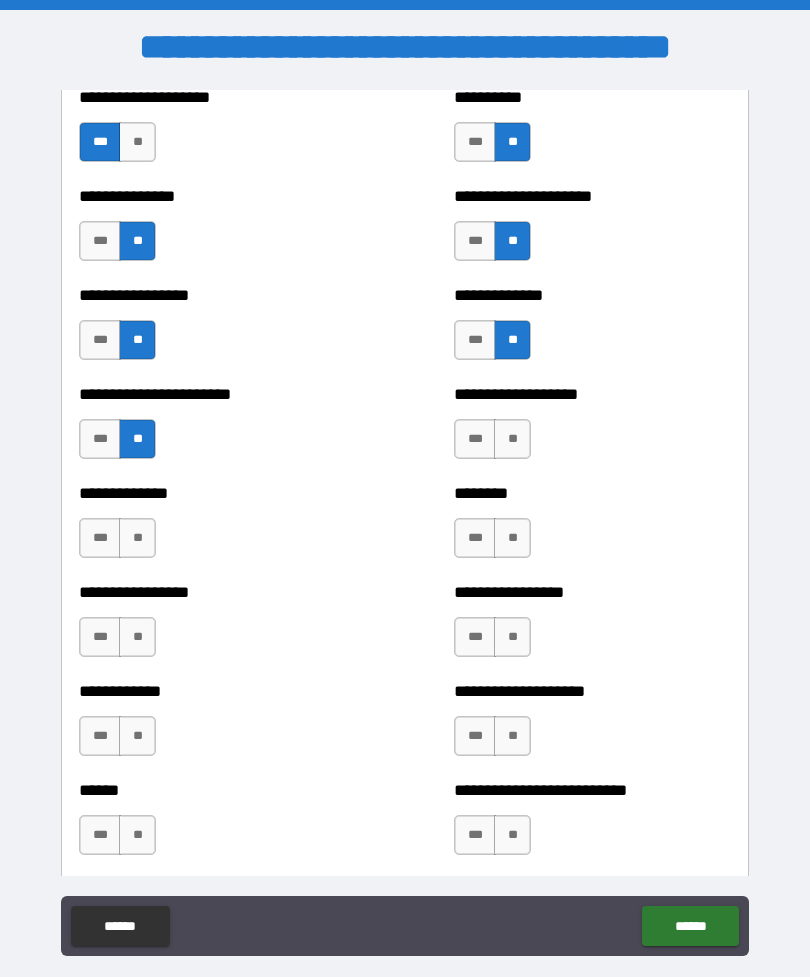 click on "**" at bounding box center [512, 439] 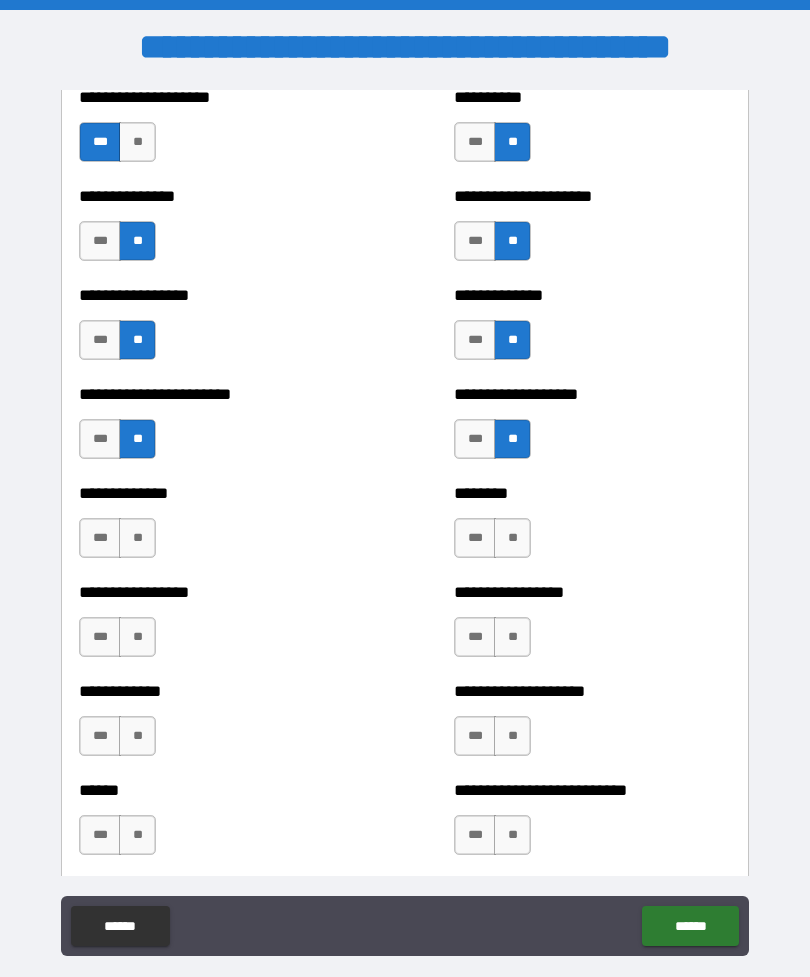 click on "**" at bounding box center [512, 538] 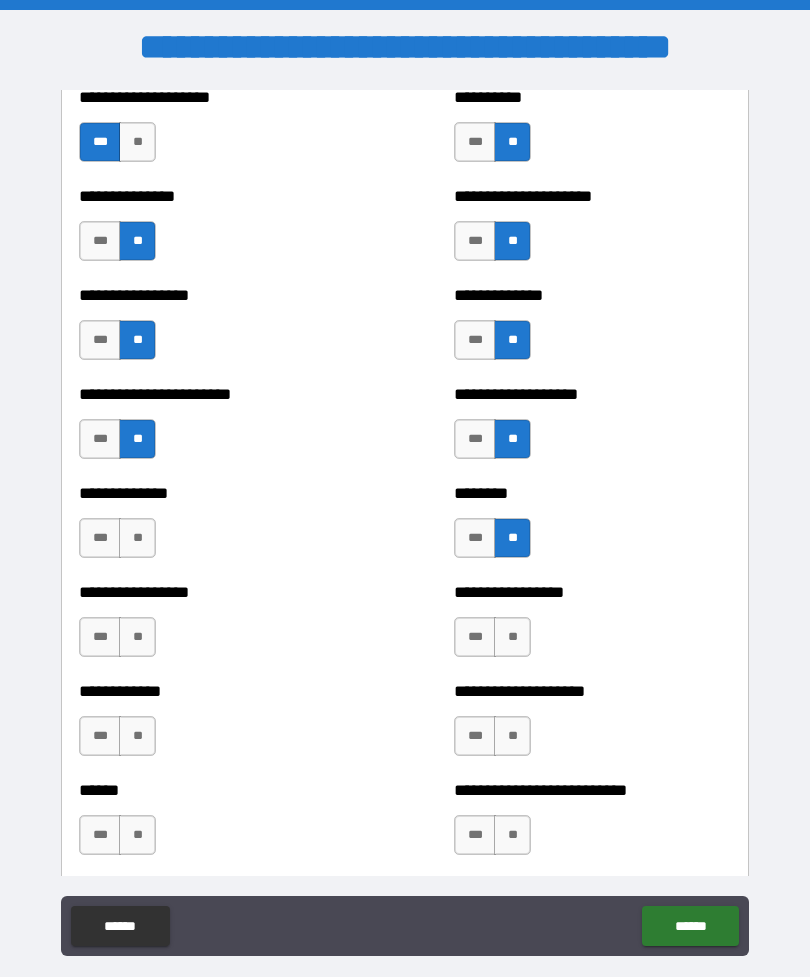 click on "*** **" at bounding box center [120, 543] 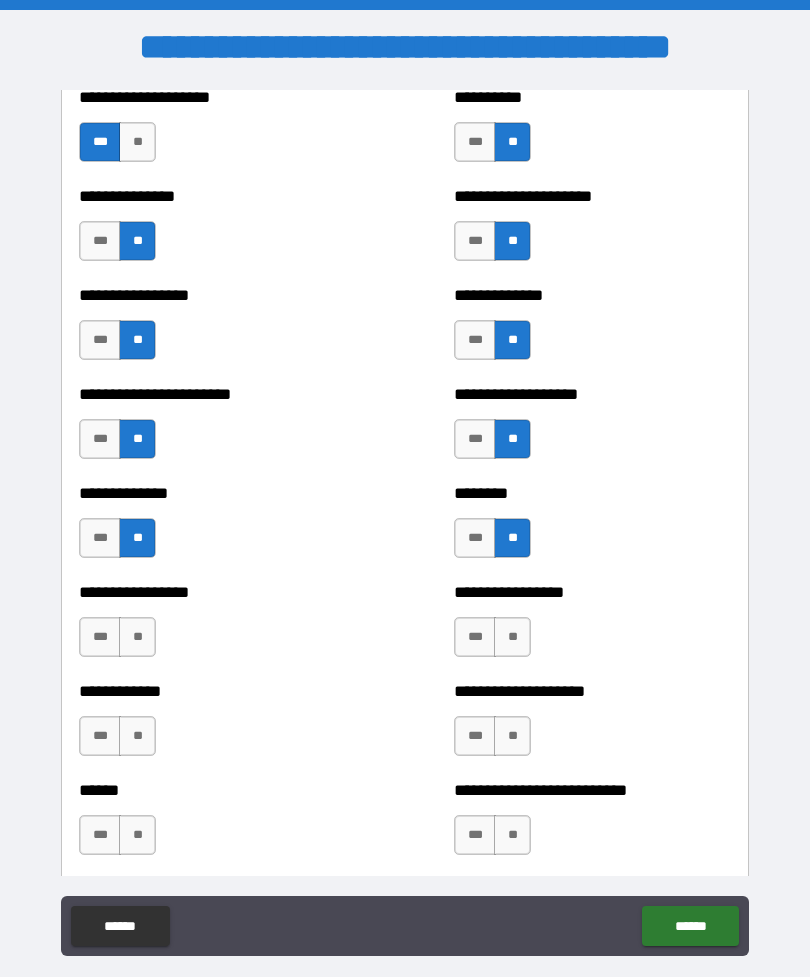 click on "**" at bounding box center [137, 637] 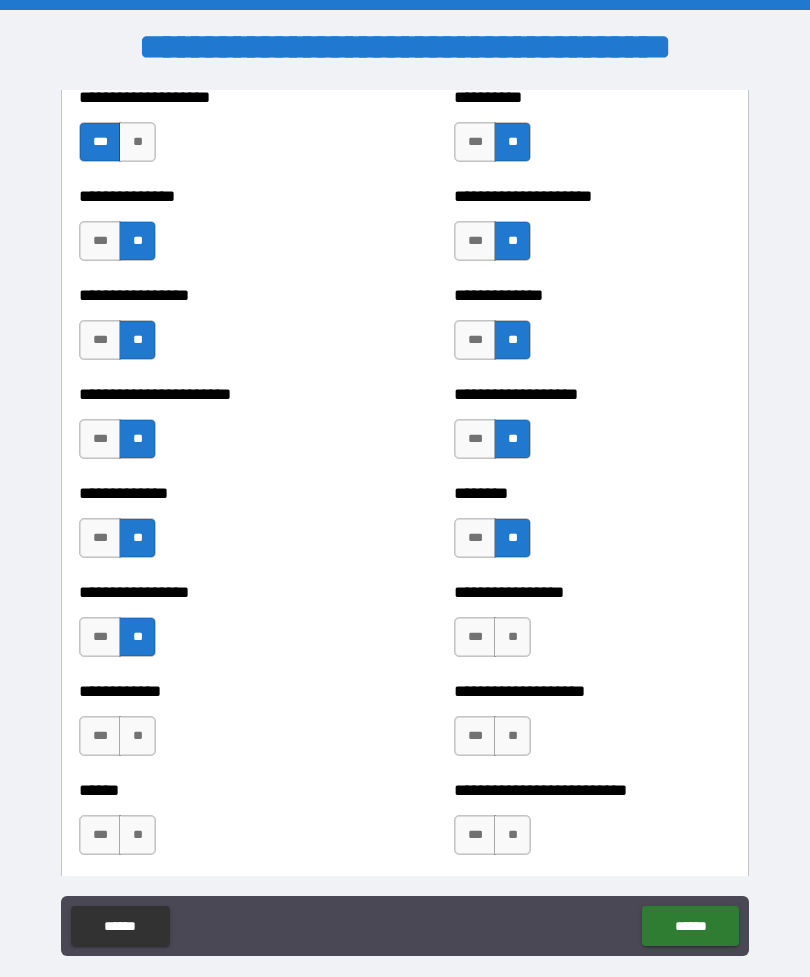 click on "**********" at bounding box center [592, 627] 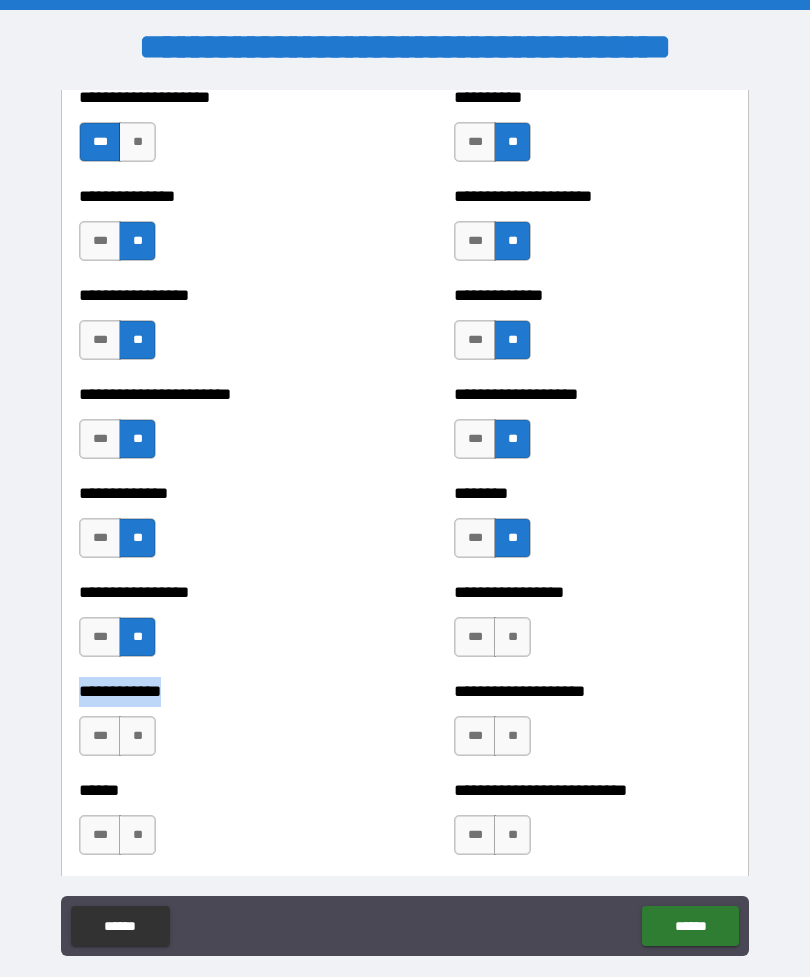 click on "**********" at bounding box center [592, 592] 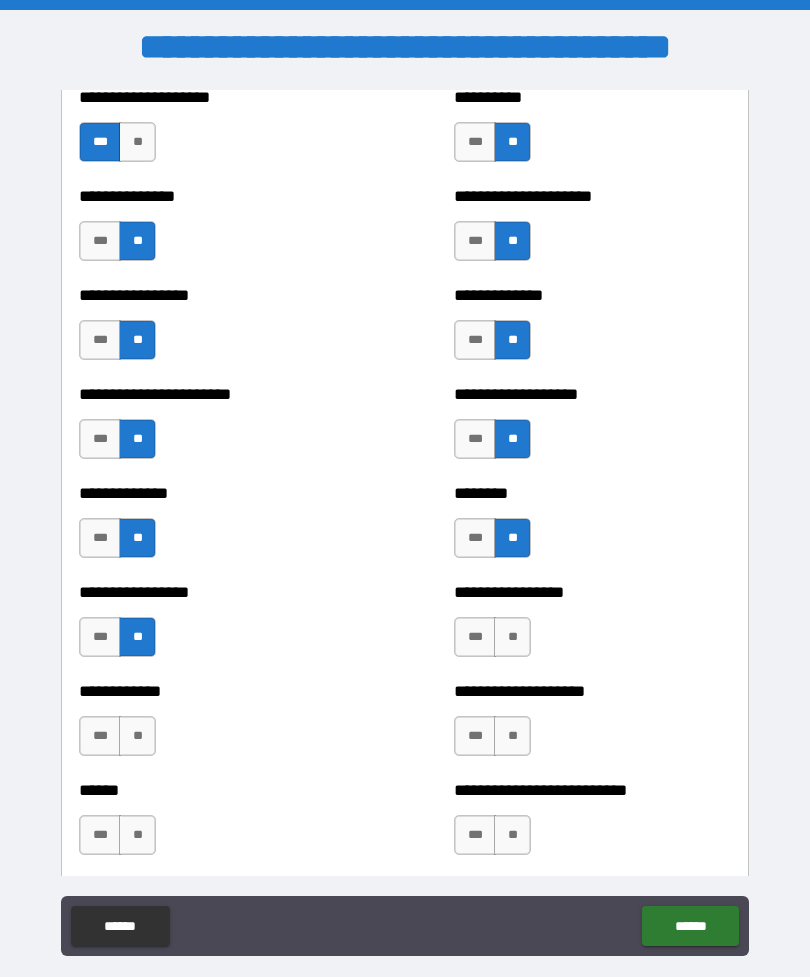 click on "**" at bounding box center [512, 637] 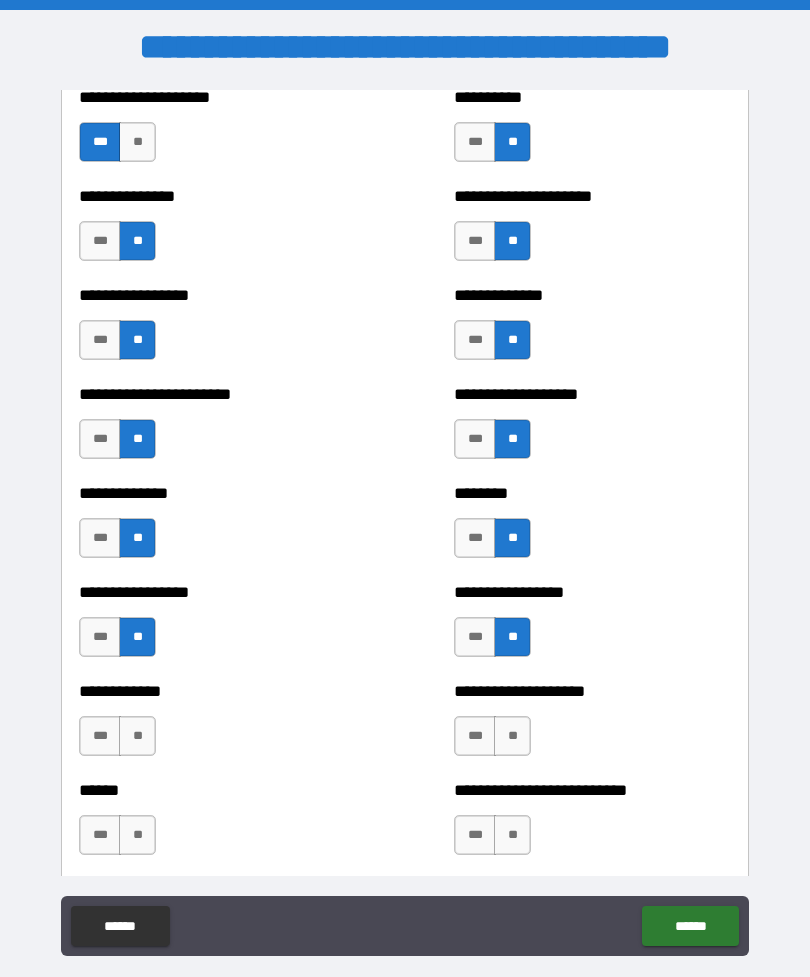 click on "**" at bounding box center [137, 736] 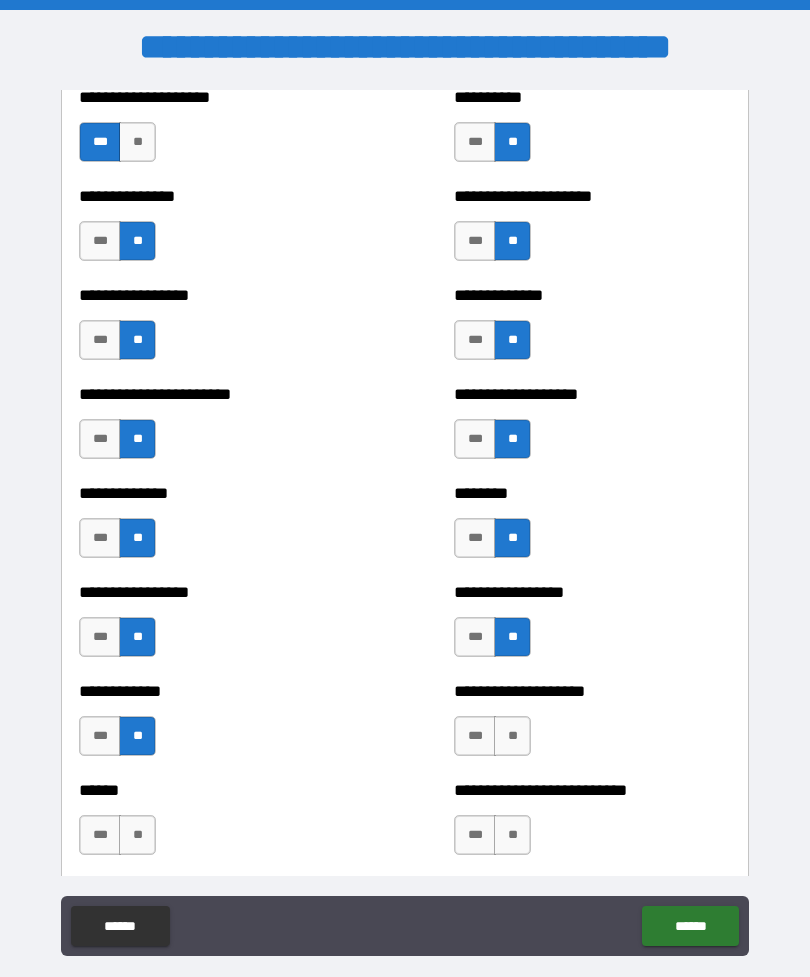 click on "**" at bounding box center [512, 736] 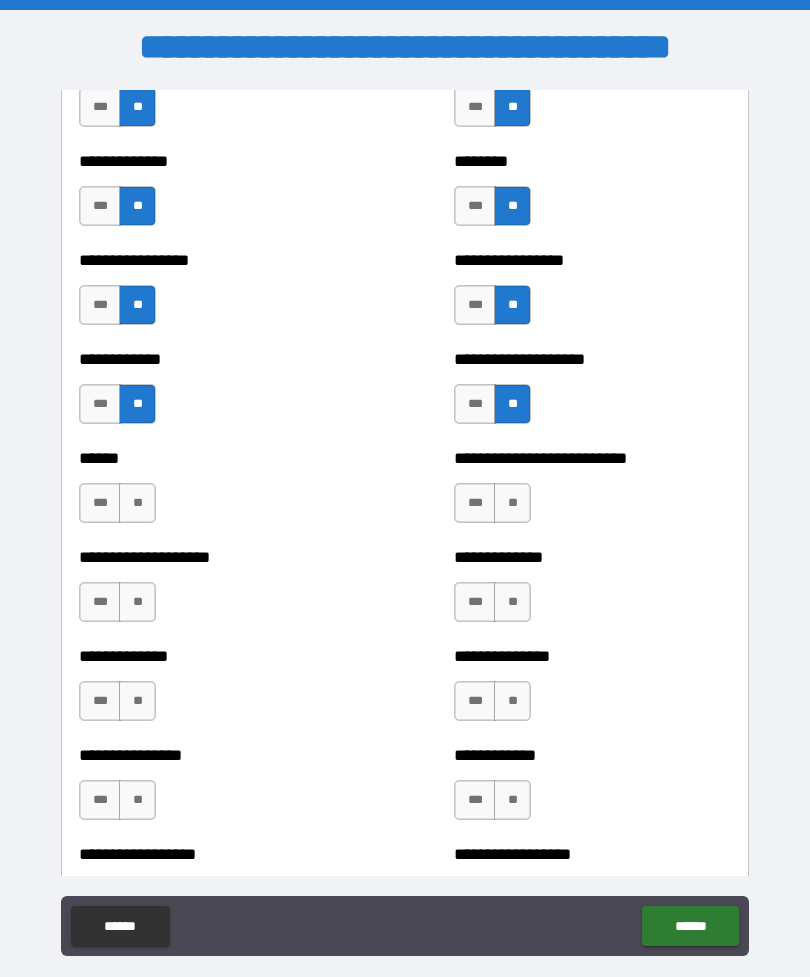 scroll, scrollTop: 3795, scrollLeft: 0, axis: vertical 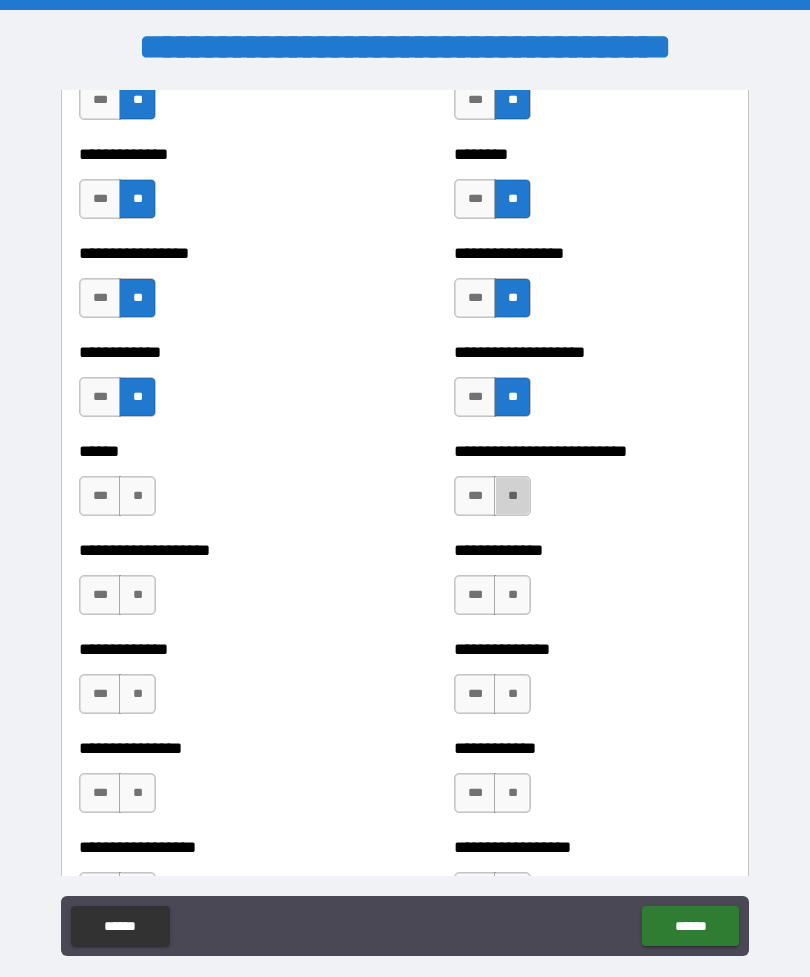 click on "**" at bounding box center (512, 496) 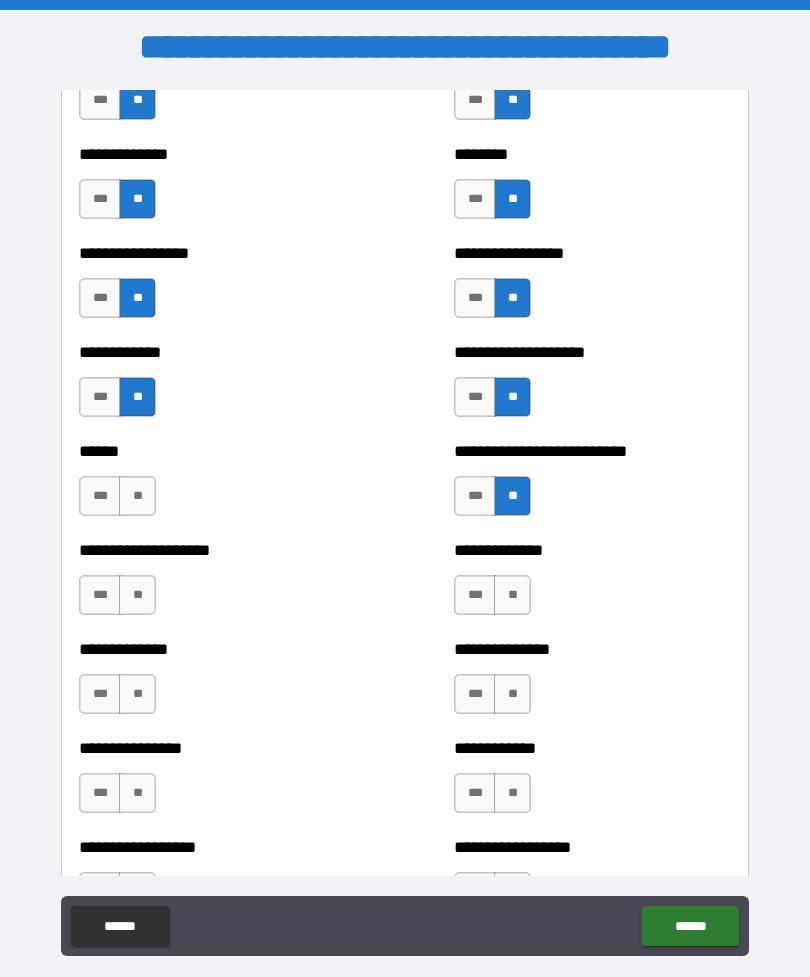 click on "**" at bounding box center (137, 496) 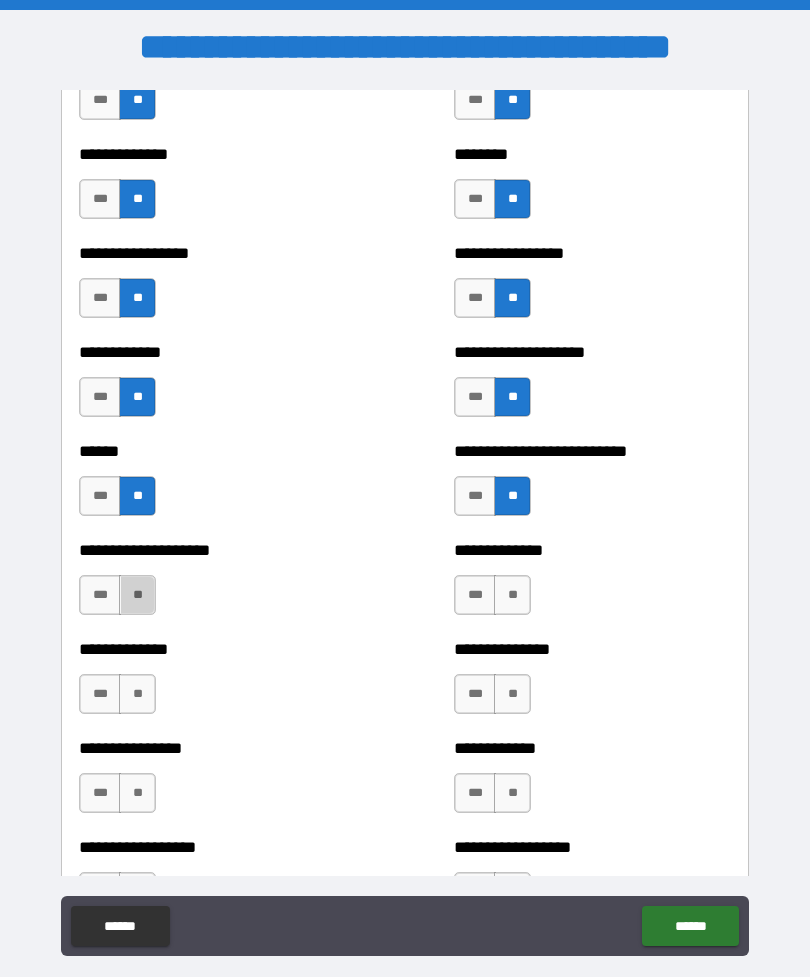 click on "**" at bounding box center [137, 595] 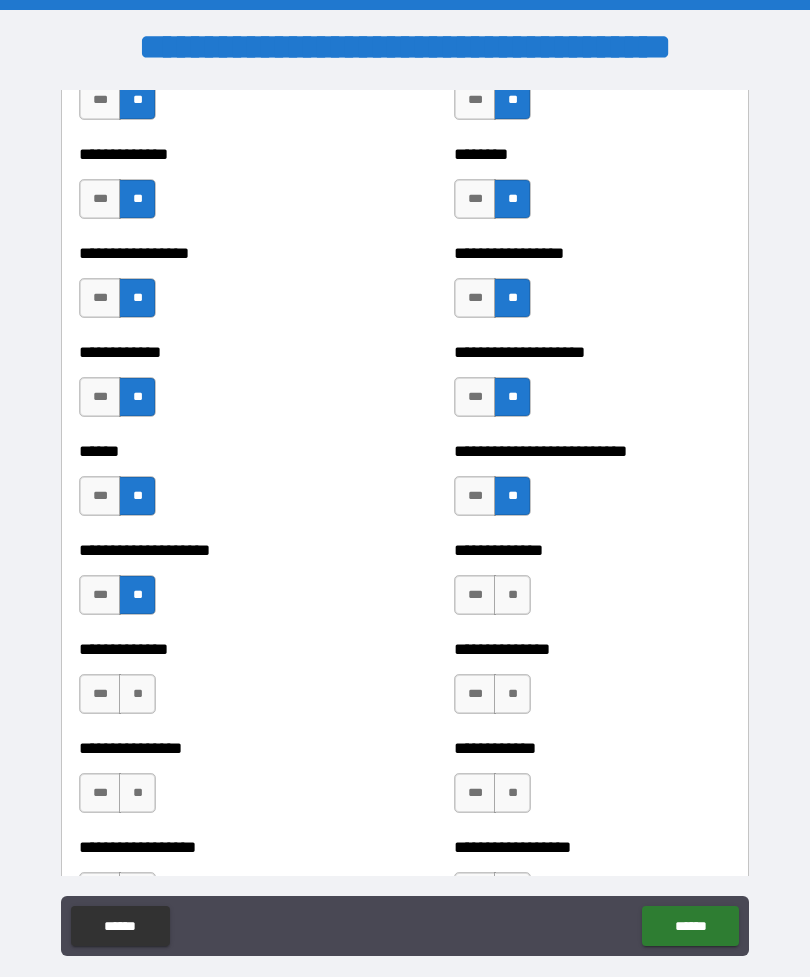 click on "**" at bounding box center [512, 595] 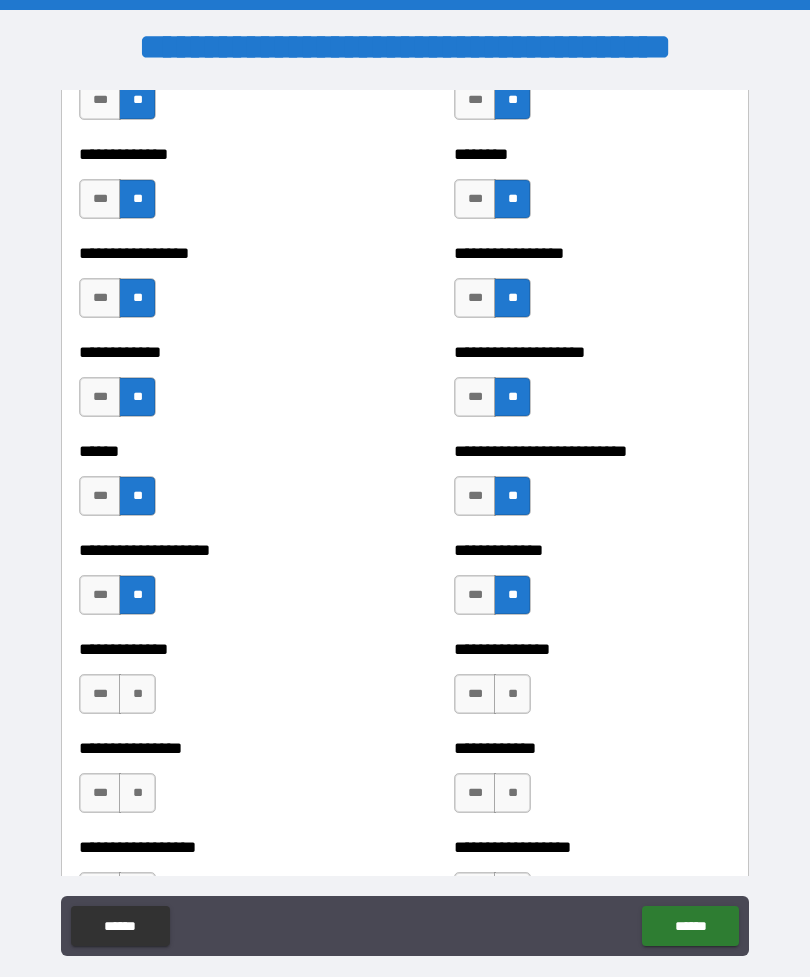 click on "**" at bounding box center (137, 694) 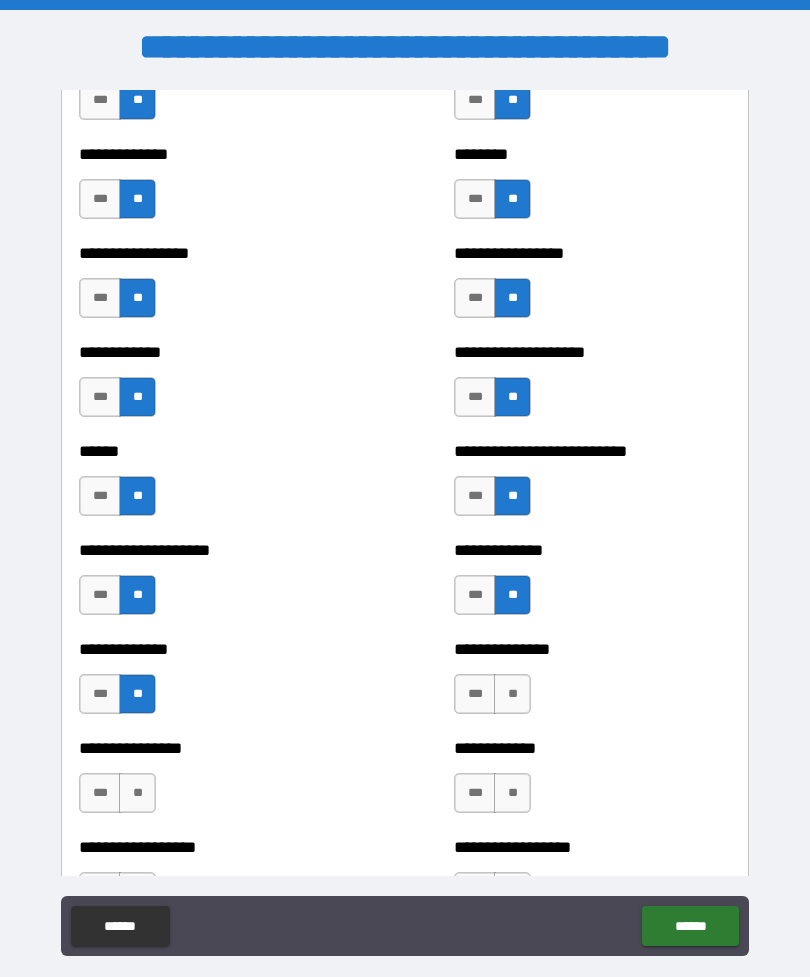 click on "**" at bounding box center (512, 694) 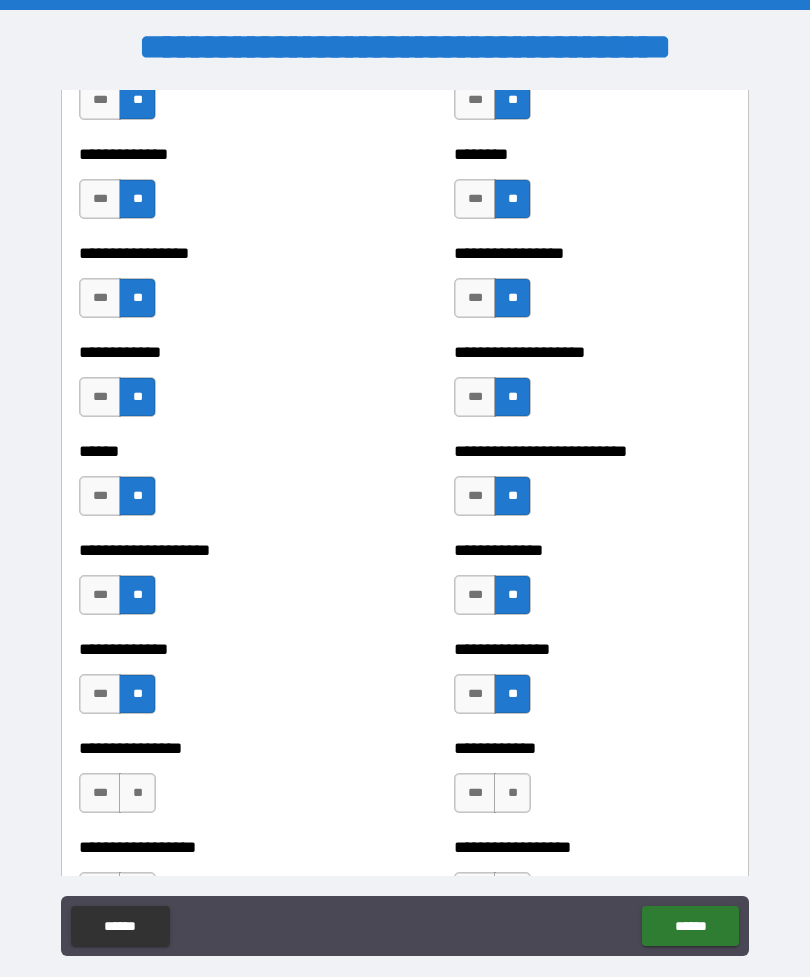 click on "***" at bounding box center [475, 694] 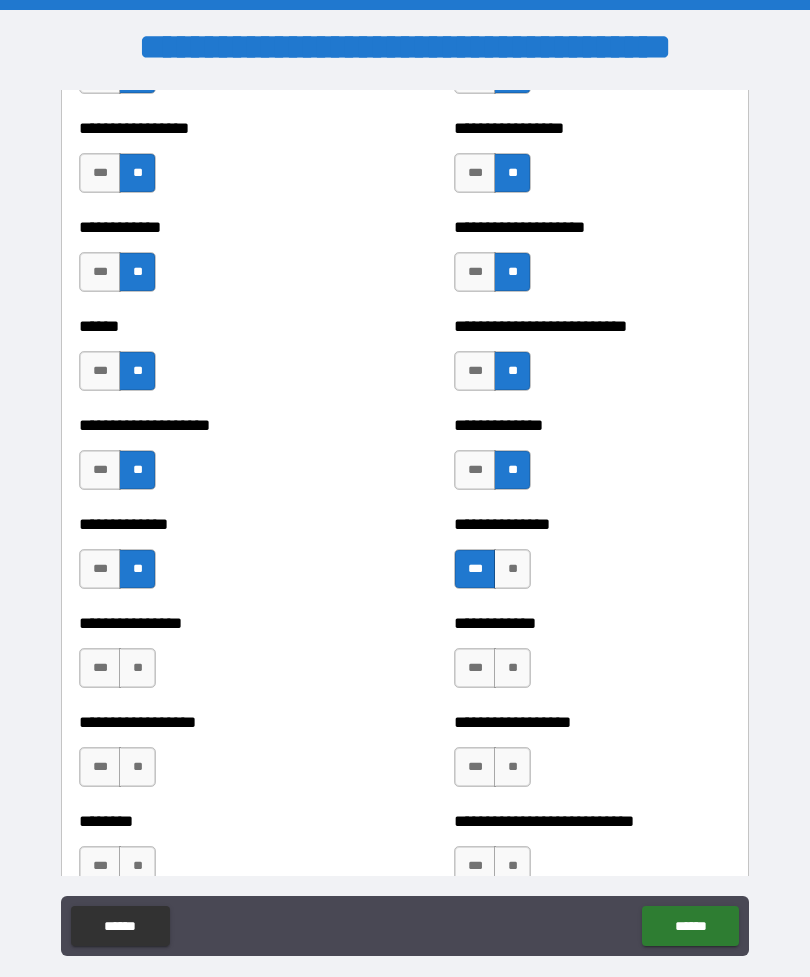 scroll, scrollTop: 4005, scrollLeft: 0, axis: vertical 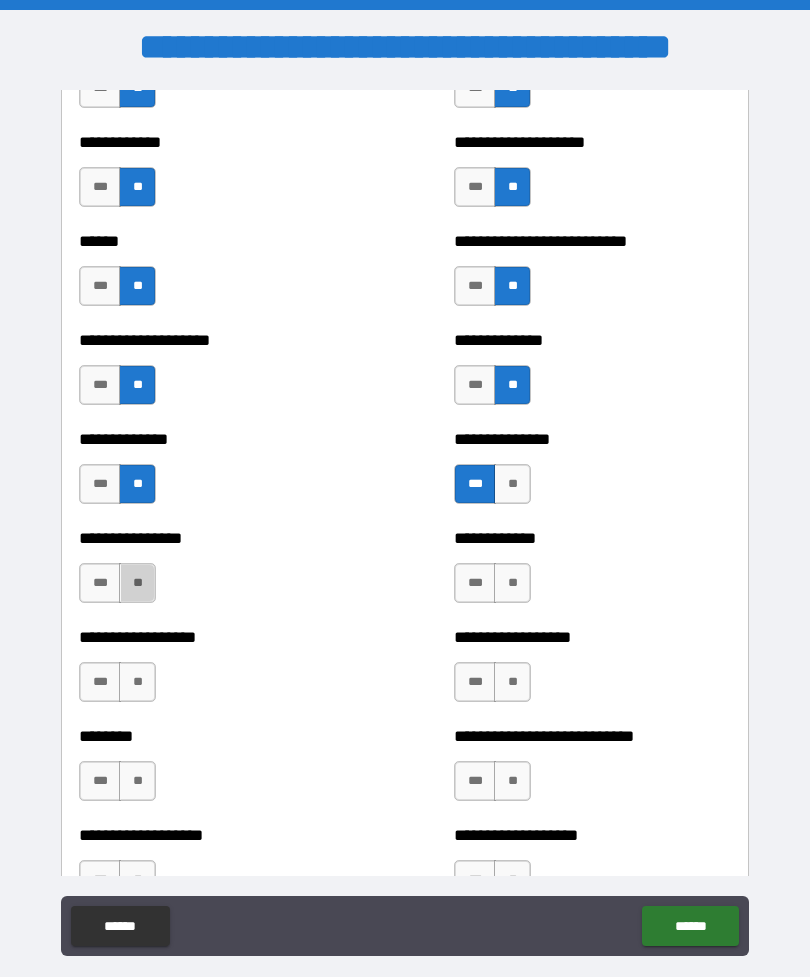 click on "**" at bounding box center [137, 583] 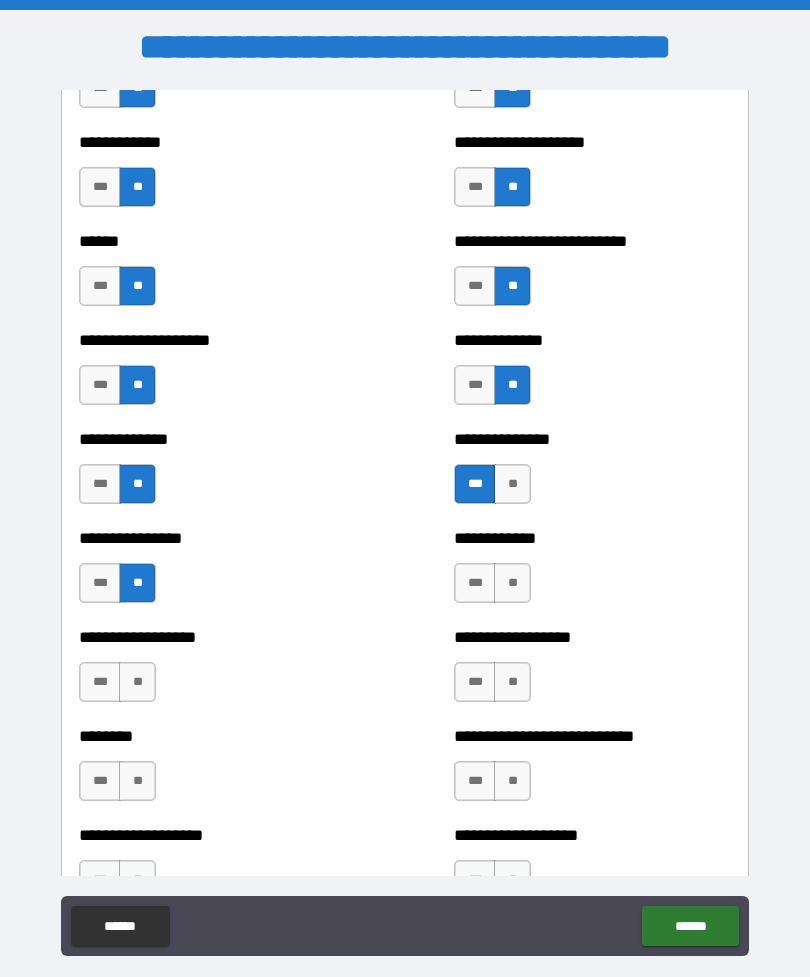 click on "**" at bounding box center [512, 583] 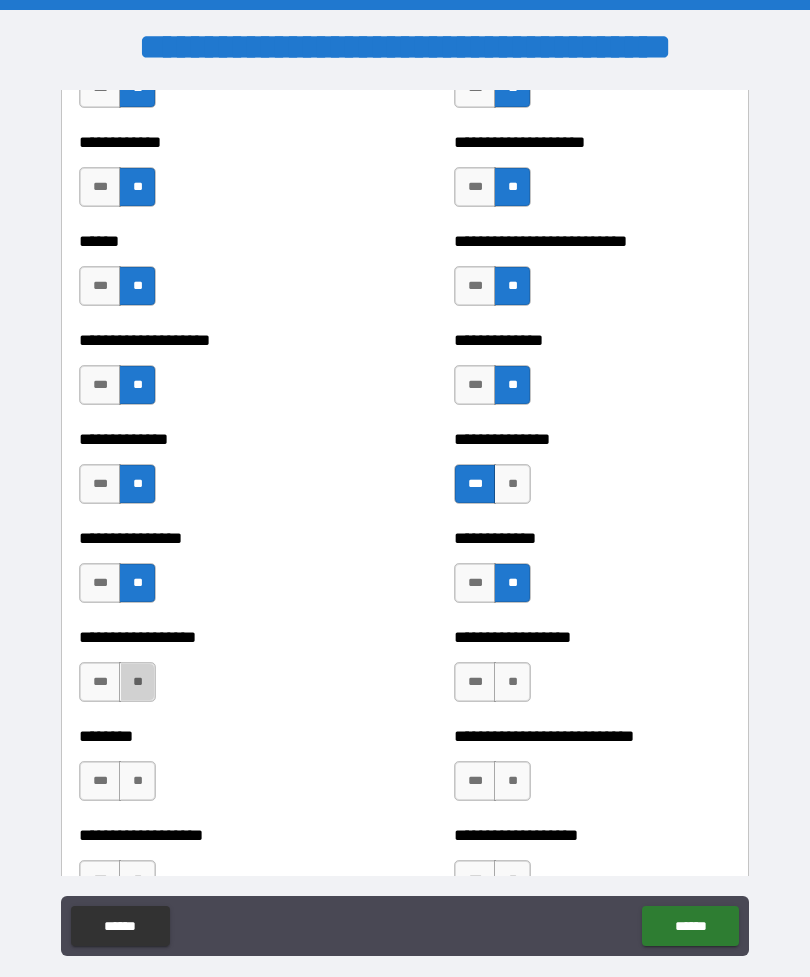 click on "**" at bounding box center [137, 682] 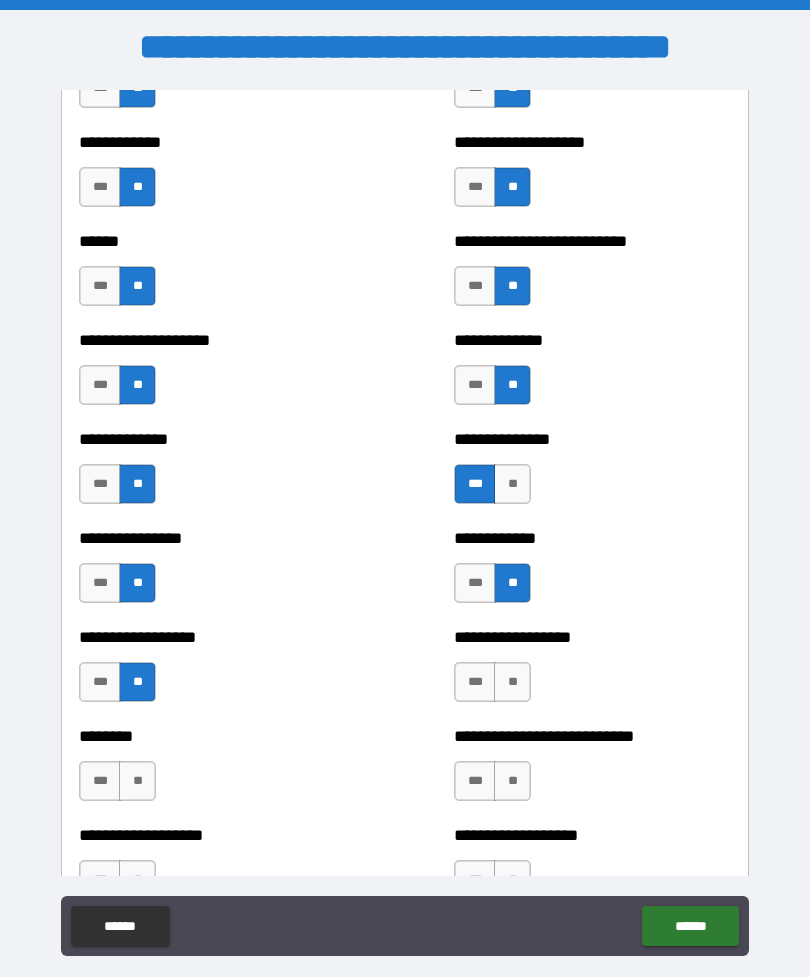 click on "**" at bounding box center (512, 682) 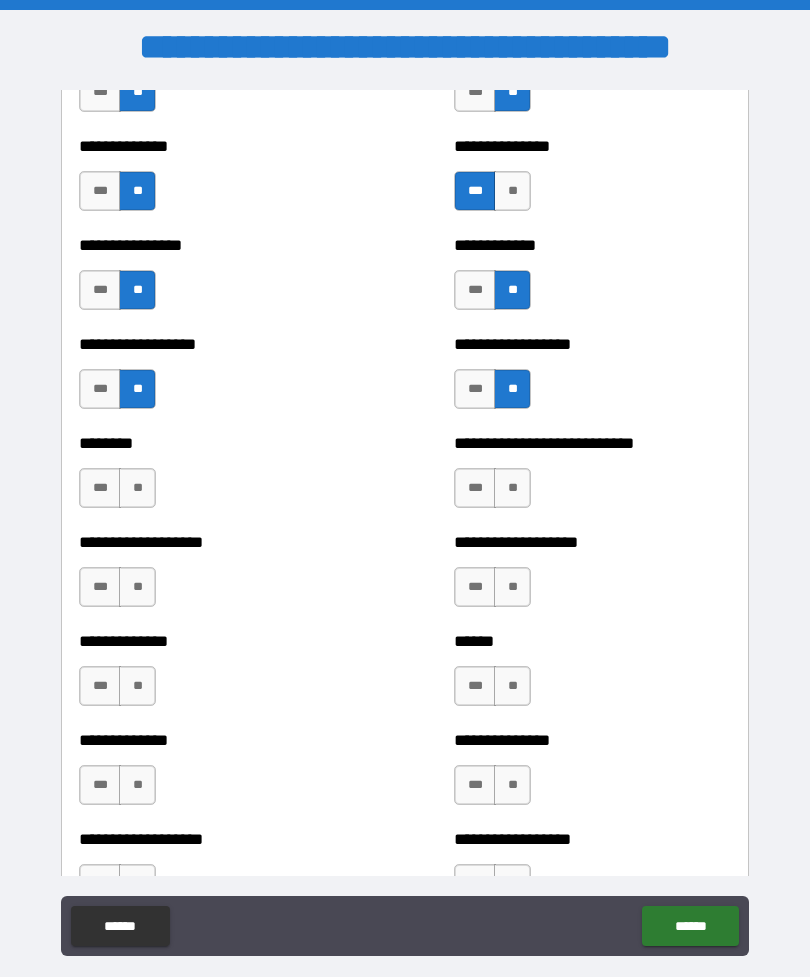 scroll, scrollTop: 4322, scrollLeft: 0, axis: vertical 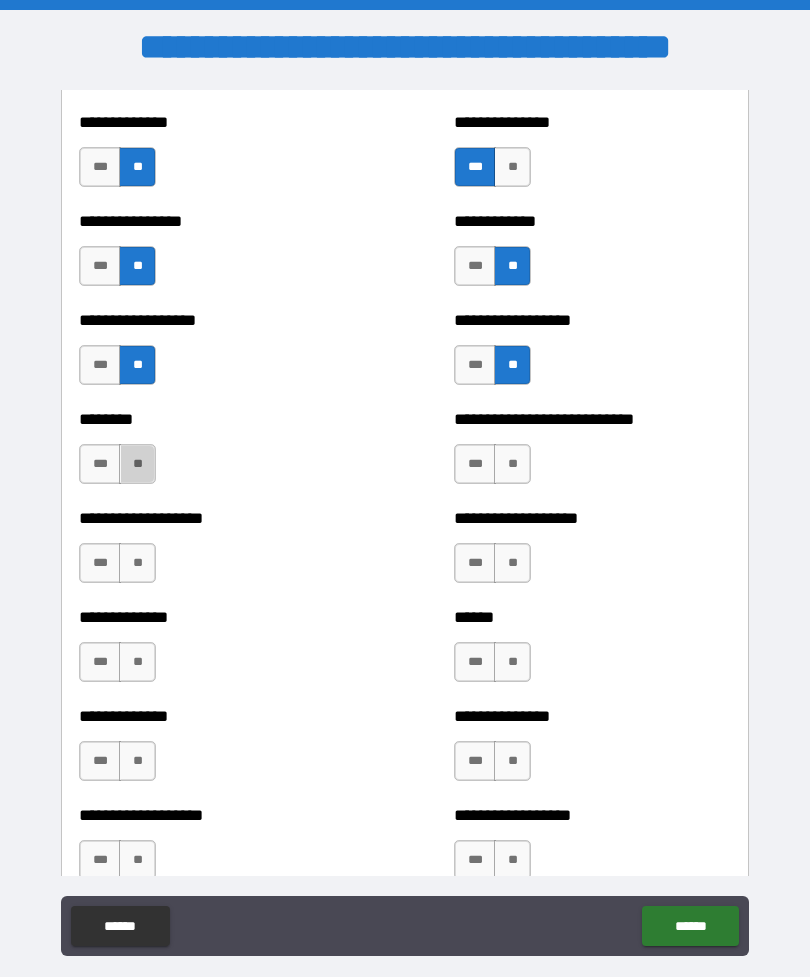 click on "**" at bounding box center [137, 464] 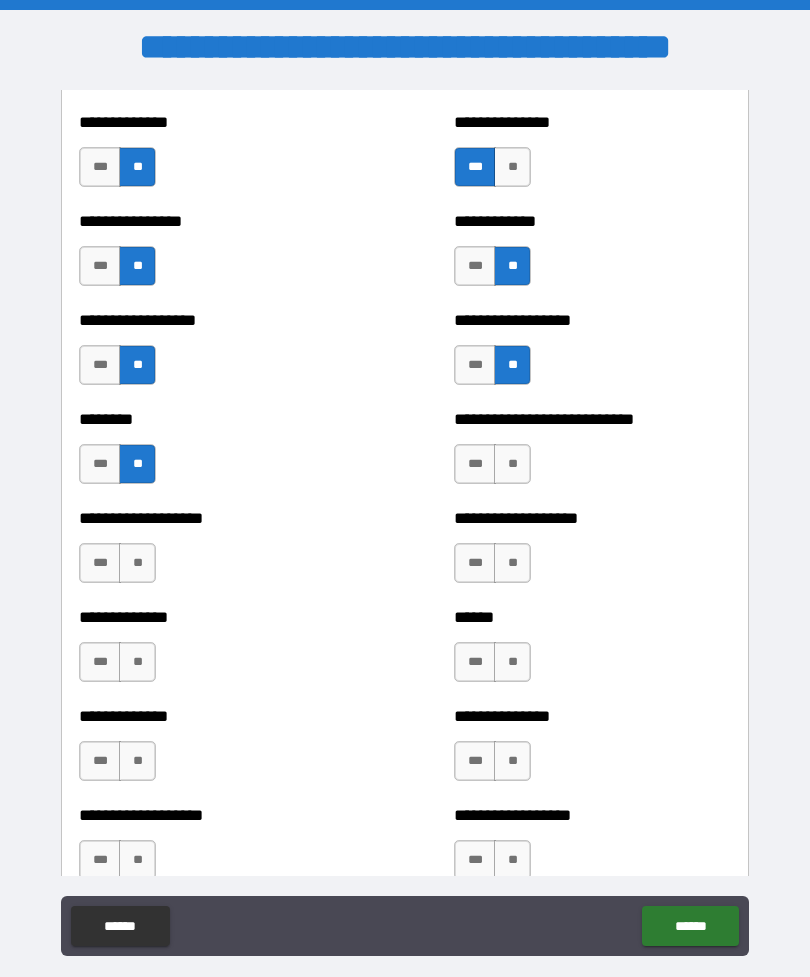 click on "**" at bounding box center (512, 464) 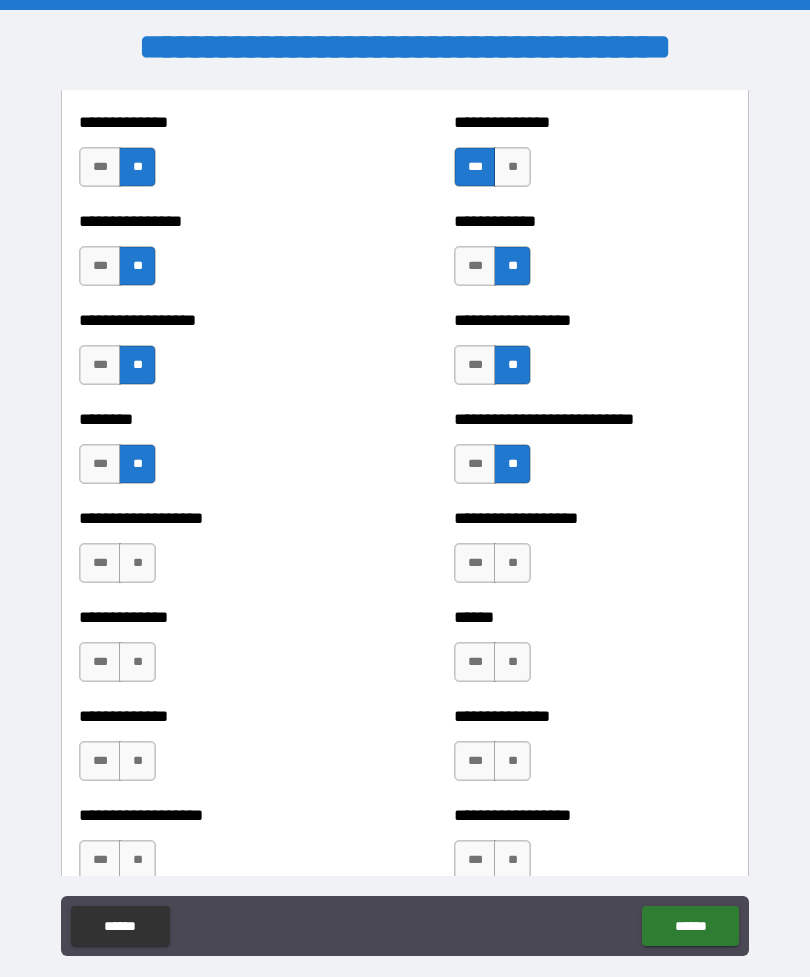 click on "**" at bounding box center [137, 563] 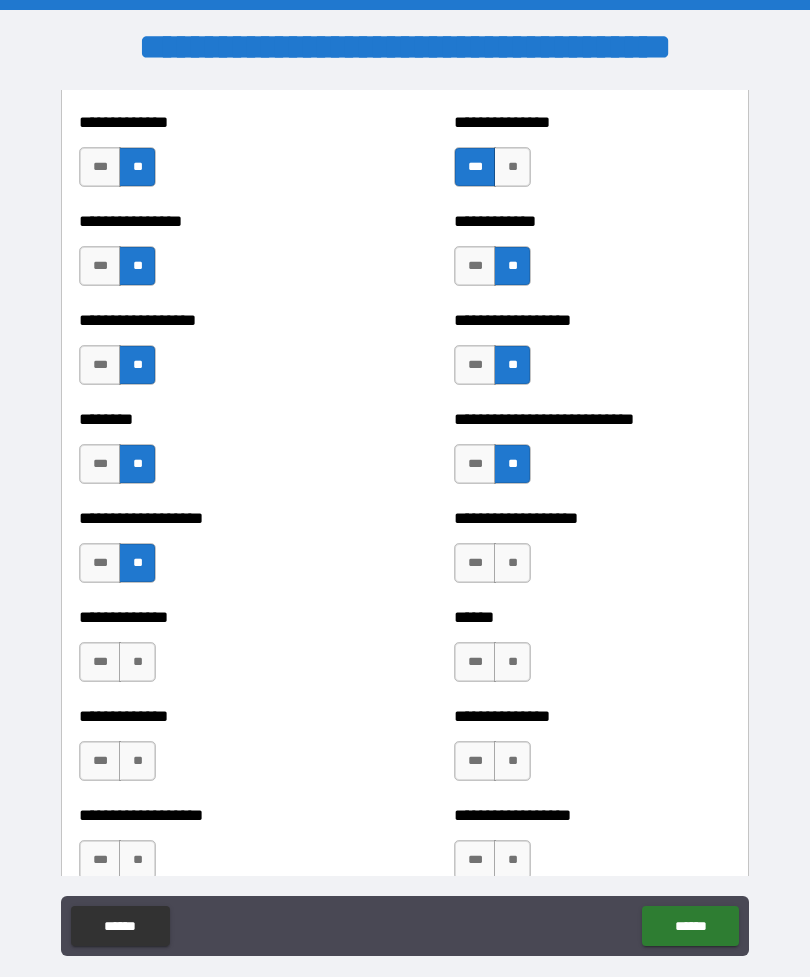 click on "**" at bounding box center (512, 563) 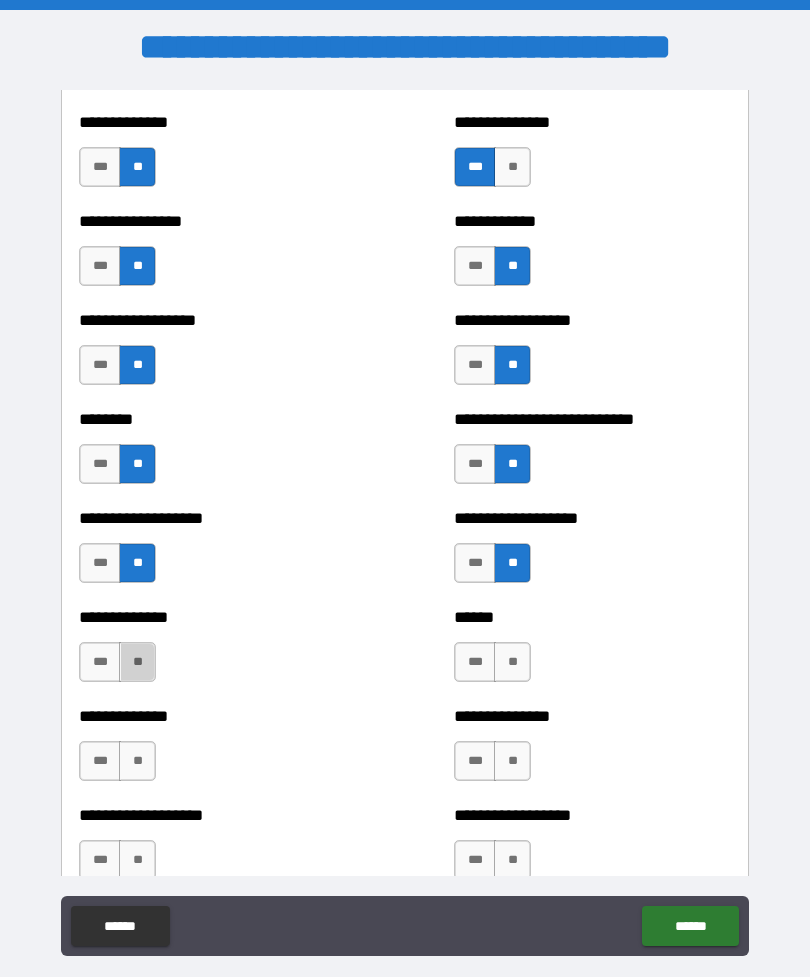 click on "**" at bounding box center (137, 662) 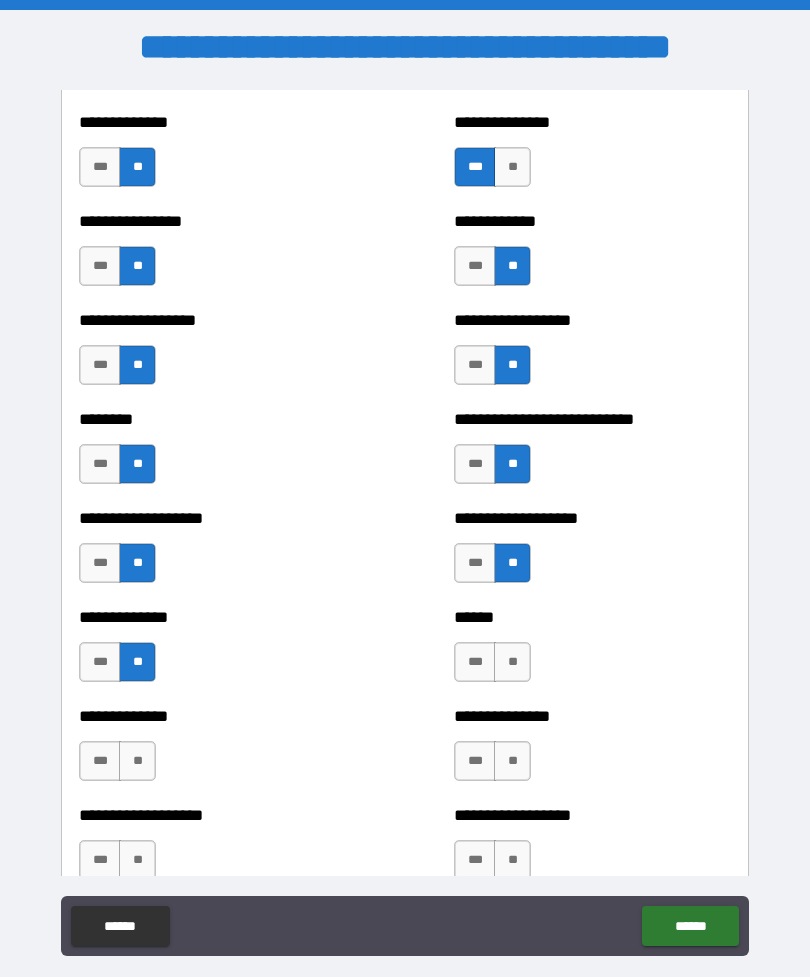 click on "**" at bounding box center [512, 662] 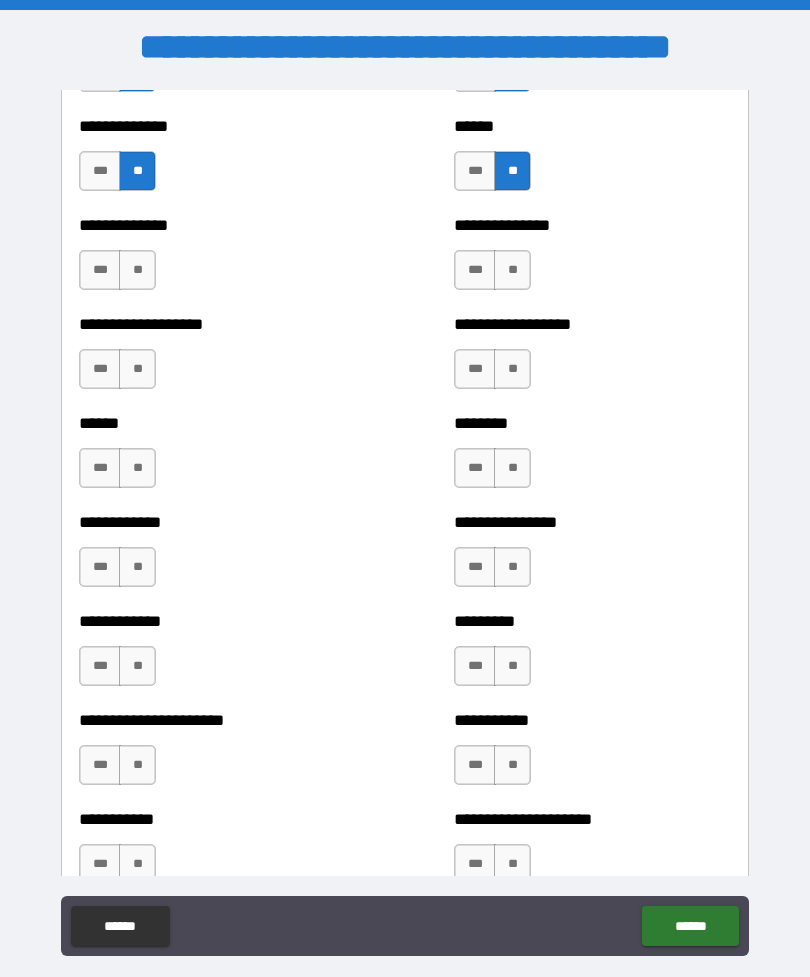 scroll, scrollTop: 4814, scrollLeft: 0, axis: vertical 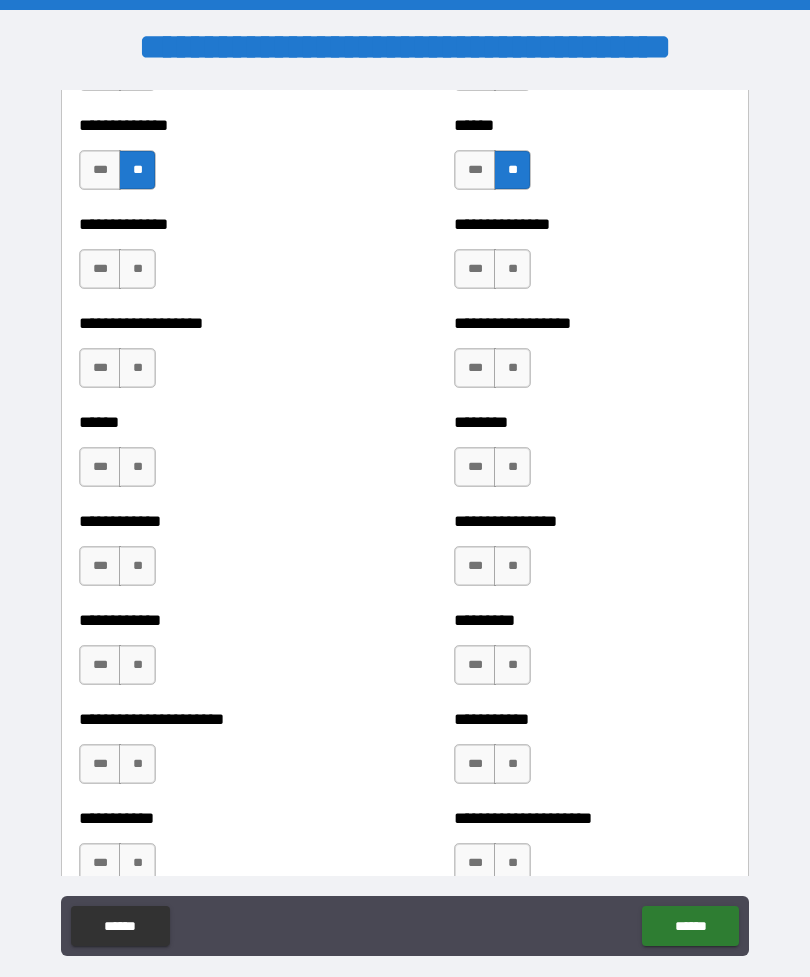 click on "*** **" at bounding box center (120, 274) 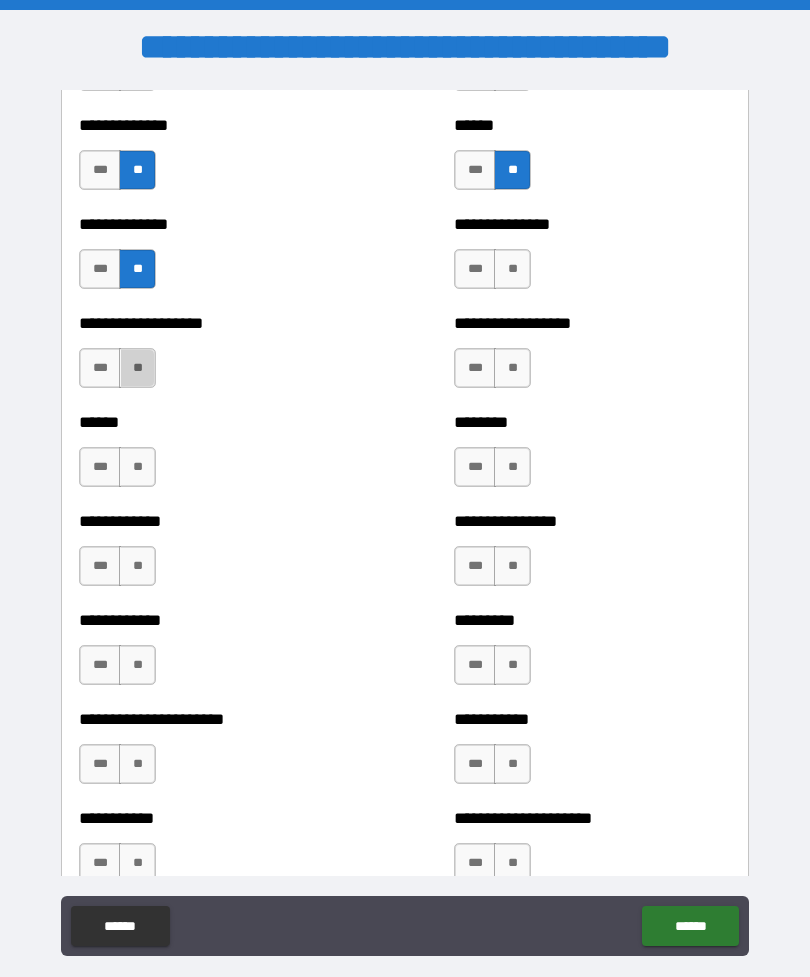 click on "**" at bounding box center [137, 368] 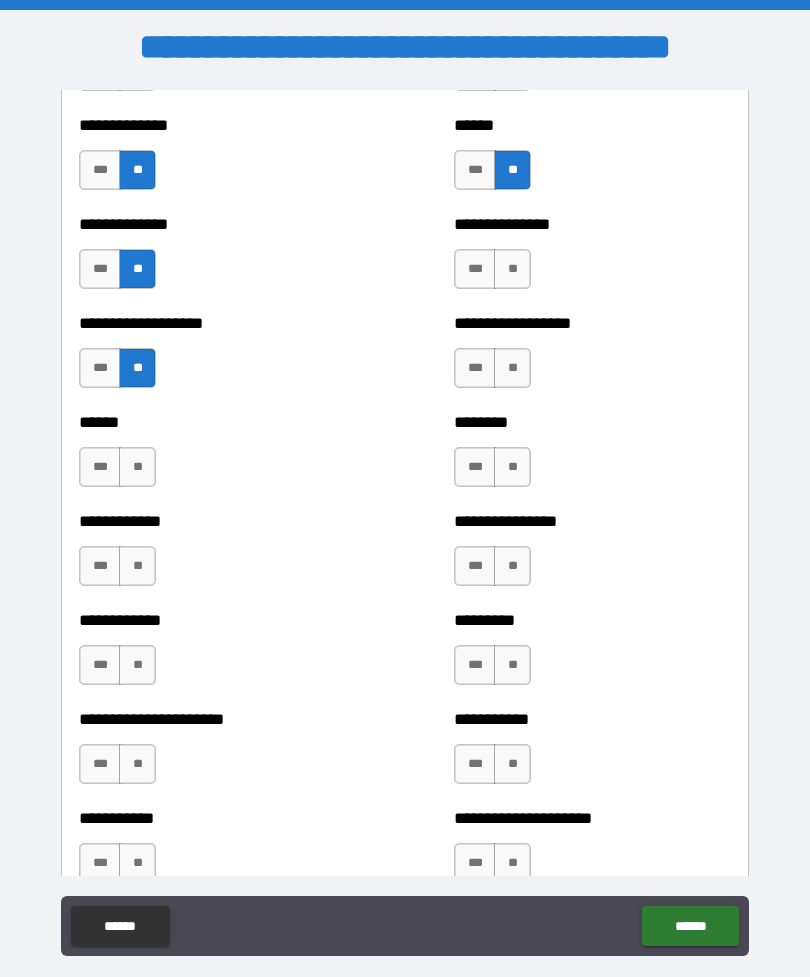 click on "**" at bounding box center [512, 269] 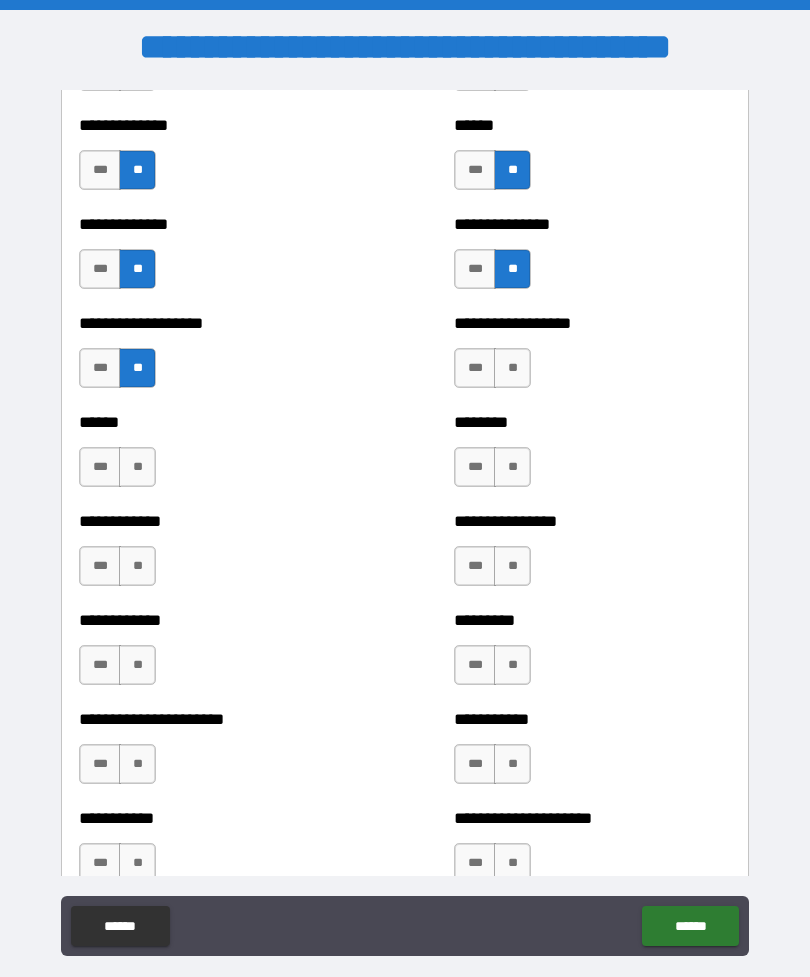 click on "**********" at bounding box center [592, 358] 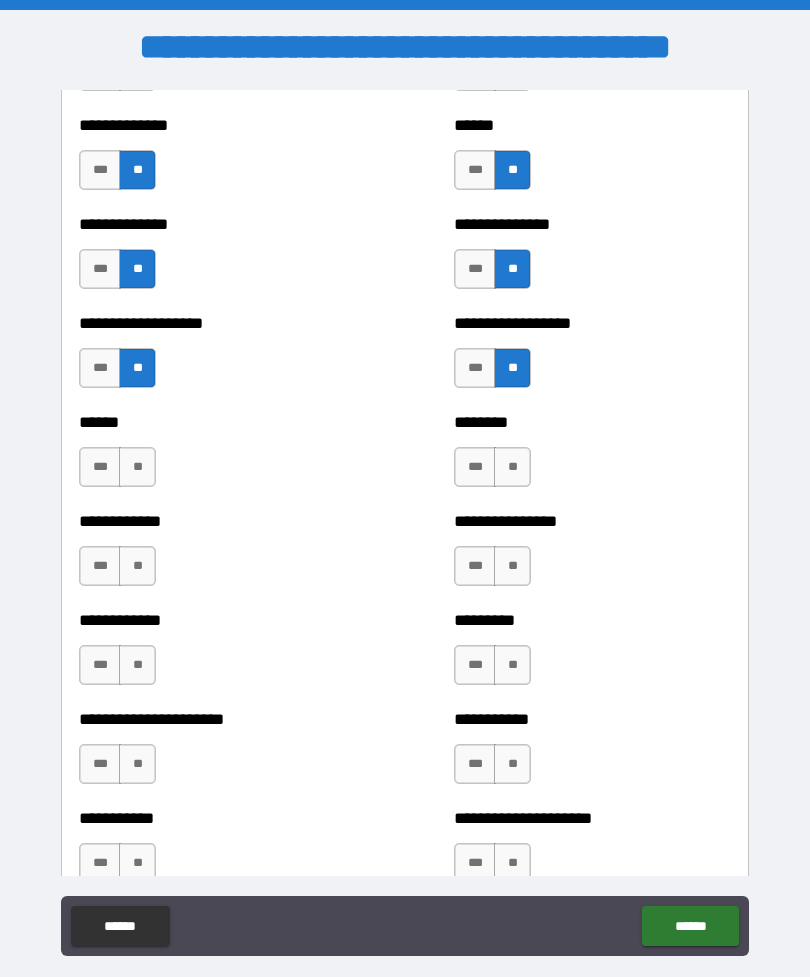 click on "**" at bounding box center (137, 467) 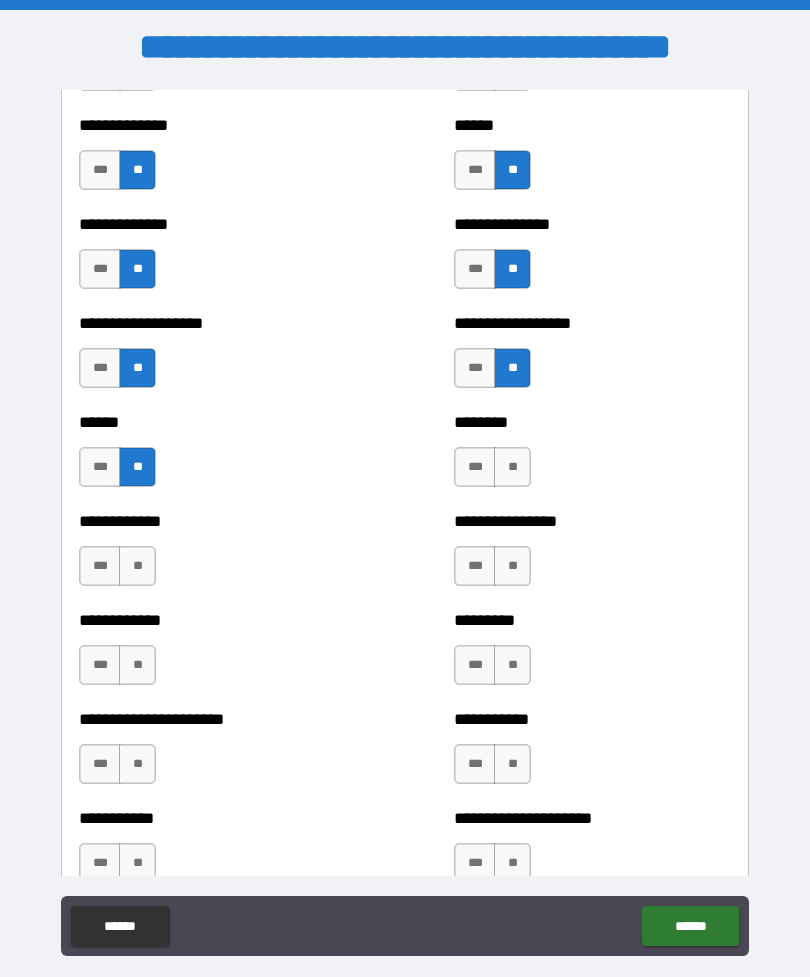 click on "**" at bounding box center [512, 467] 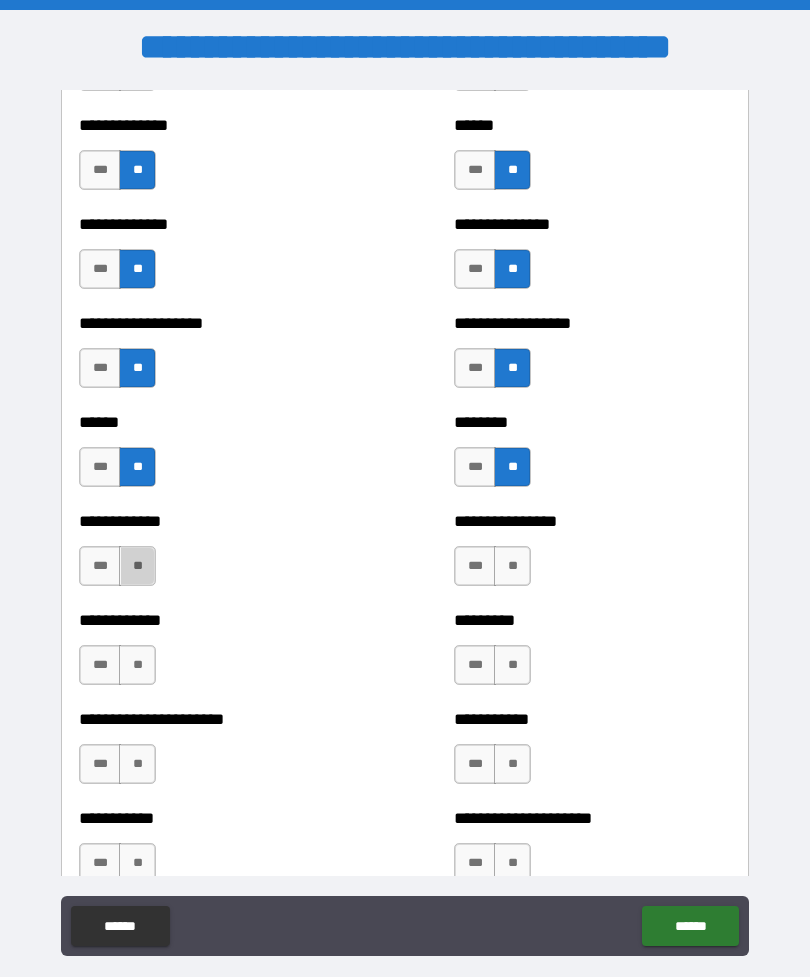 click on "**" at bounding box center (137, 566) 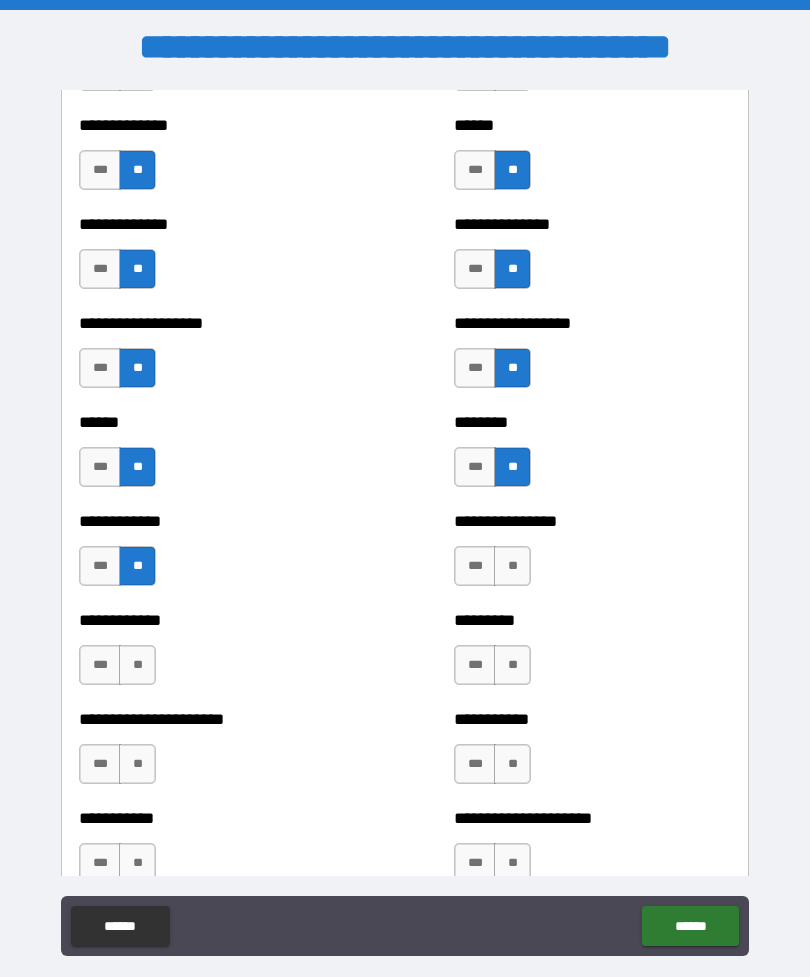 click on "**********" at bounding box center (592, 556) 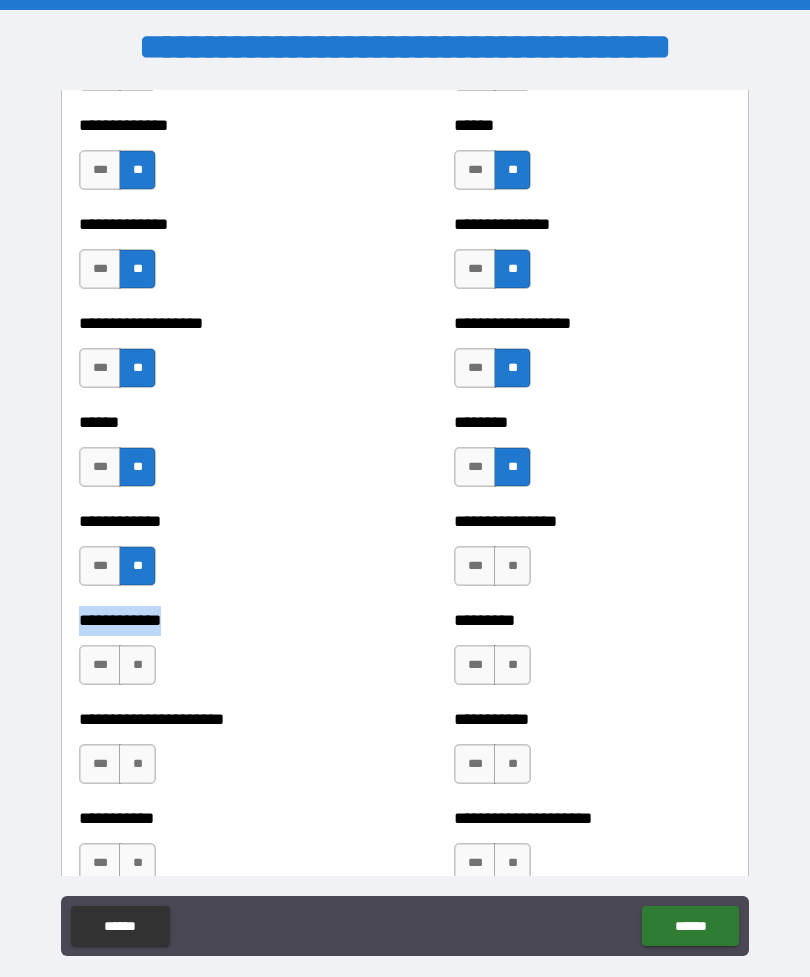 click on "******** *** **" at bounding box center [592, 457] 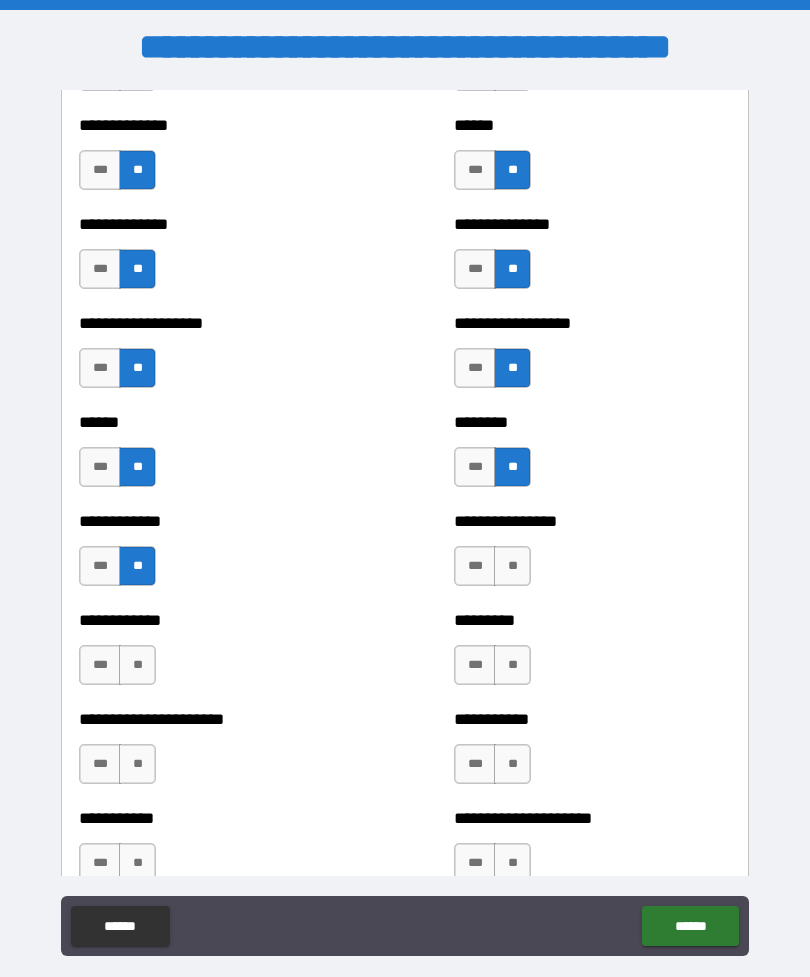 click on "**" at bounding box center [512, 566] 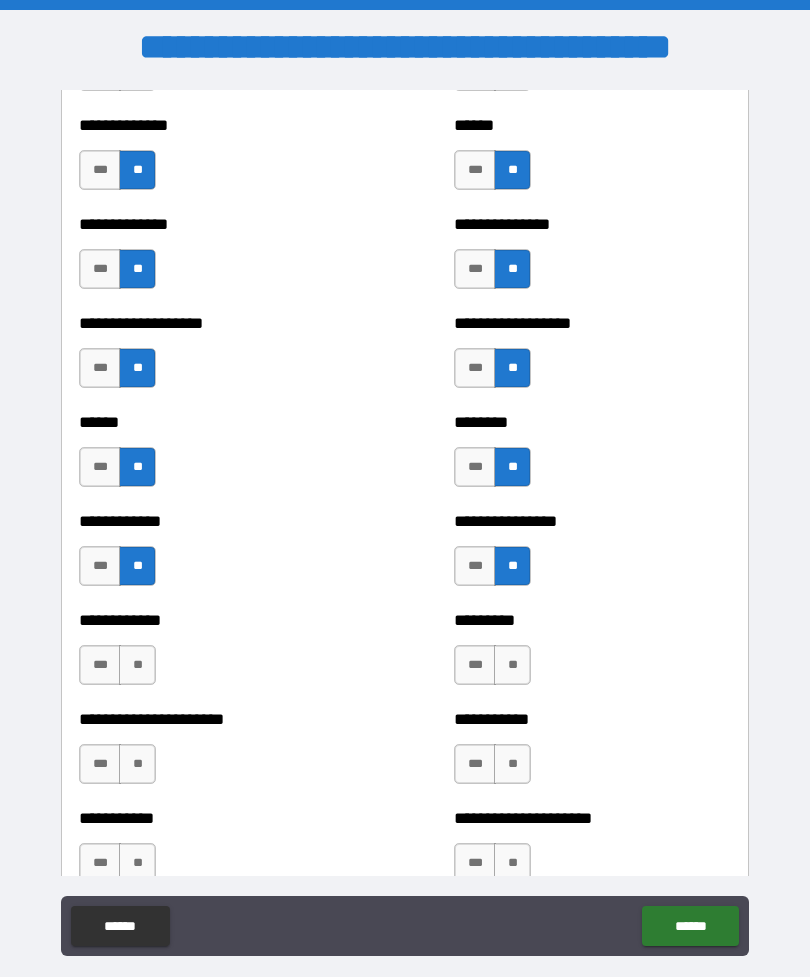 click on "**" at bounding box center (137, 665) 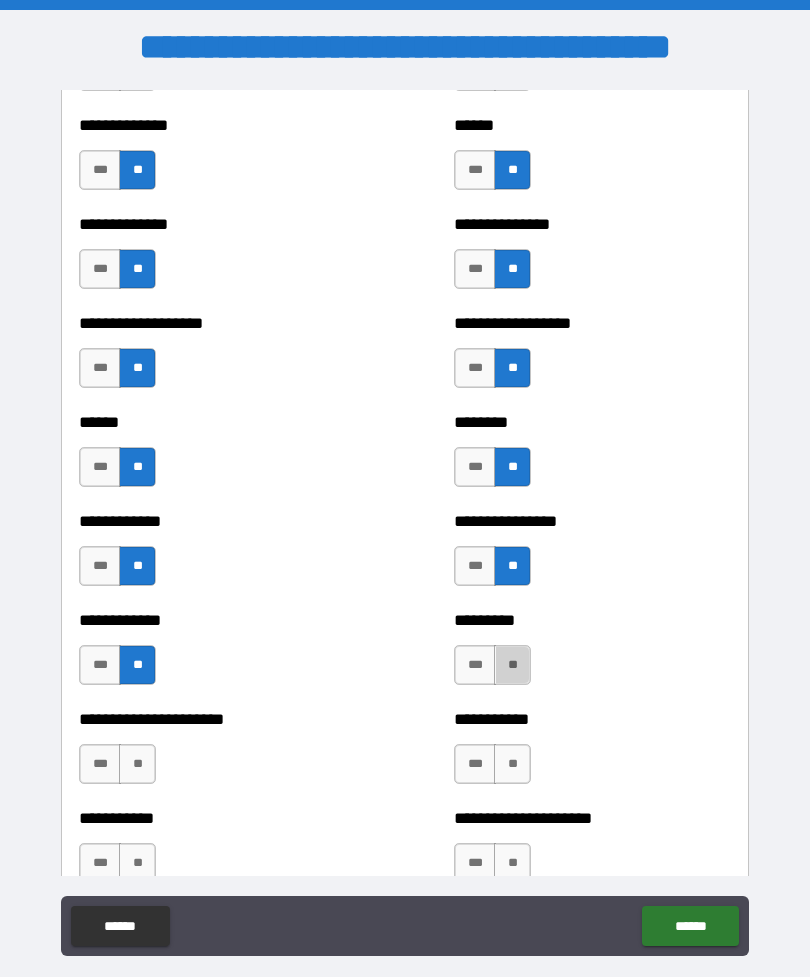 click on "**" at bounding box center [512, 665] 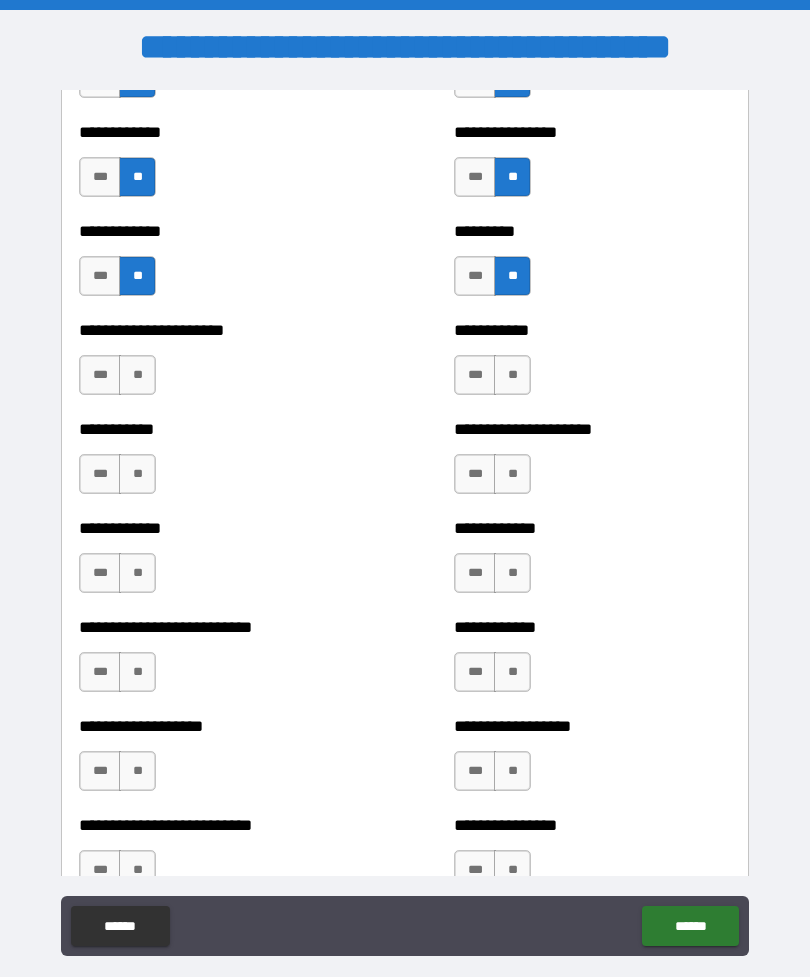 scroll, scrollTop: 5205, scrollLeft: 0, axis: vertical 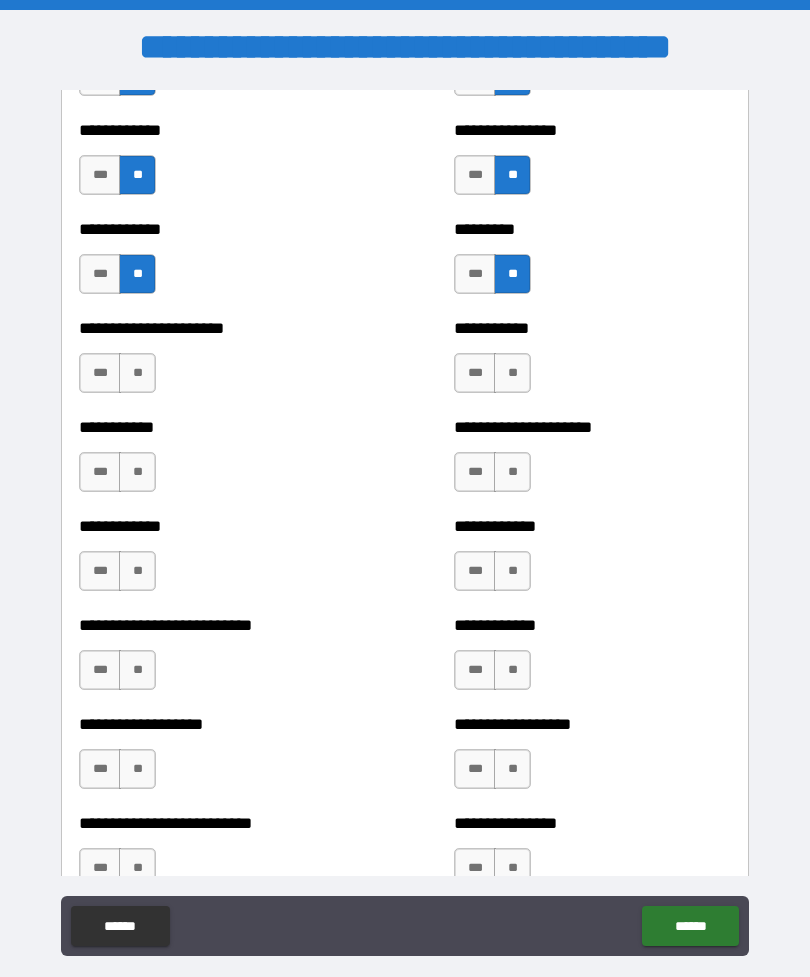 click on "**" at bounding box center (512, 373) 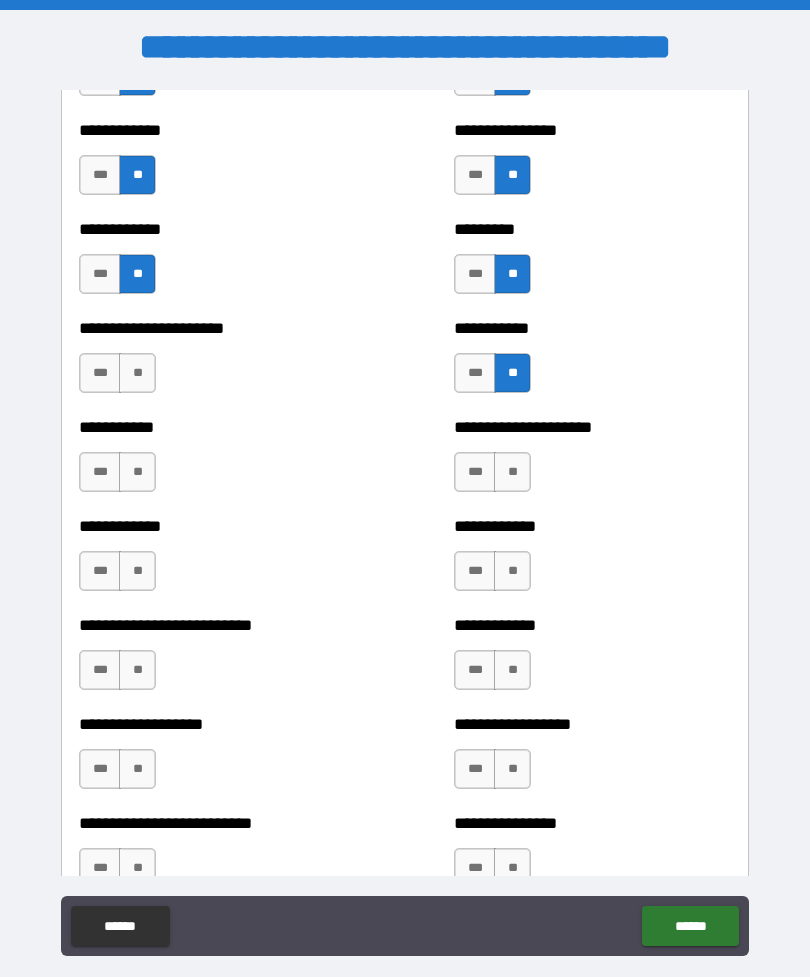 click on "**" at bounding box center [512, 472] 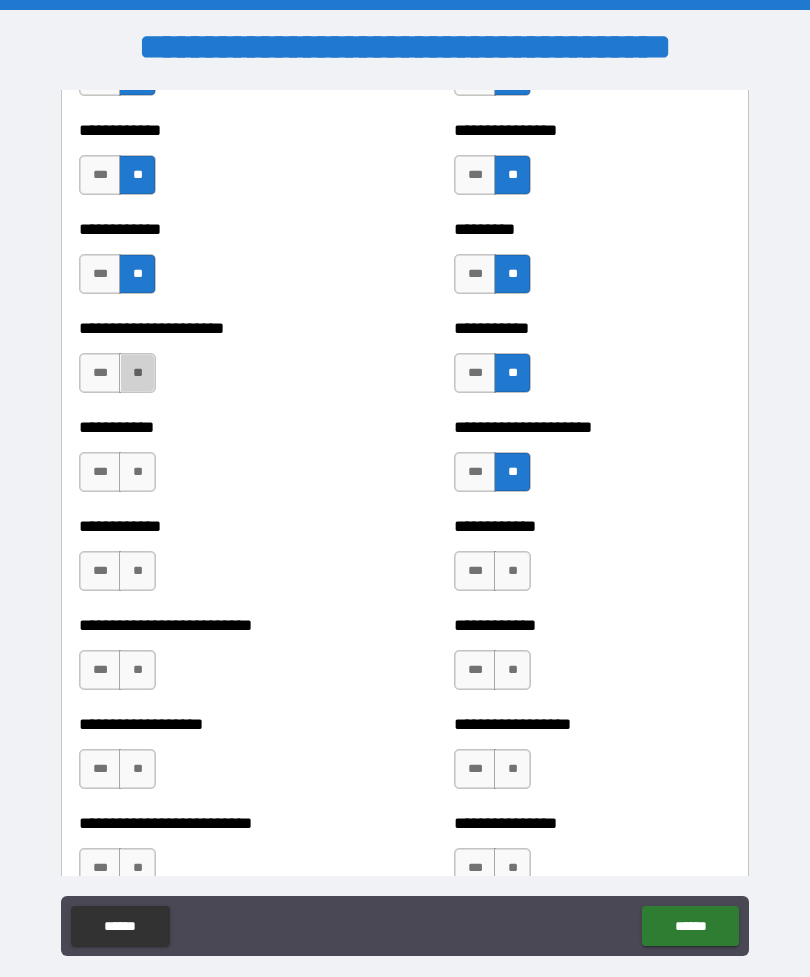click on "**" at bounding box center [137, 373] 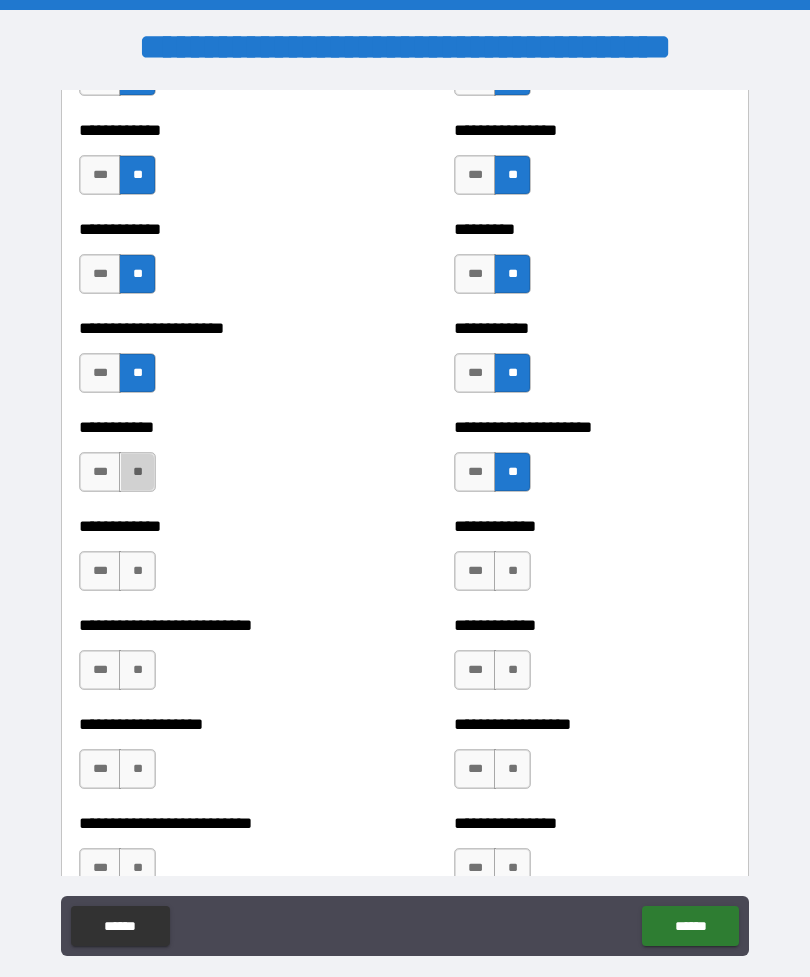 click on "**" at bounding box center (137, 472) 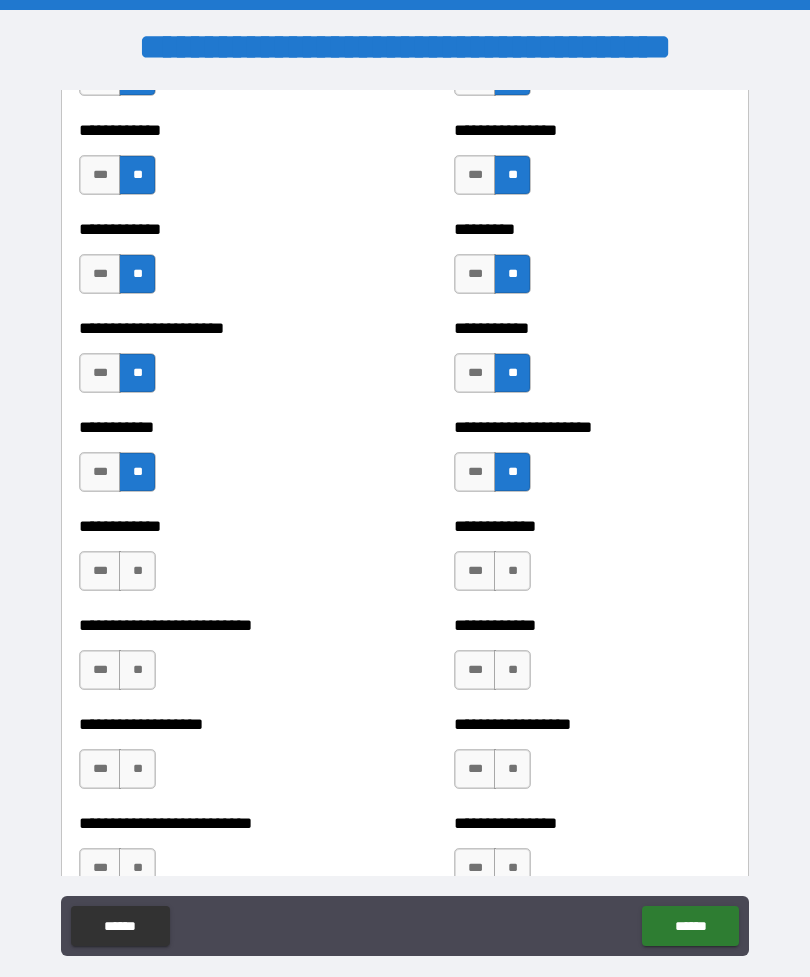 click on "**" at bounding box center [137, 571] 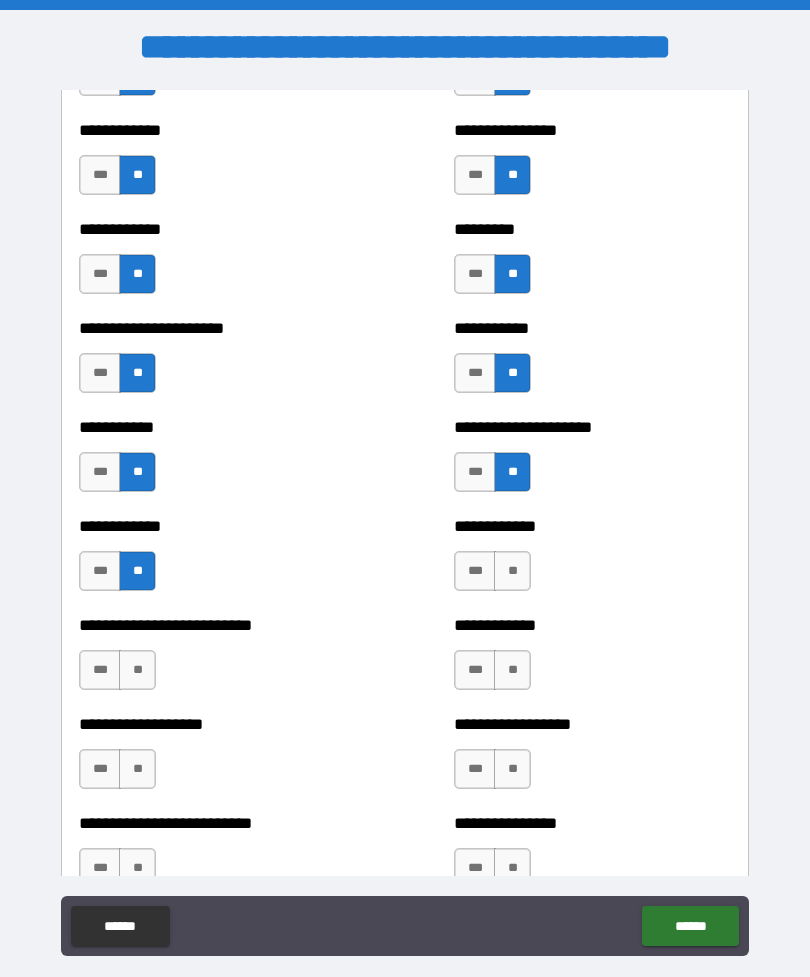 click on "**" at bounding box center (512, 571) 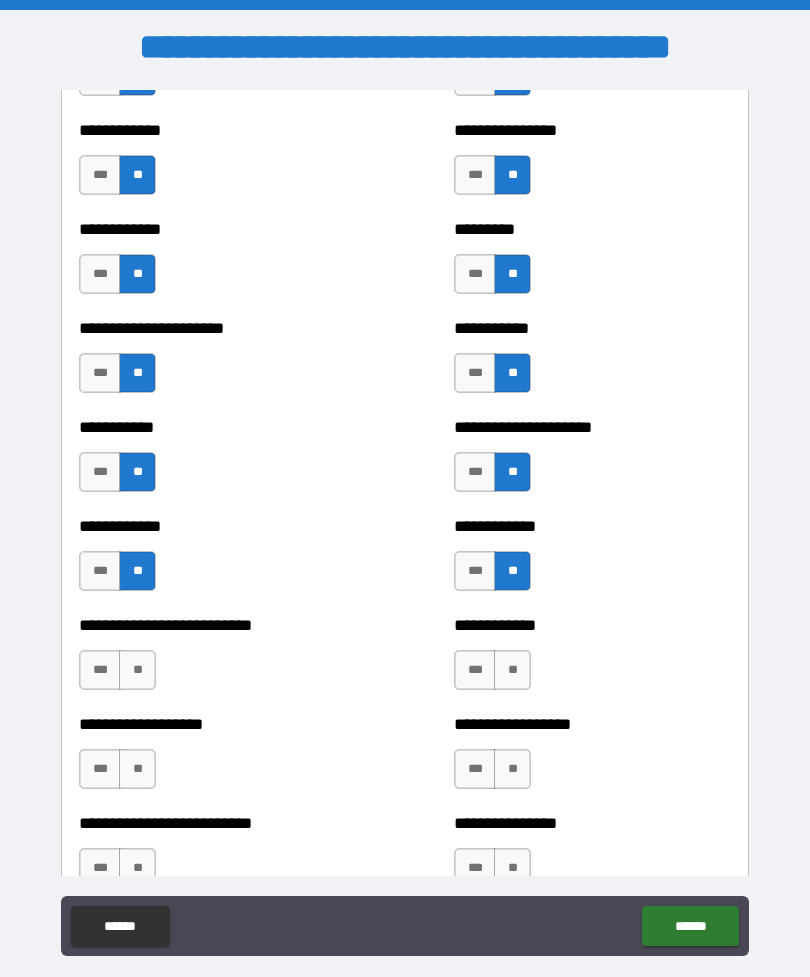 click on "**" at bounding box center (137, 670) 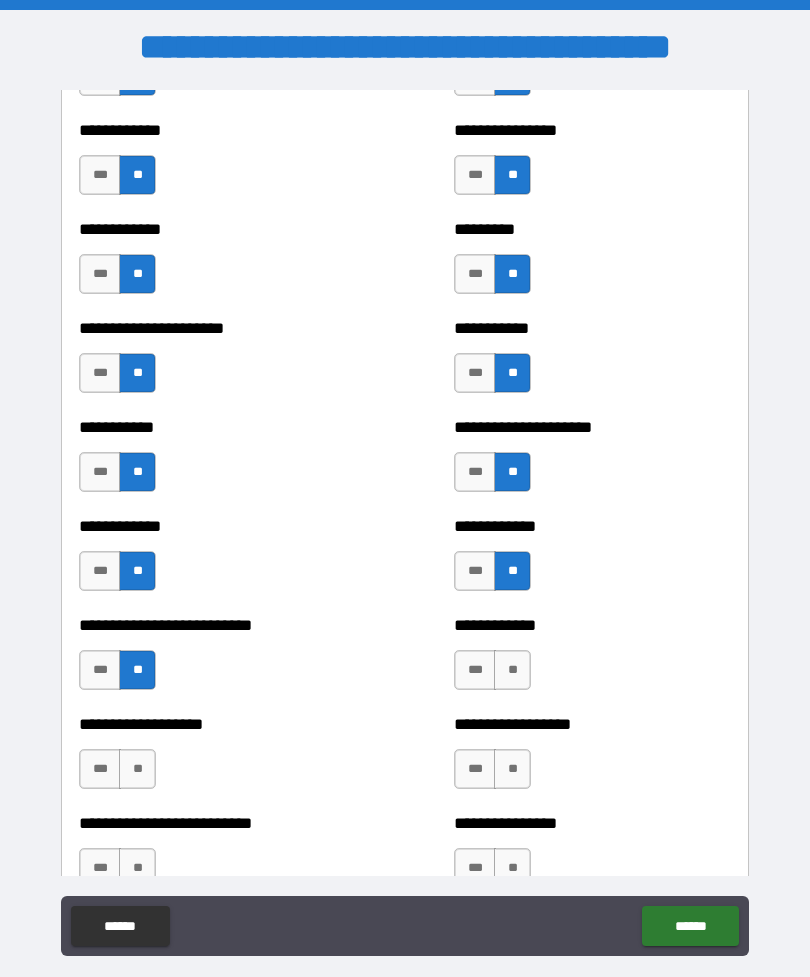 click on "**" at bounding box center [512, 670] 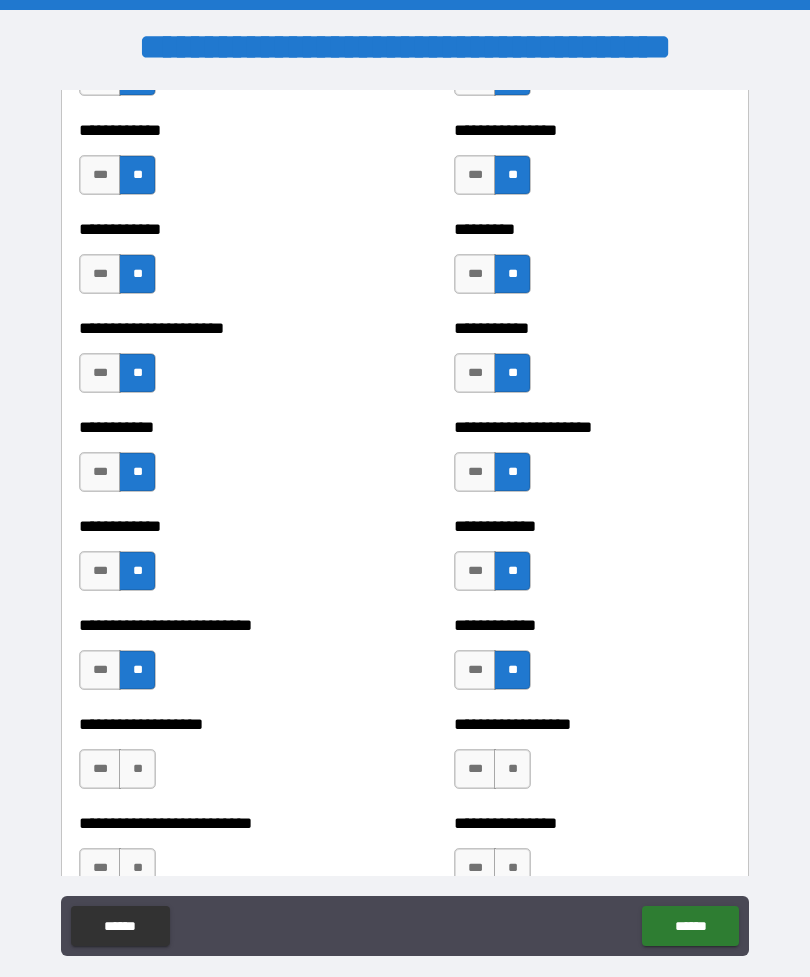 click on "**" at bounding box center (137, 769) 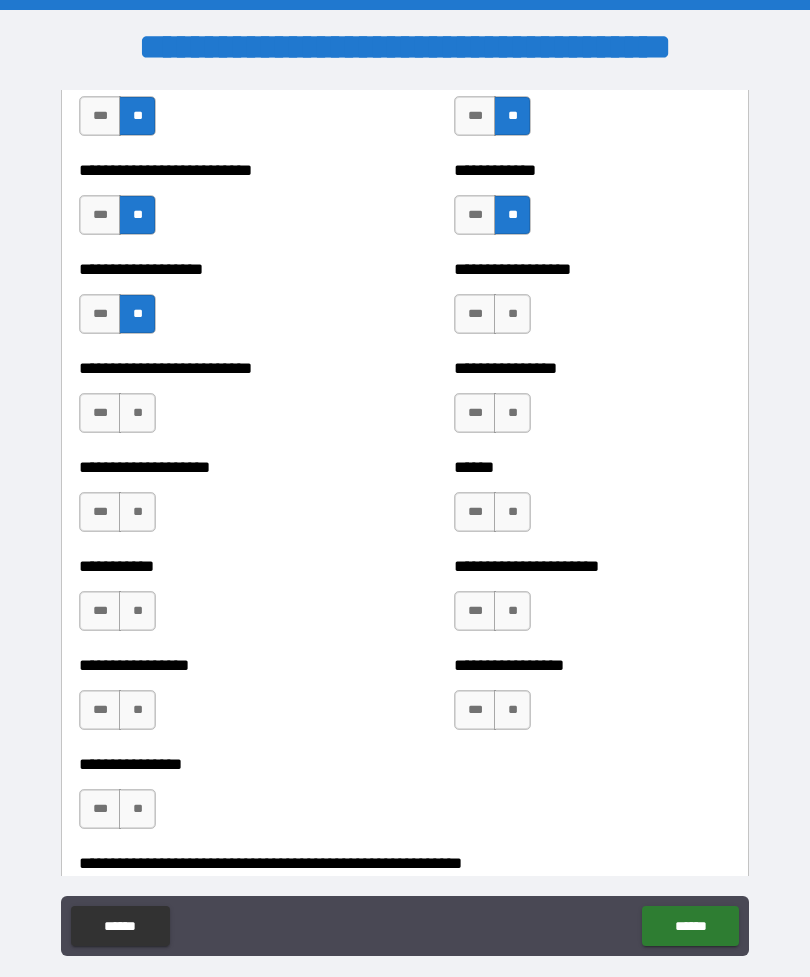 scroll, scrollTop: 5662, scrollLeft: 0, axis: vertical 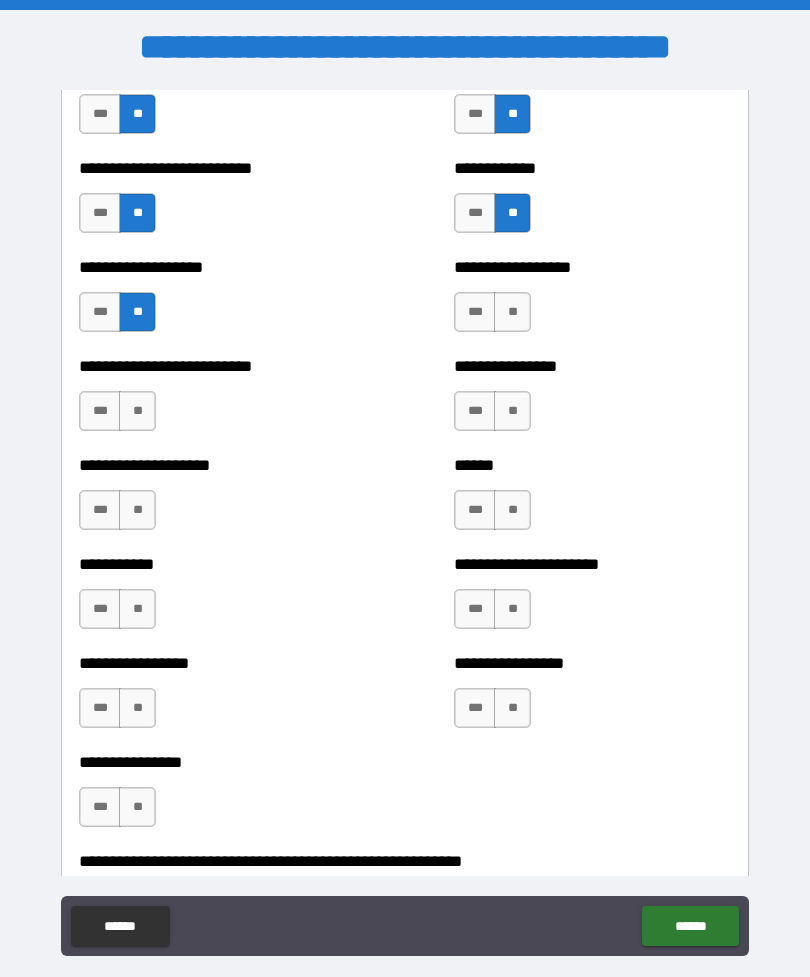 click on "**" at bounding box center (512, 312) 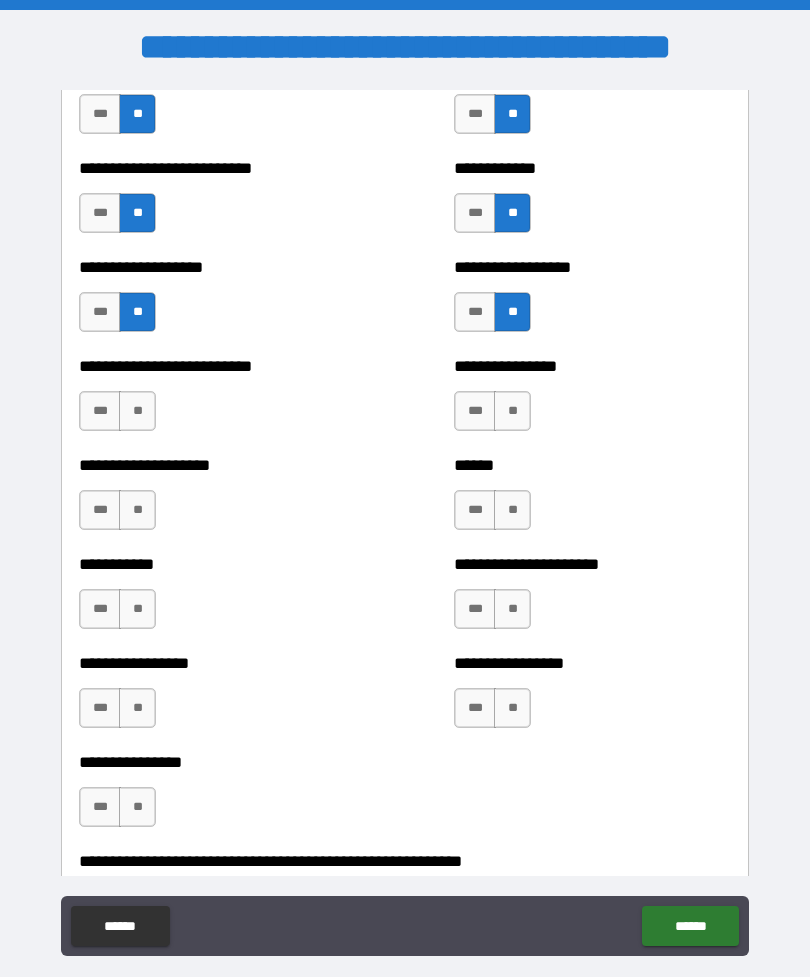 click on "**" at bounding box center [512, 411] 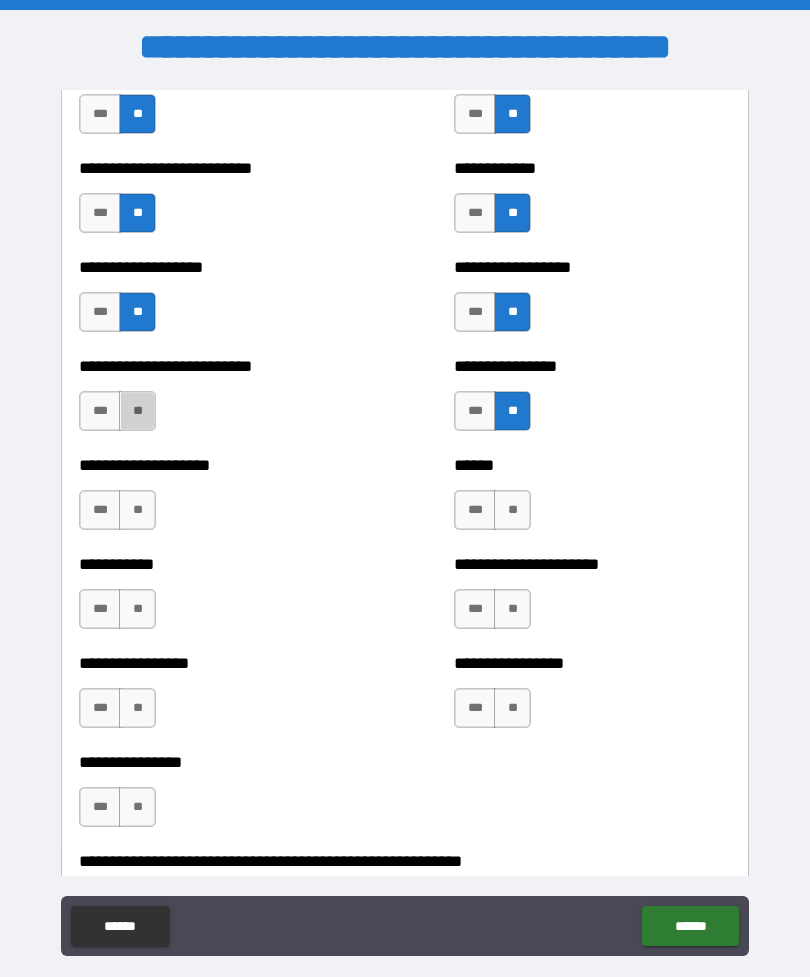 click on "**" at bounding box center [137, 411] 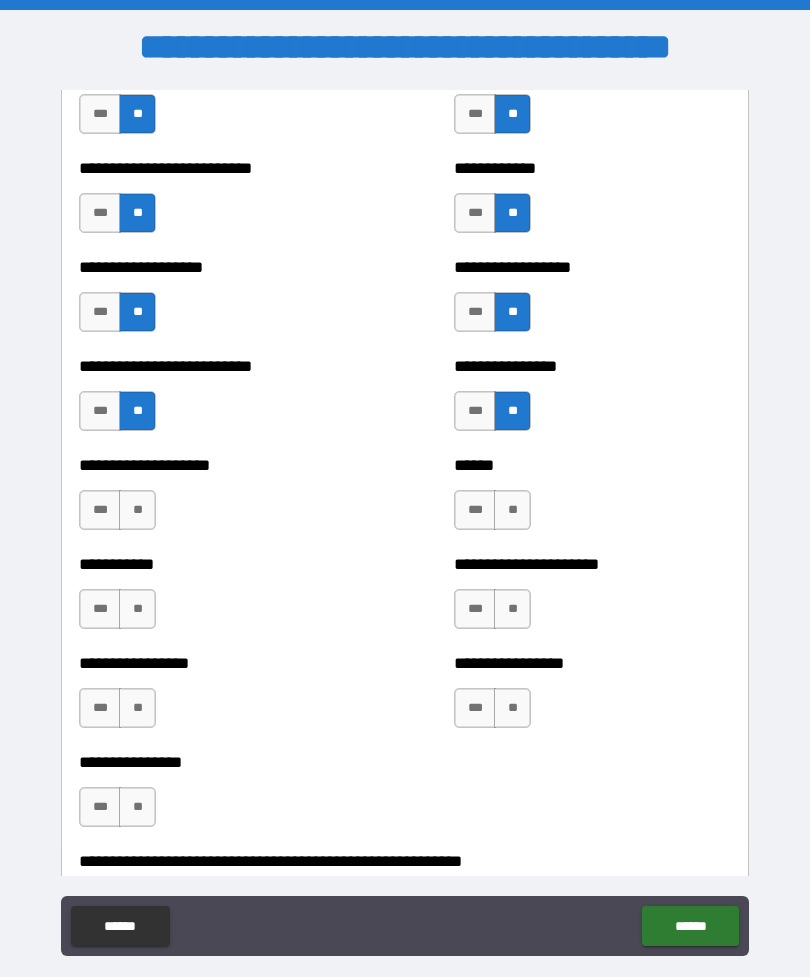 click on "**" at bounding box center [137, 510] 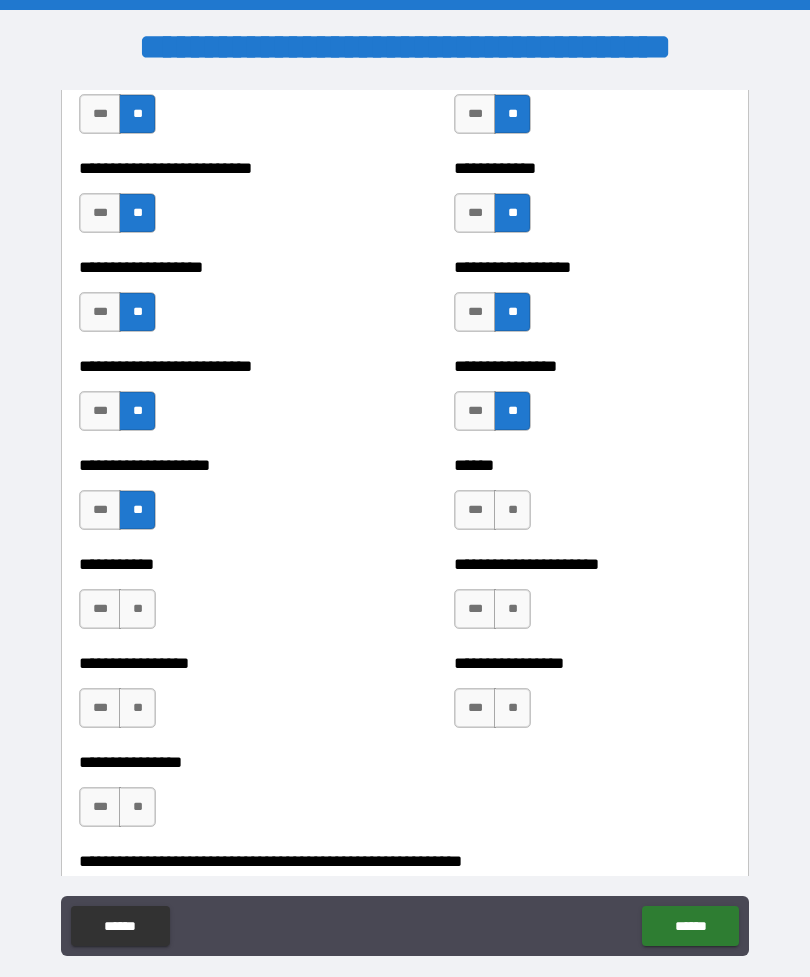 click on "**" at bounding box center [512, 510] 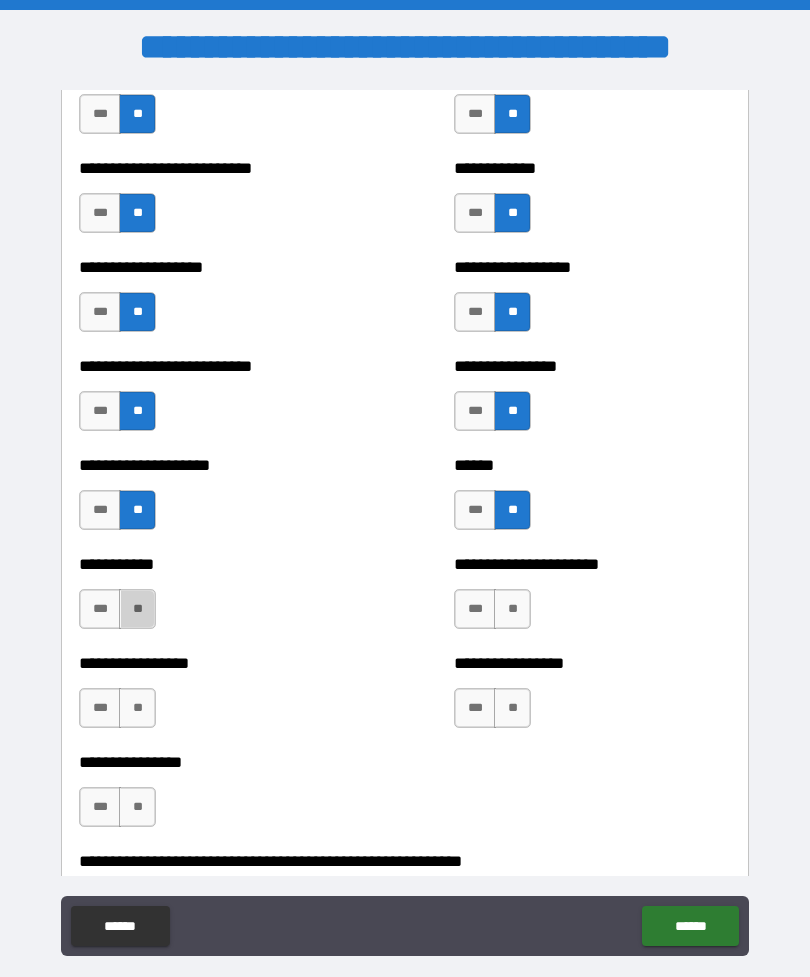 click on "**" at bounding box center [137, 609] 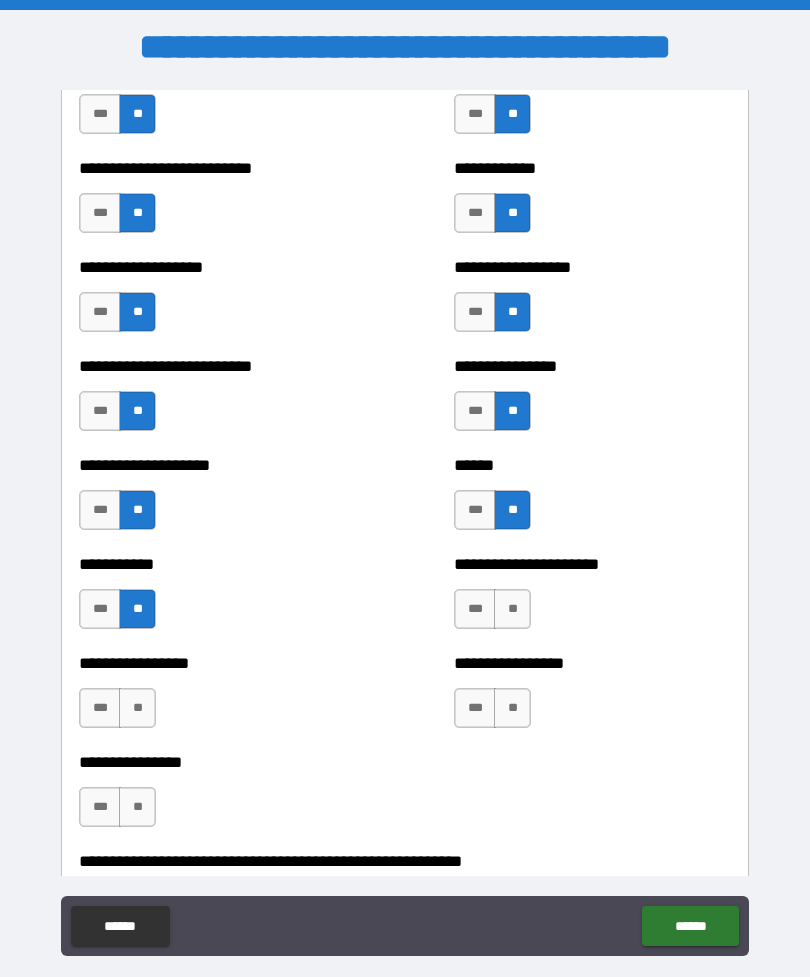 click on "**" at bounding box center [512, 609] 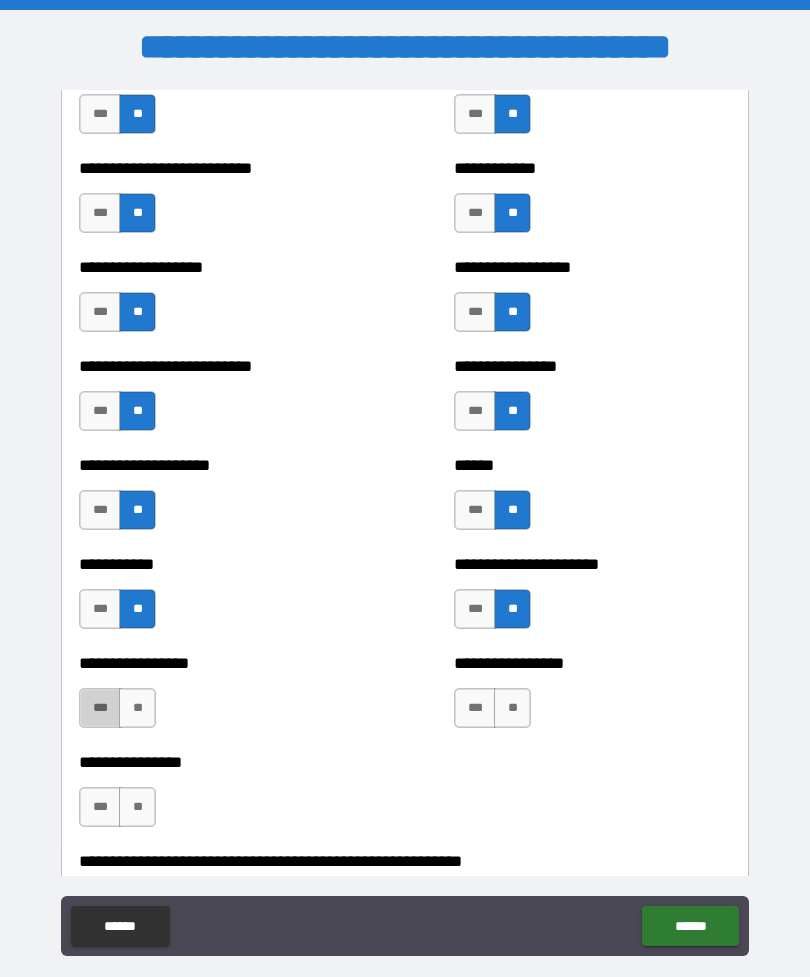 click on "***" at bounding box center (100, 708) 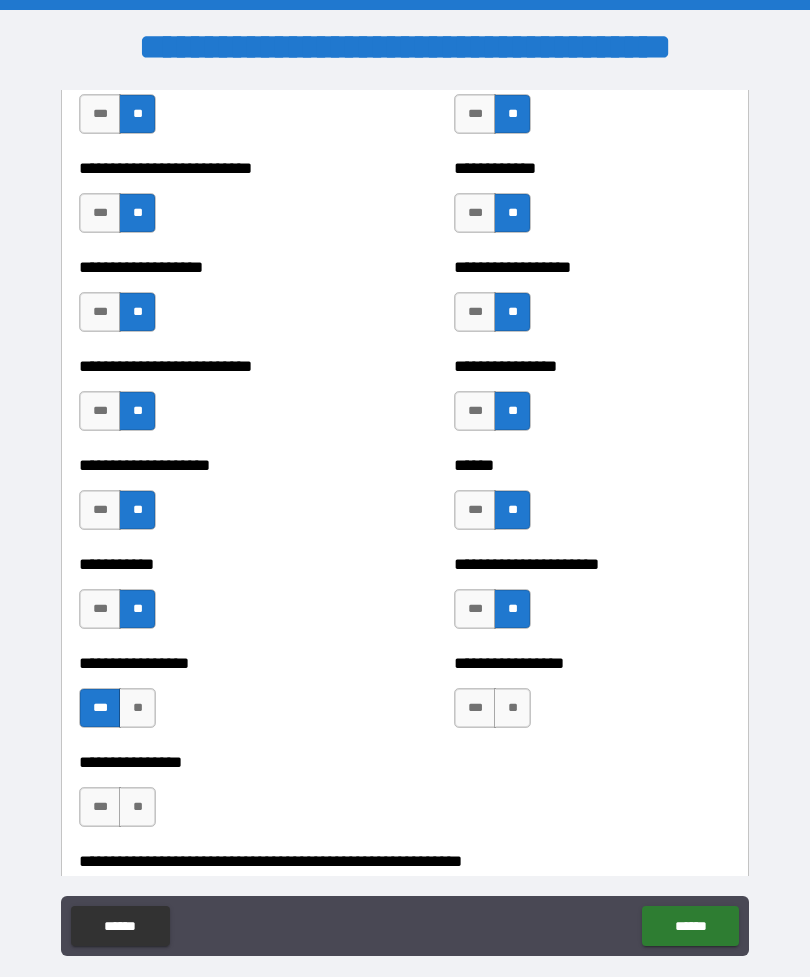 click on "**" at bounding box center [512, 708] 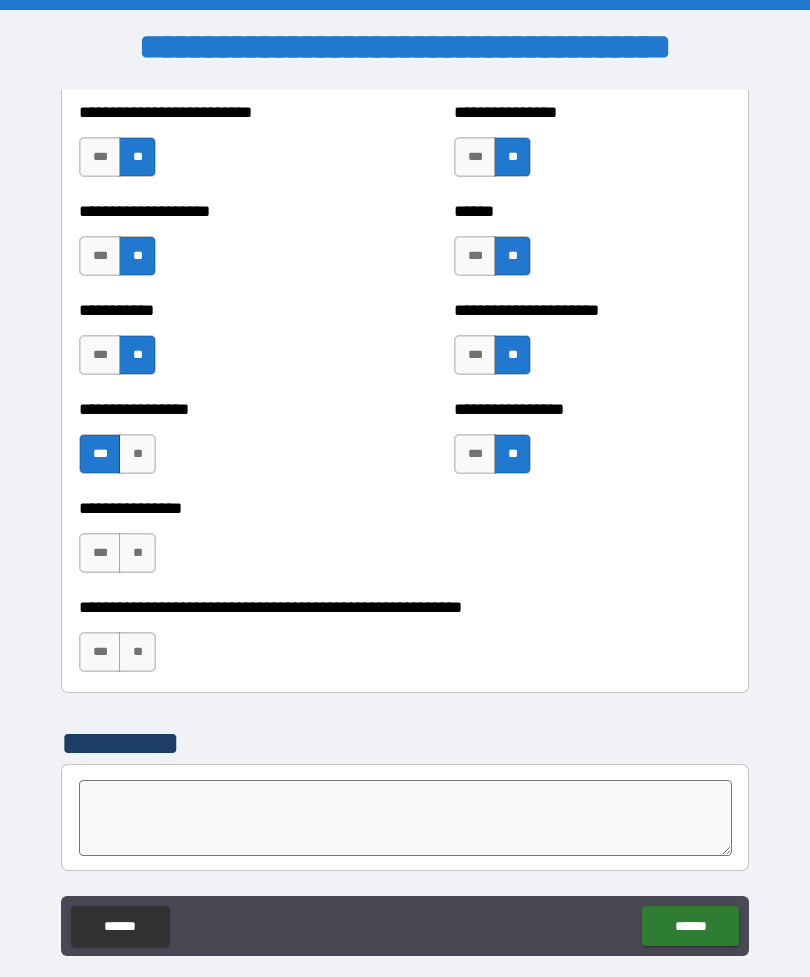 scroll, scrollTop: 5957, scrollLeft: 0, axis: vertical 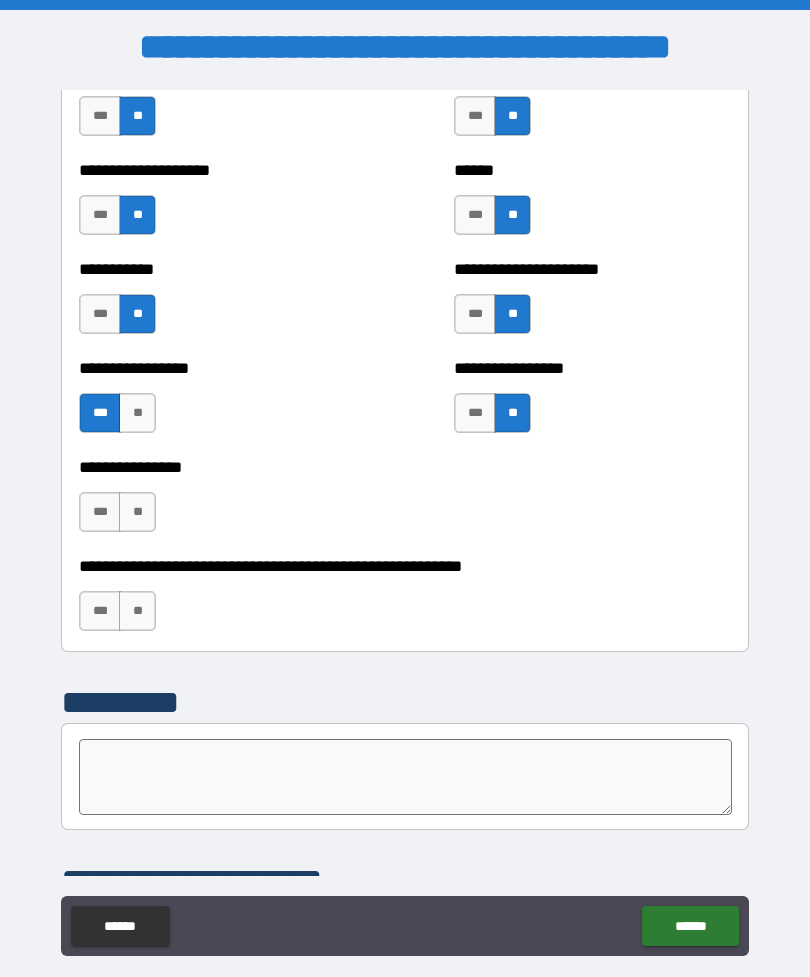 click on "**********" at bounding box center [217, 502] 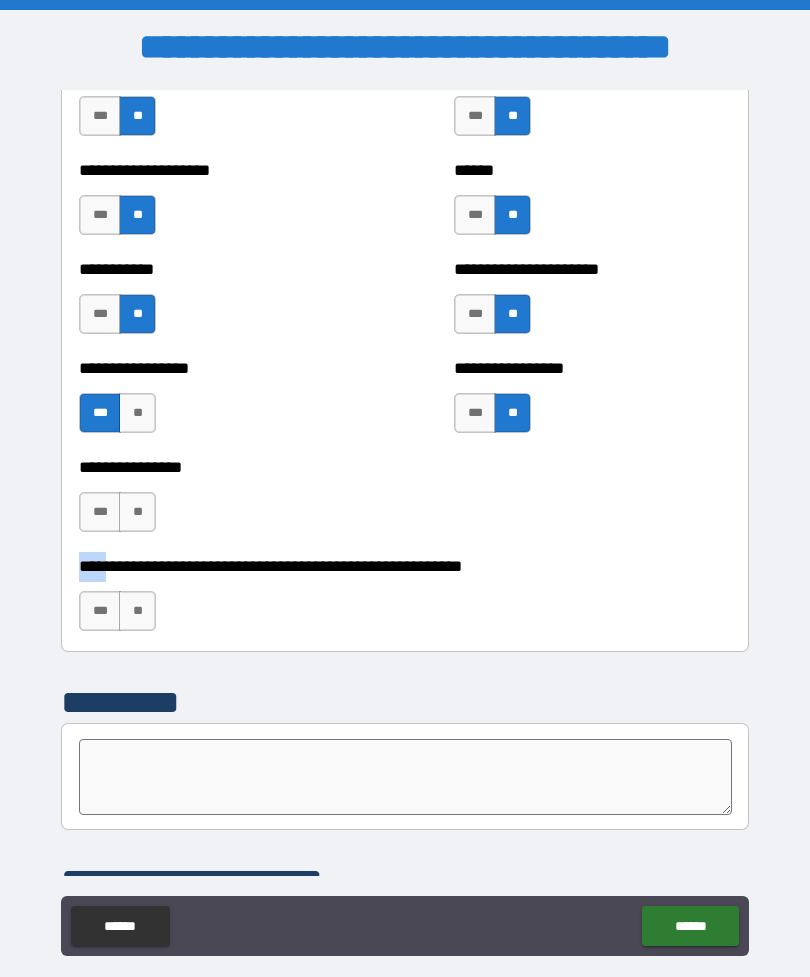 click on "**********" at bounding box center [405, 601] 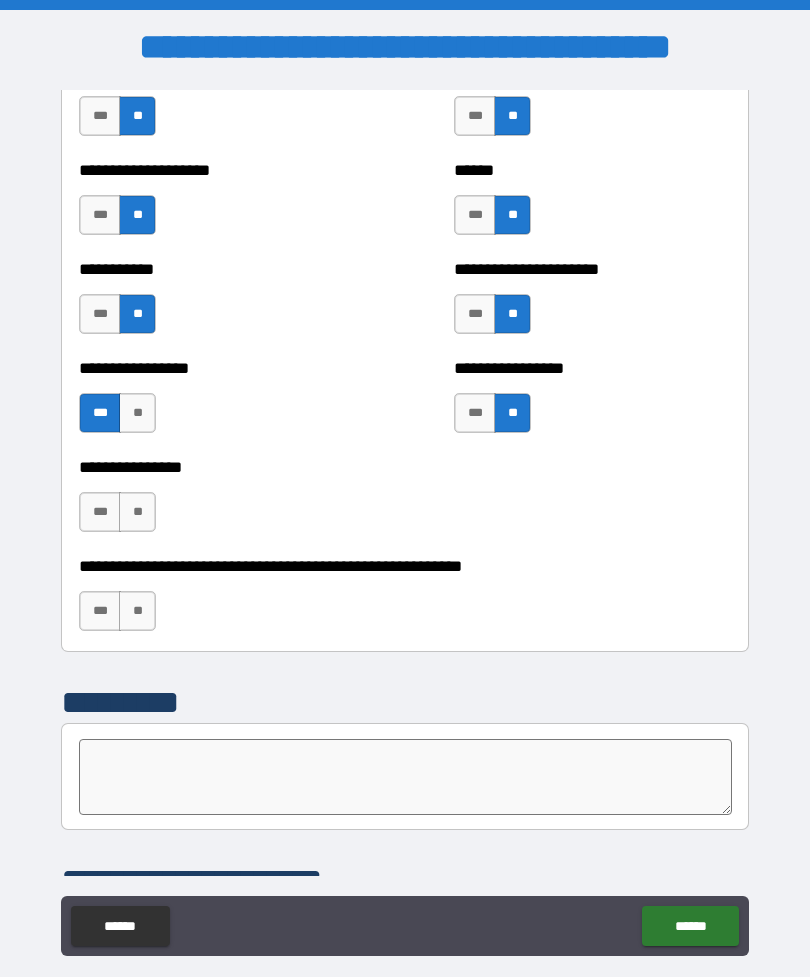 click on "**" at bounding box center (137, 611) 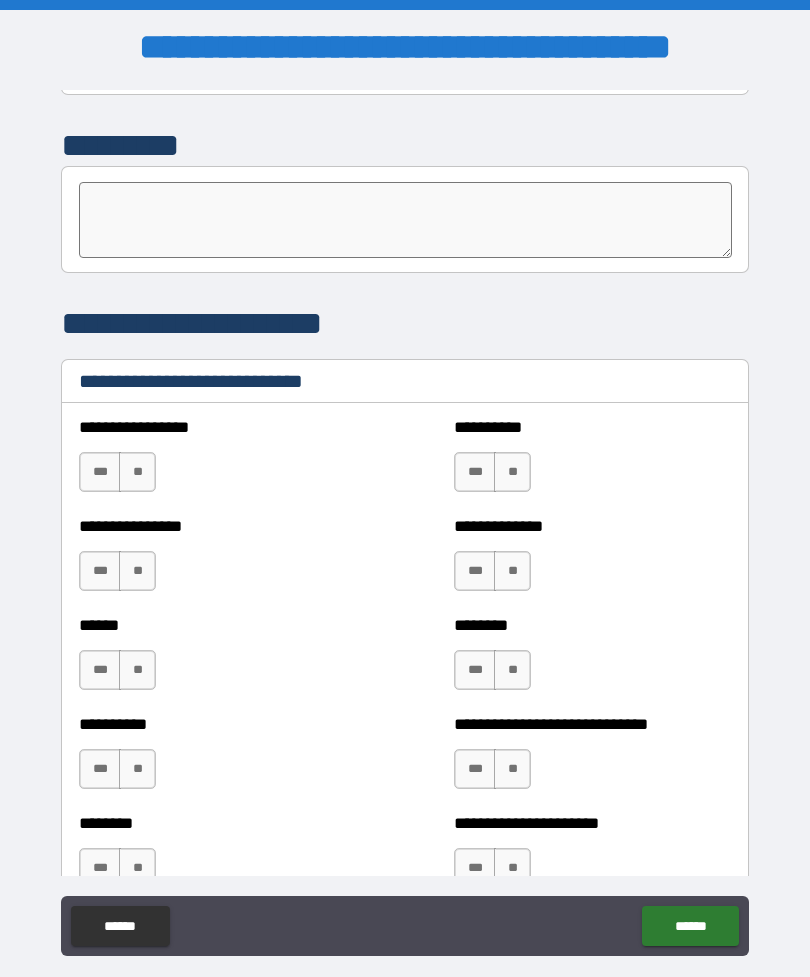 scroll, scrollTop: 6515, scrollLeft: 0, axis: vertical 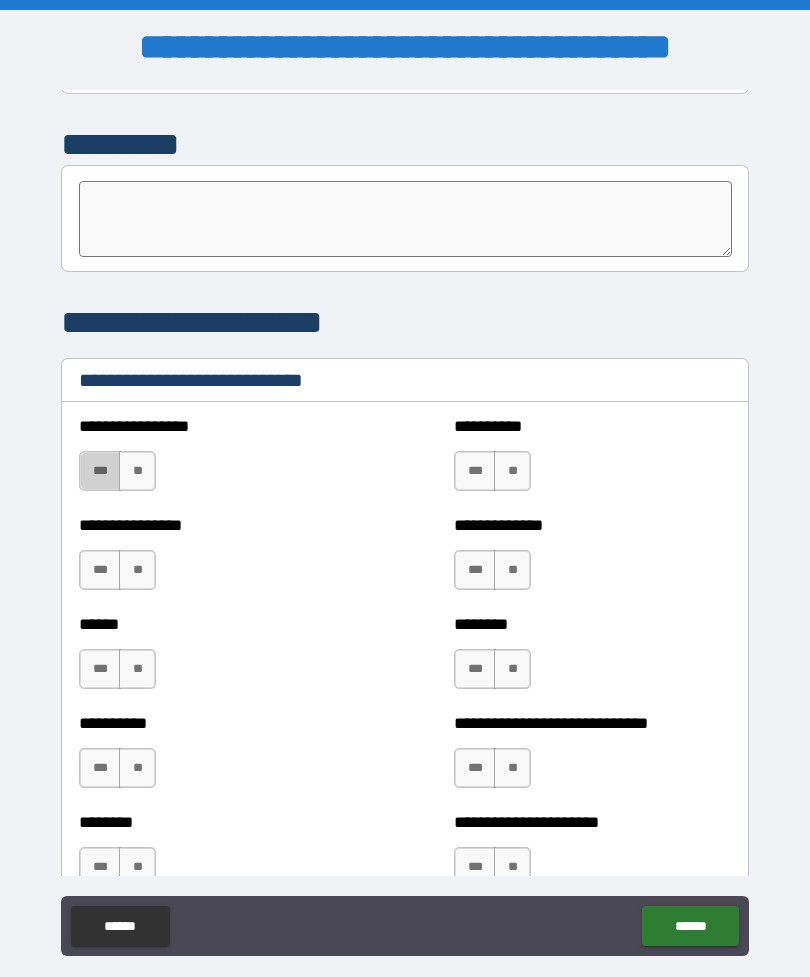 click on "***" at bounding box center (100, 471) 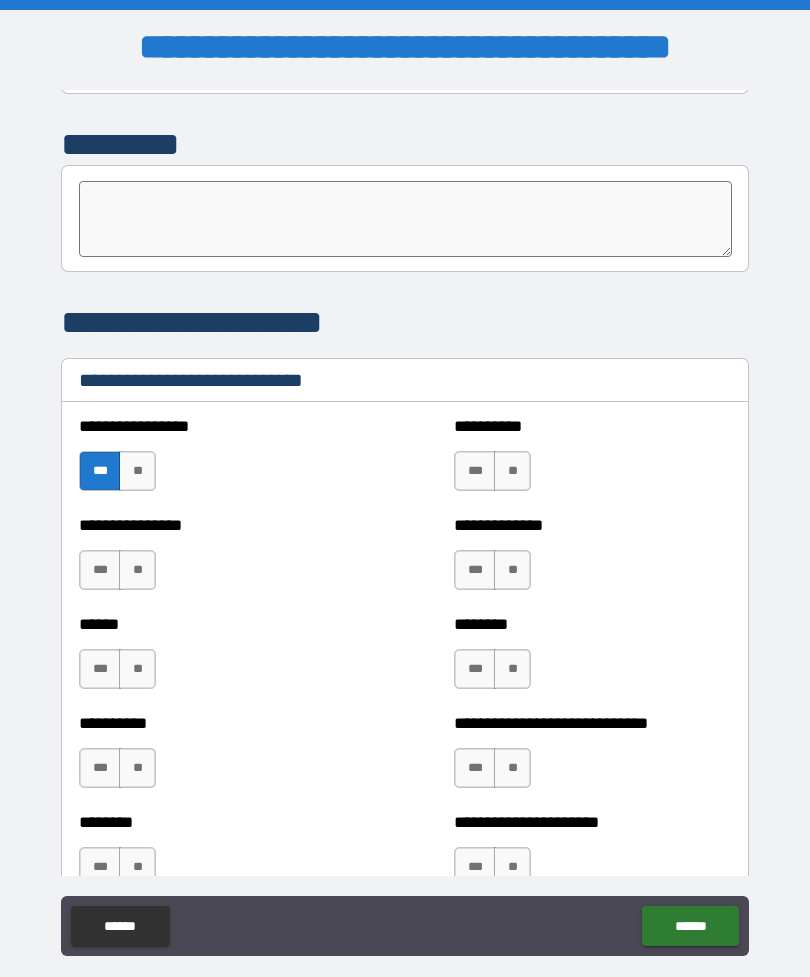 click on "**" at bounding box center (137, 570) 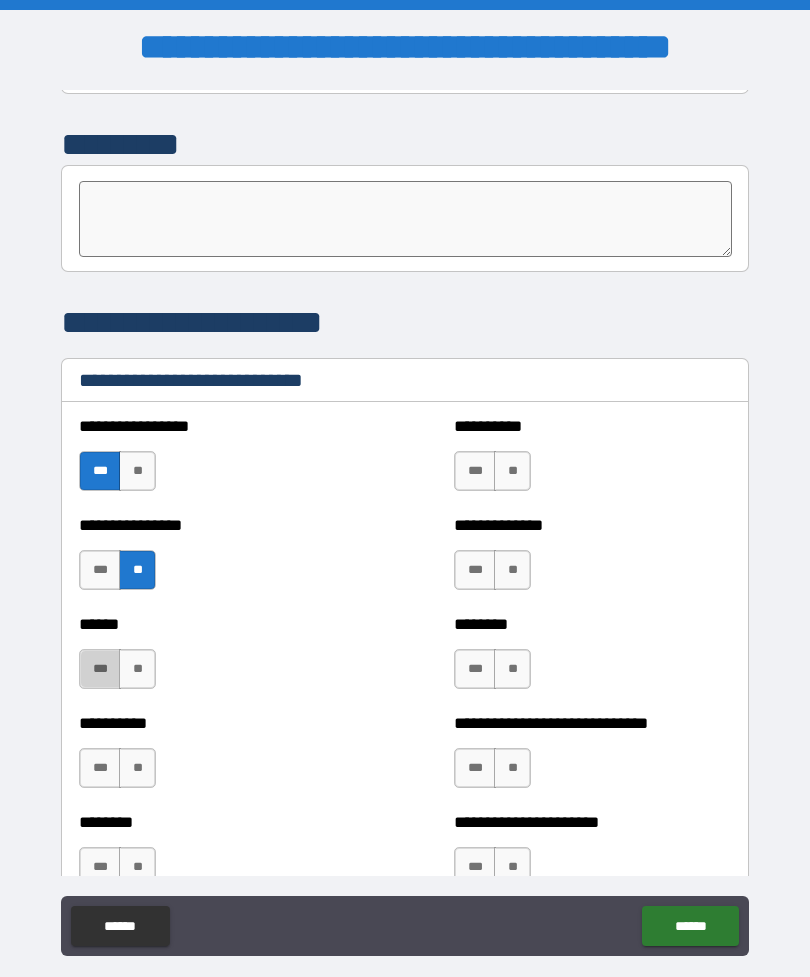 click on "***" at bounding box center (100, 669) 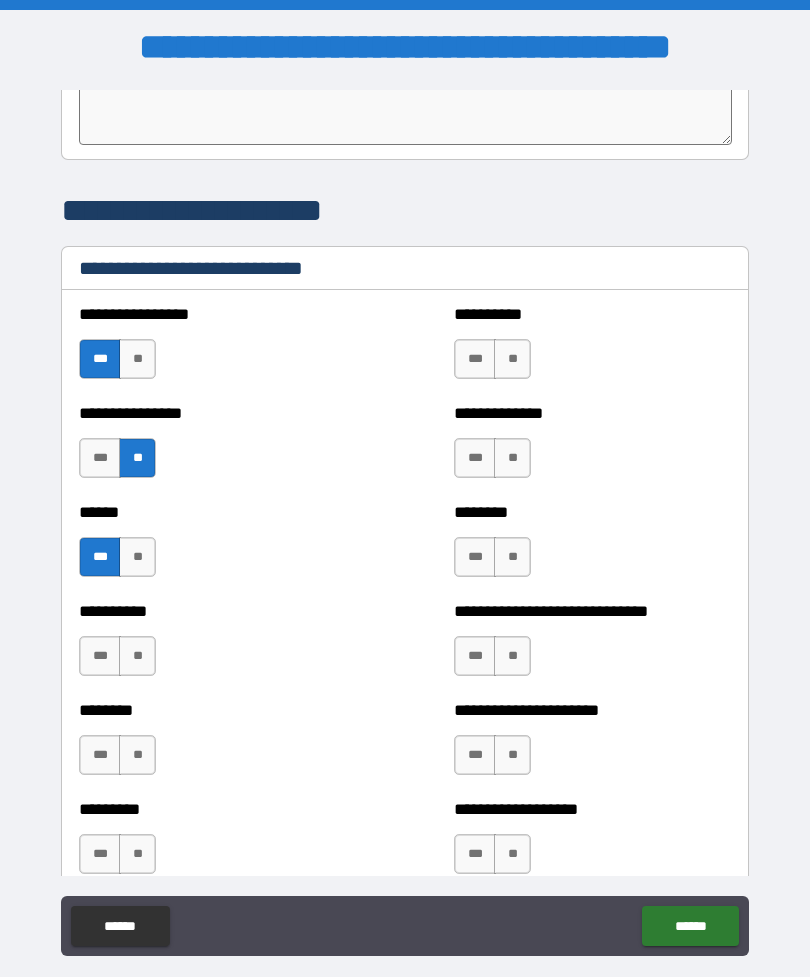 scroll, scrollTop: 6640, scrollLeft: 0, axis: vertical 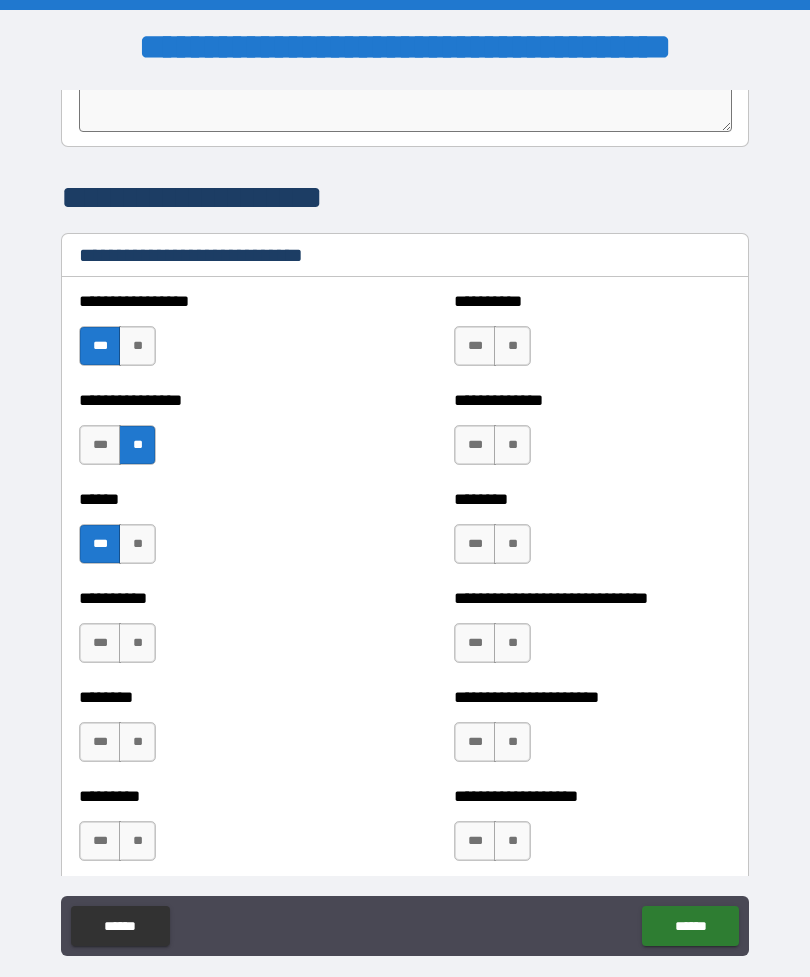click on "**" at bounding box center (137, 643) 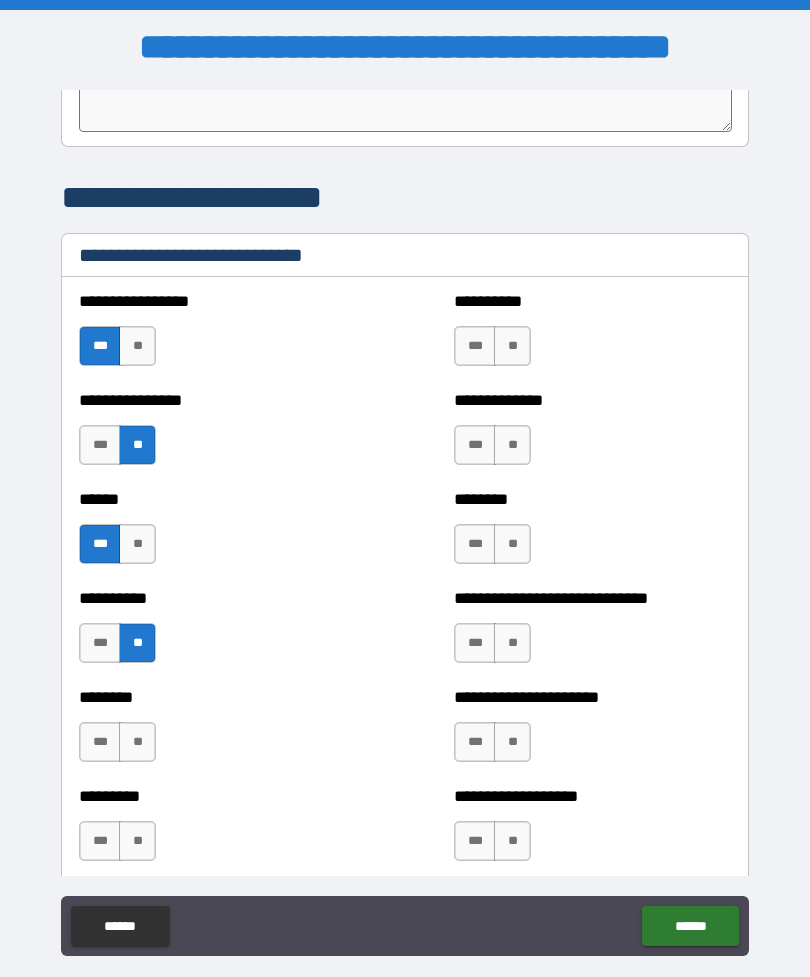 click on "******** *** **" at bounding box center (217, 732) 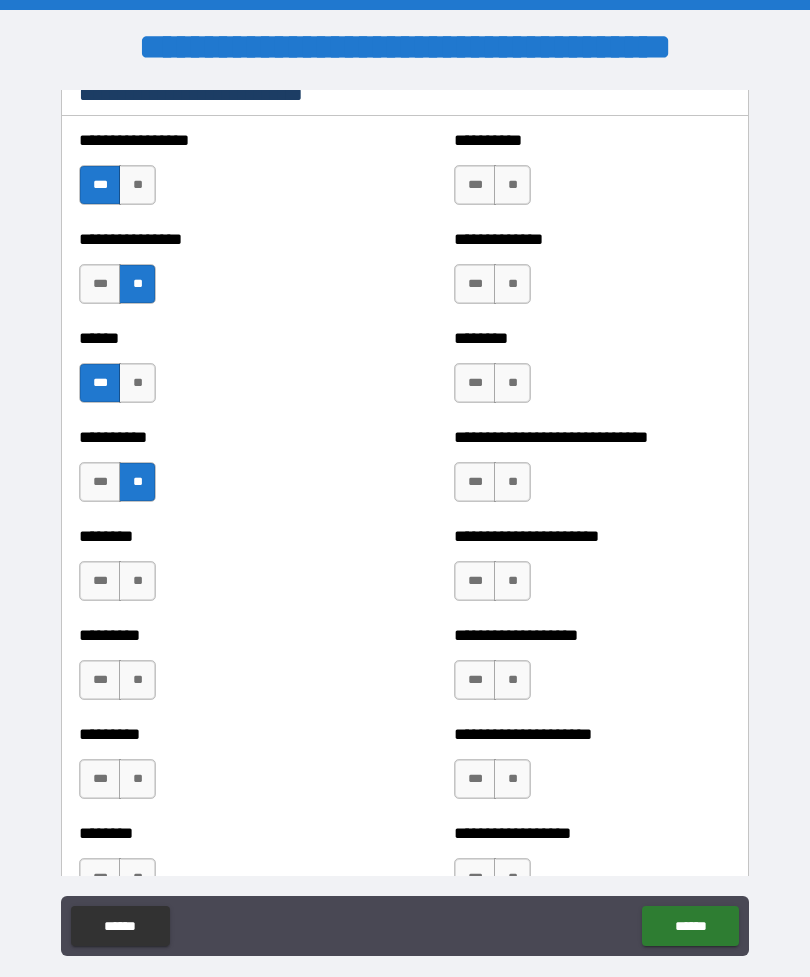 scroll, scrollTop: 6809, scrollLeft: 0, axis: vertical 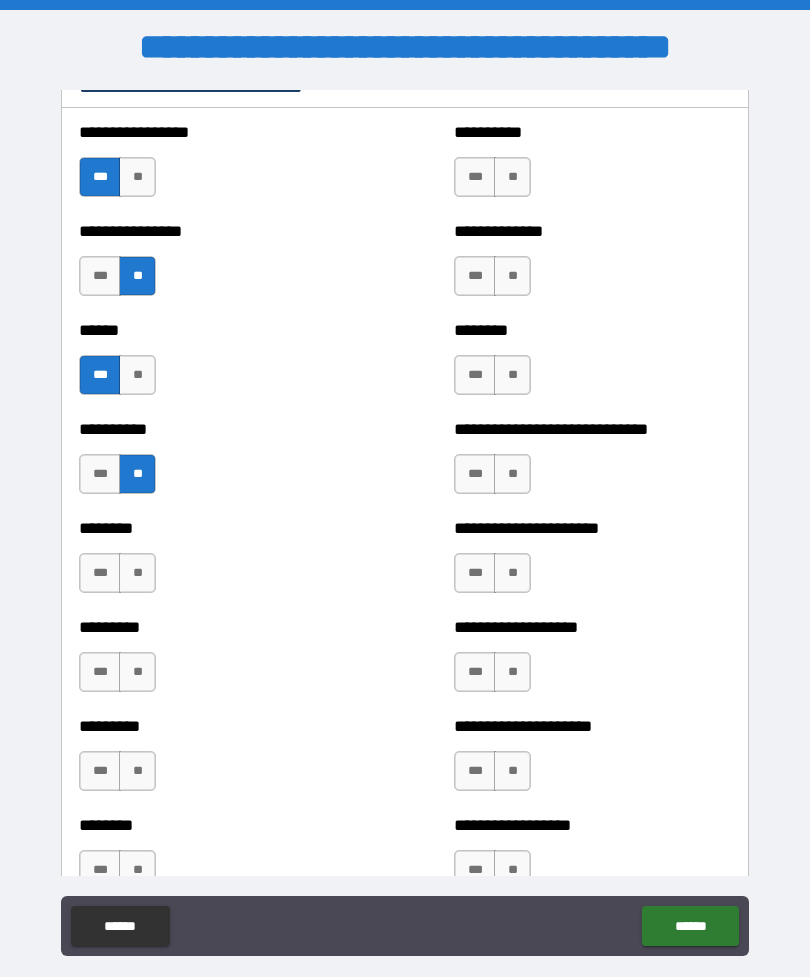 click on "**" at bounding box center (137, 672) 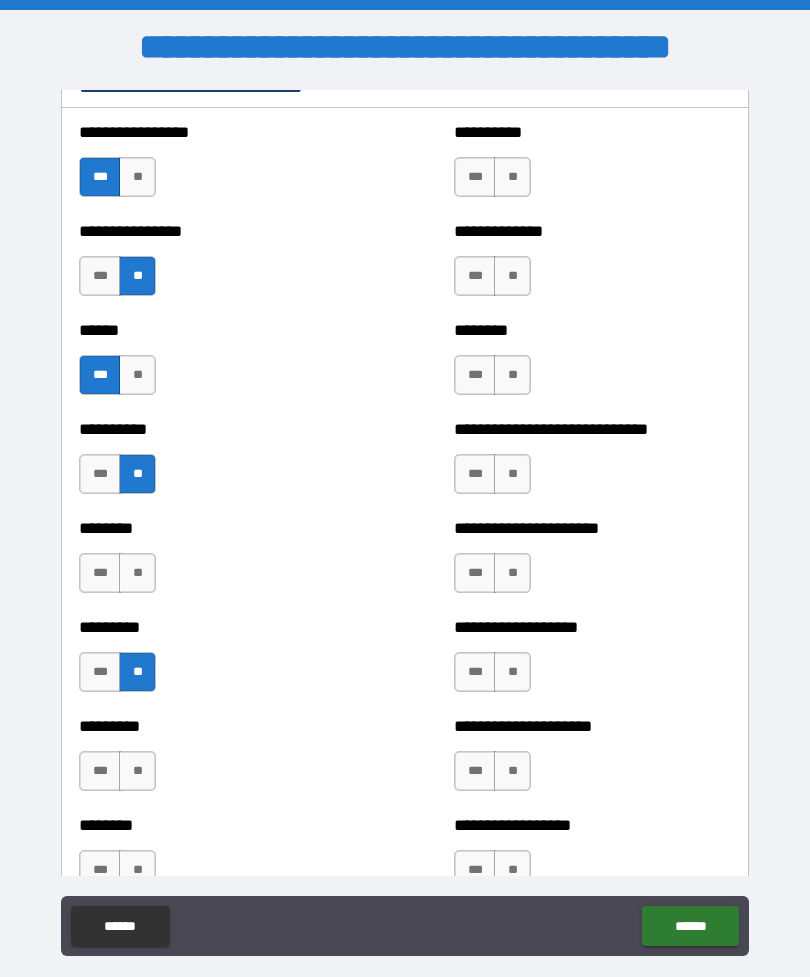 click on "**" at bounding box center (512, 177) 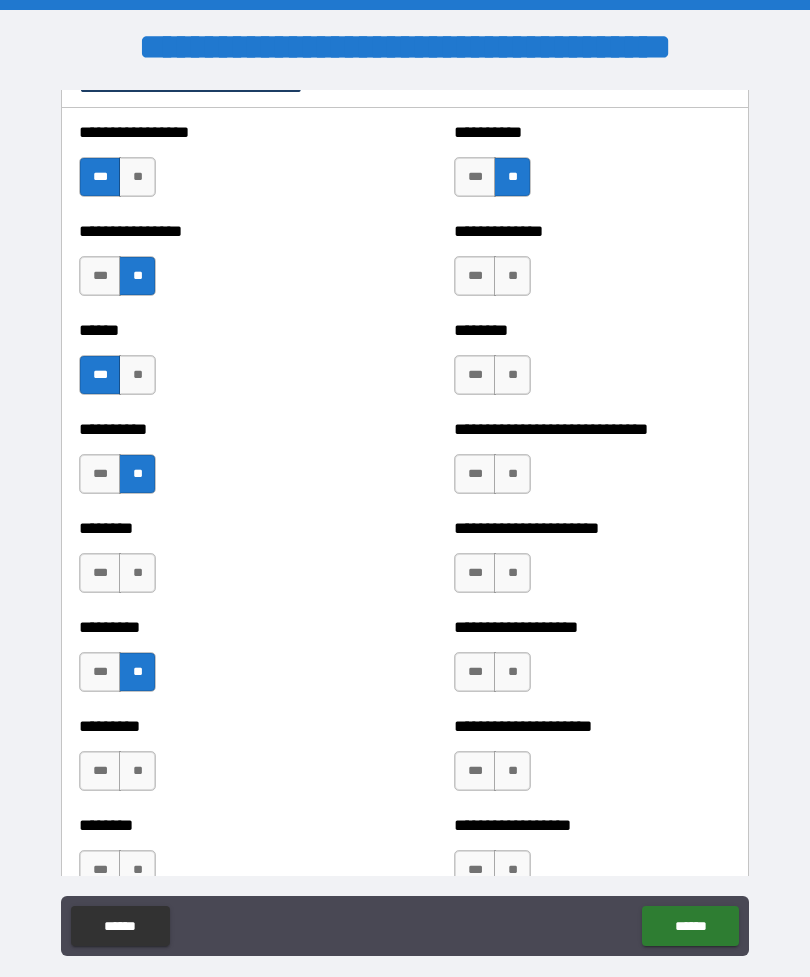 click on "**" at bounding box center (512, 276) 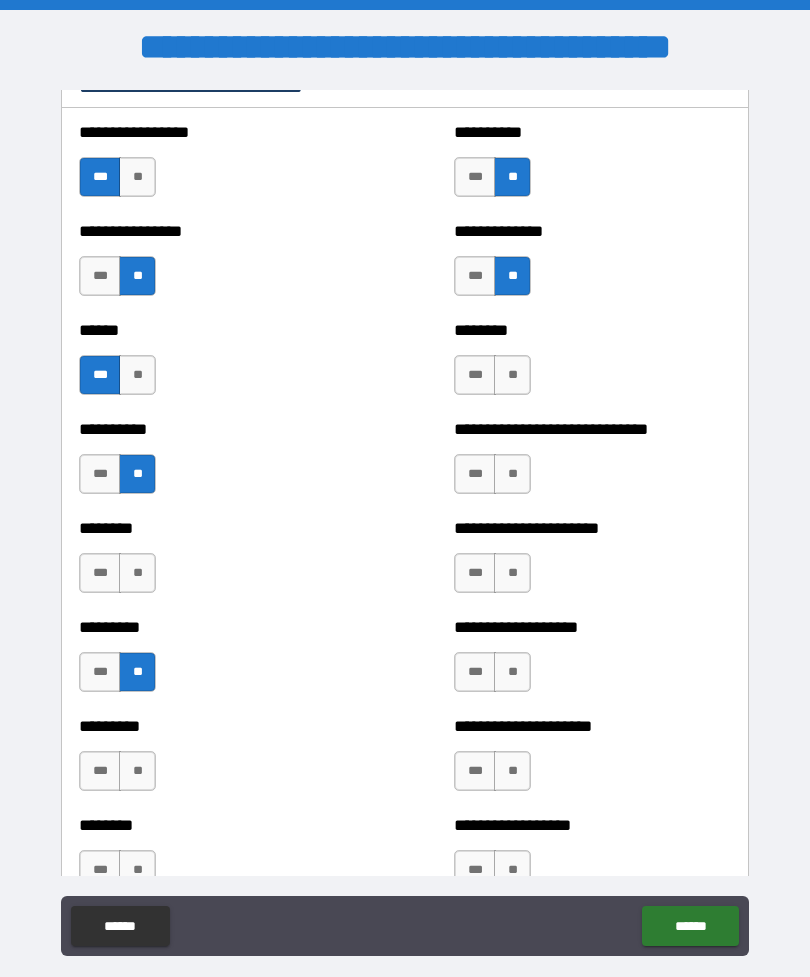 click on "**" at bounding box center [512, 375] 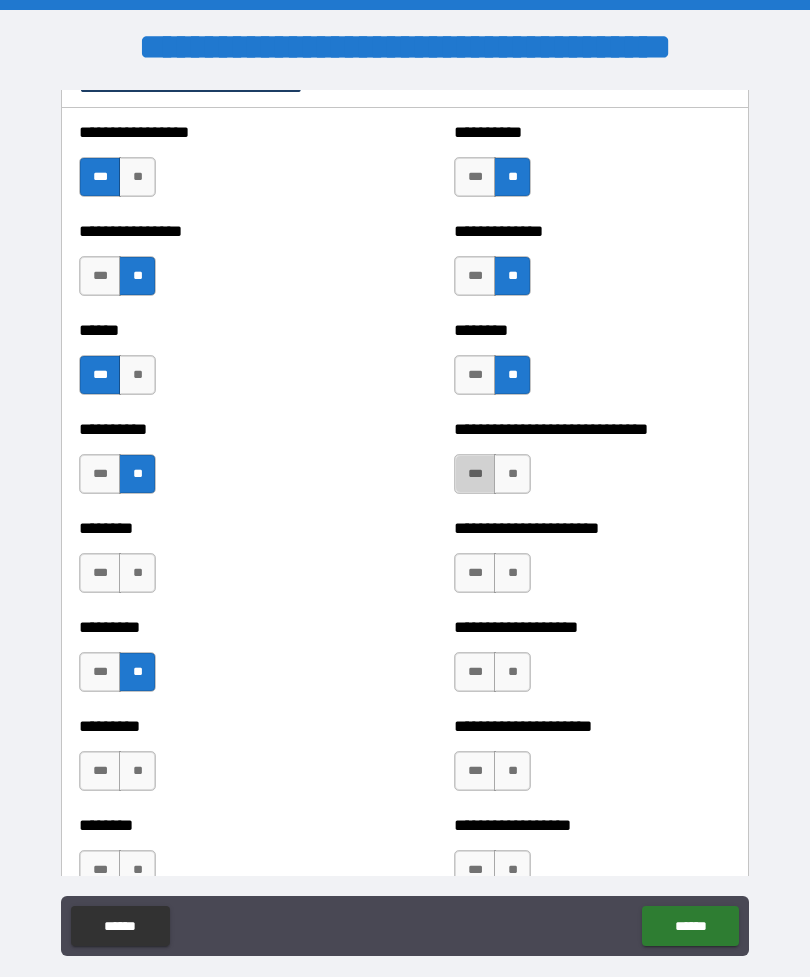 click on "***" at bounding box center [475, 474] 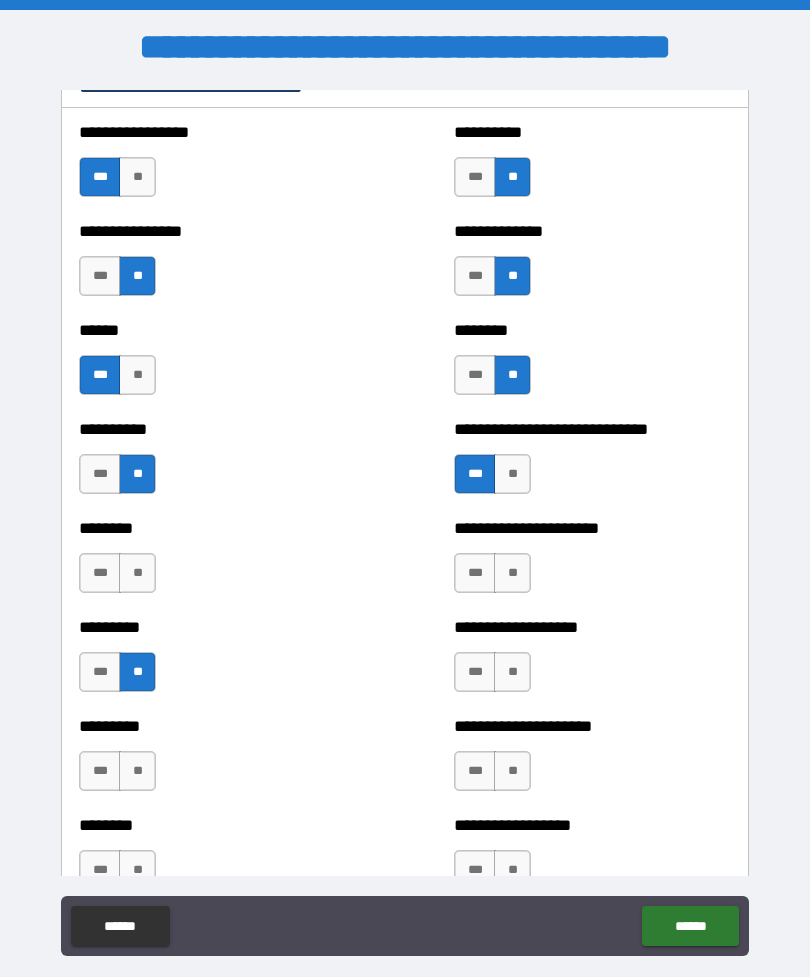 click on "***" at bounding box center (475, 573) 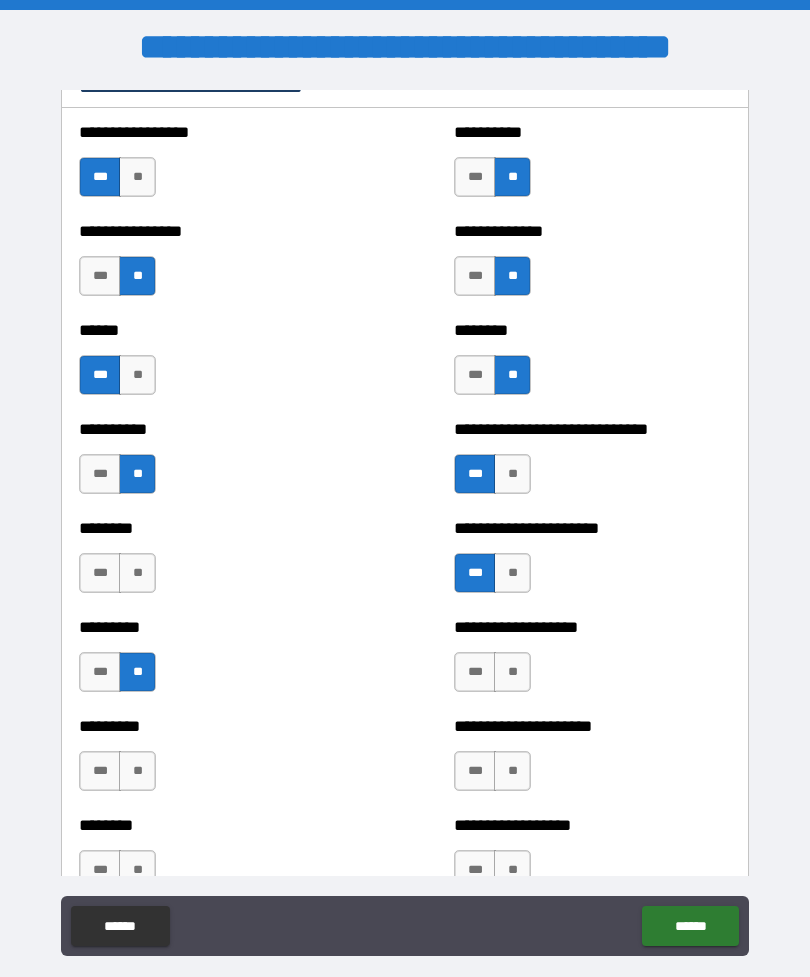 click on "**" at bounding box center [512, 672] 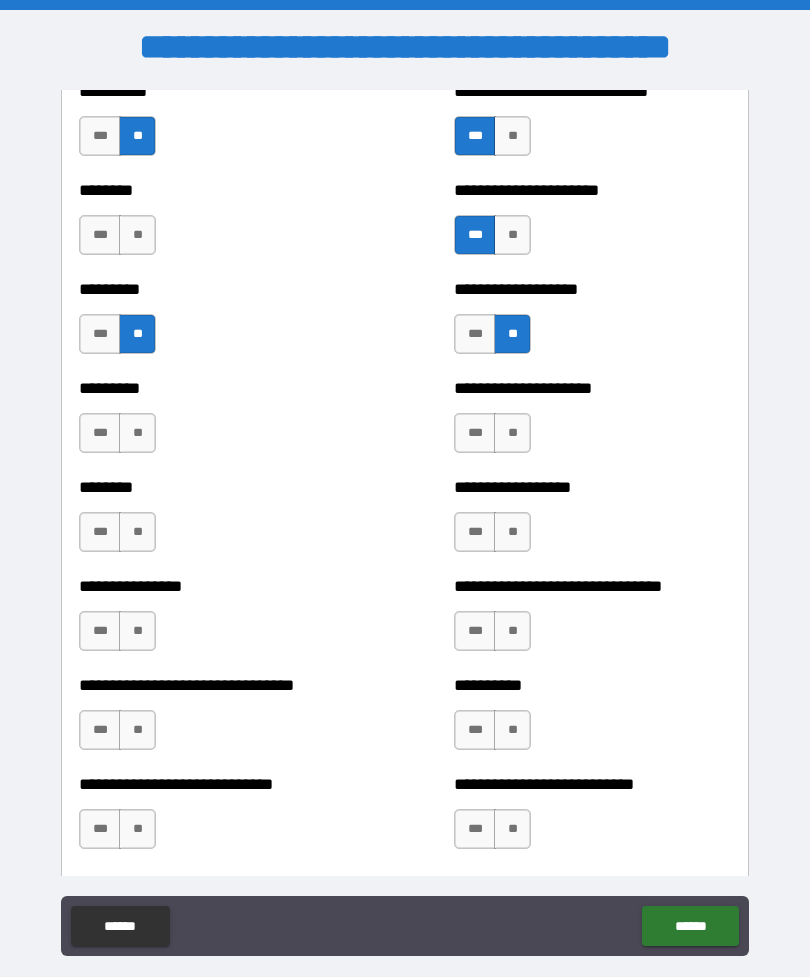 scroll, scrollTop: 7150, scrollLeft: 0, axis: vertical 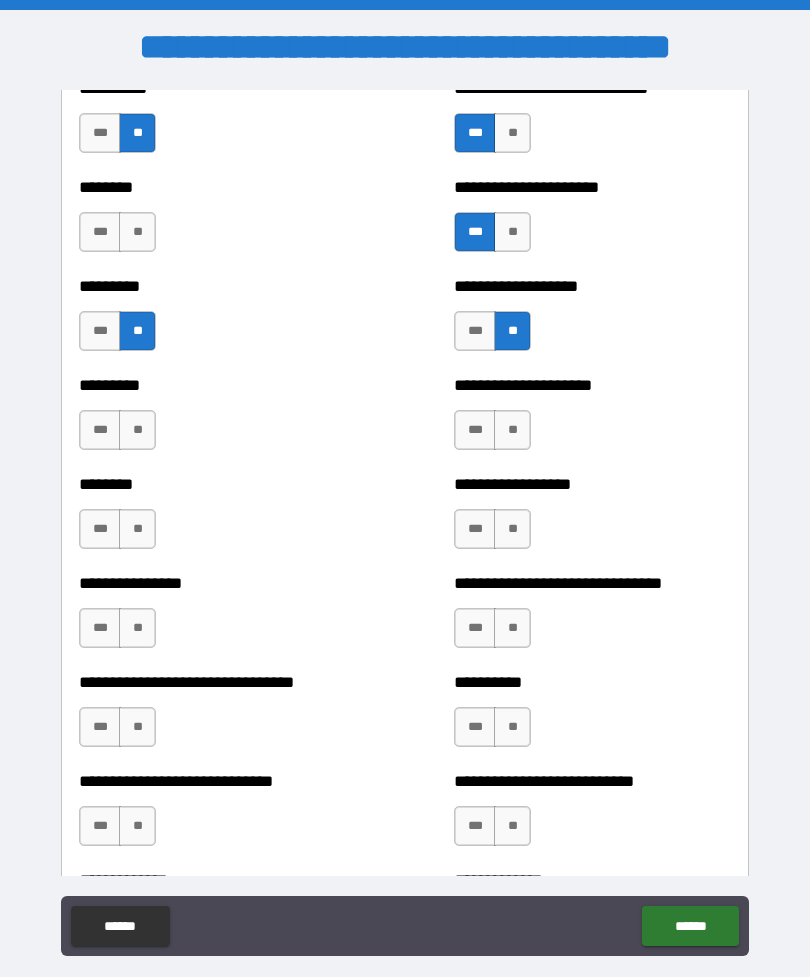 click on "**" at bounding box center [137, 430] 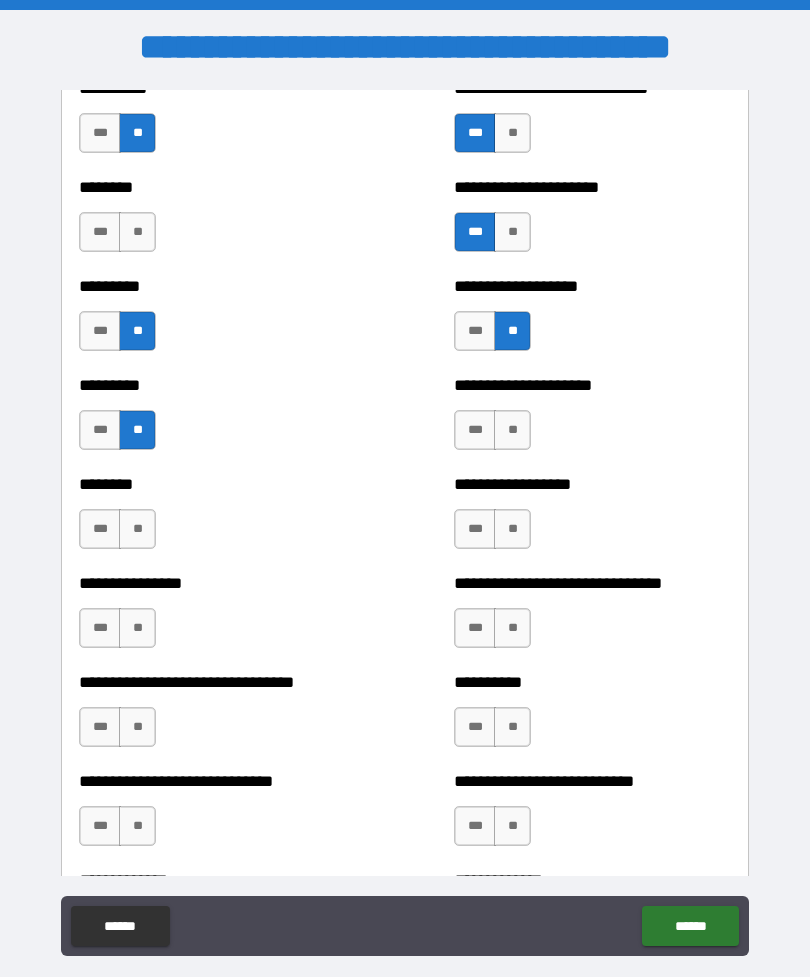 click on "**" at bounding box center [512, 430] 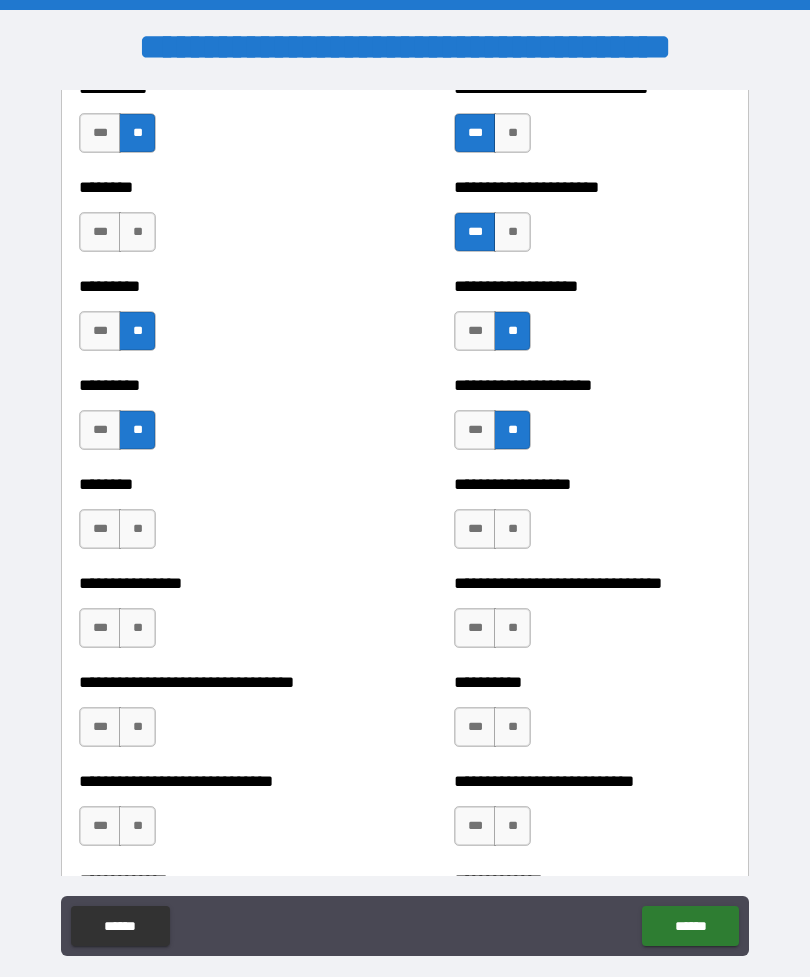 click on "*** **" at bounding box center (495, 435) 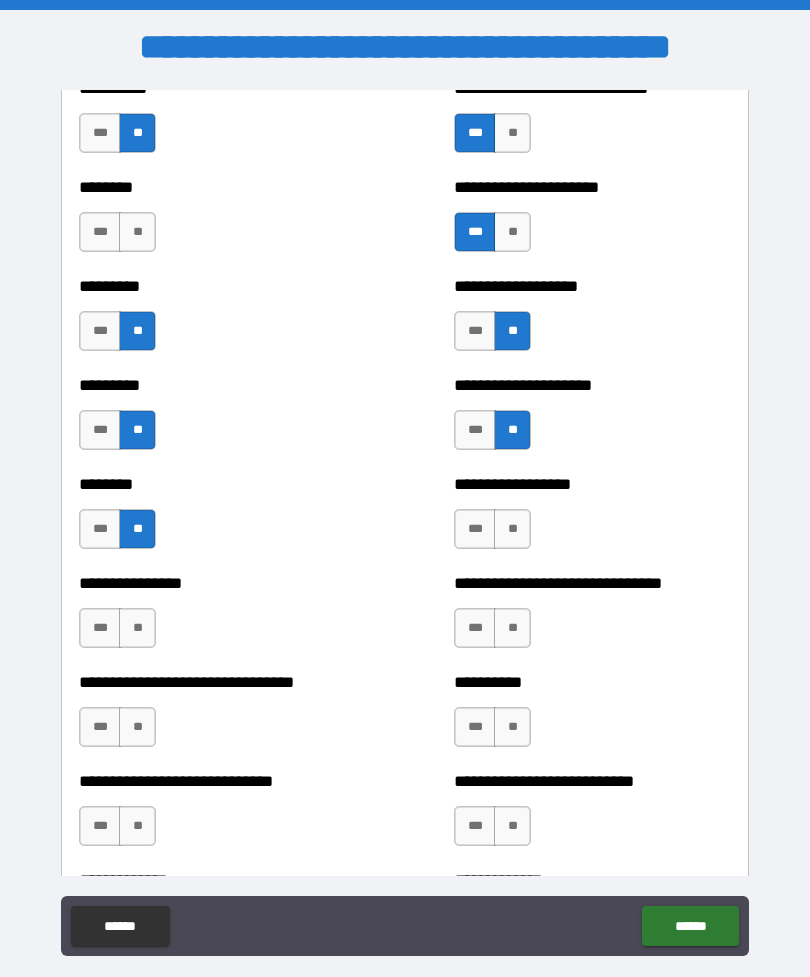 click on "**" at bounding box center [512, 529] 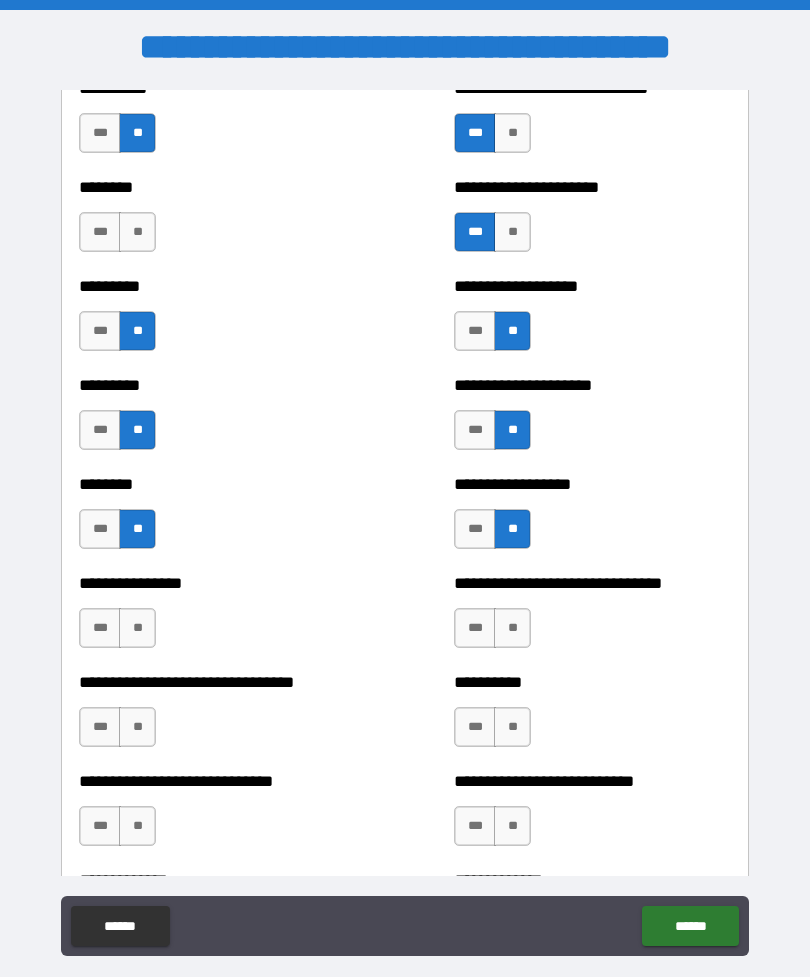 click on "**" at bounding box center (137, 628) 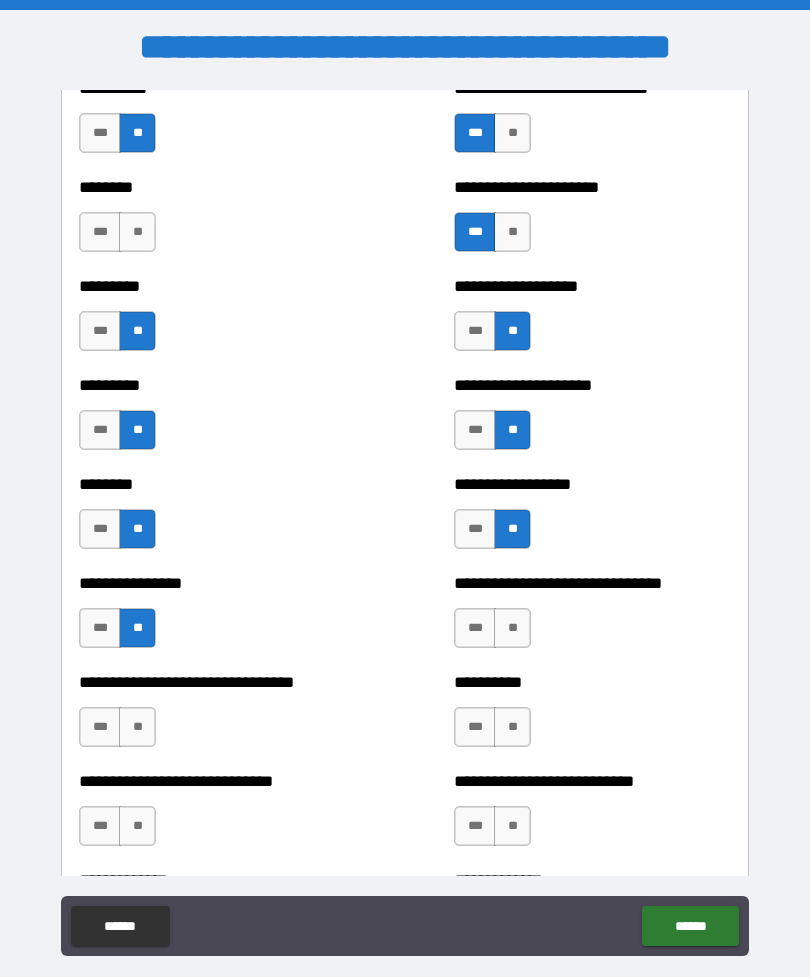 click on "**" at bounding box center [512, 628] 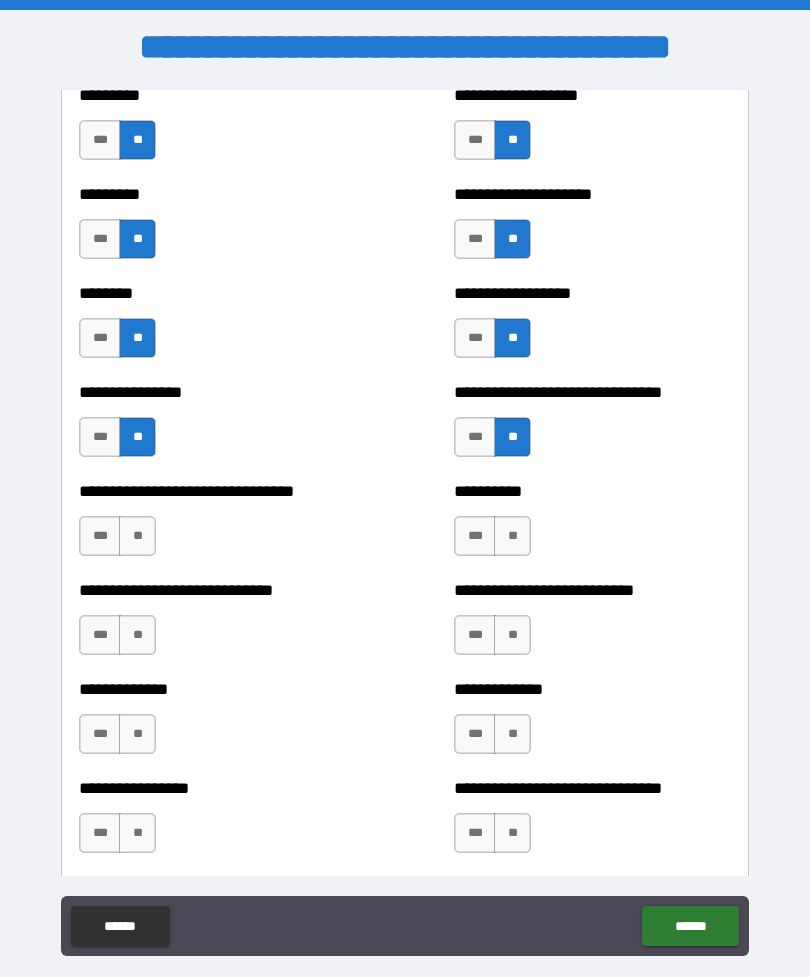 scroll, scrollTop: 7350, scrollLeft: 0, axis: vertical 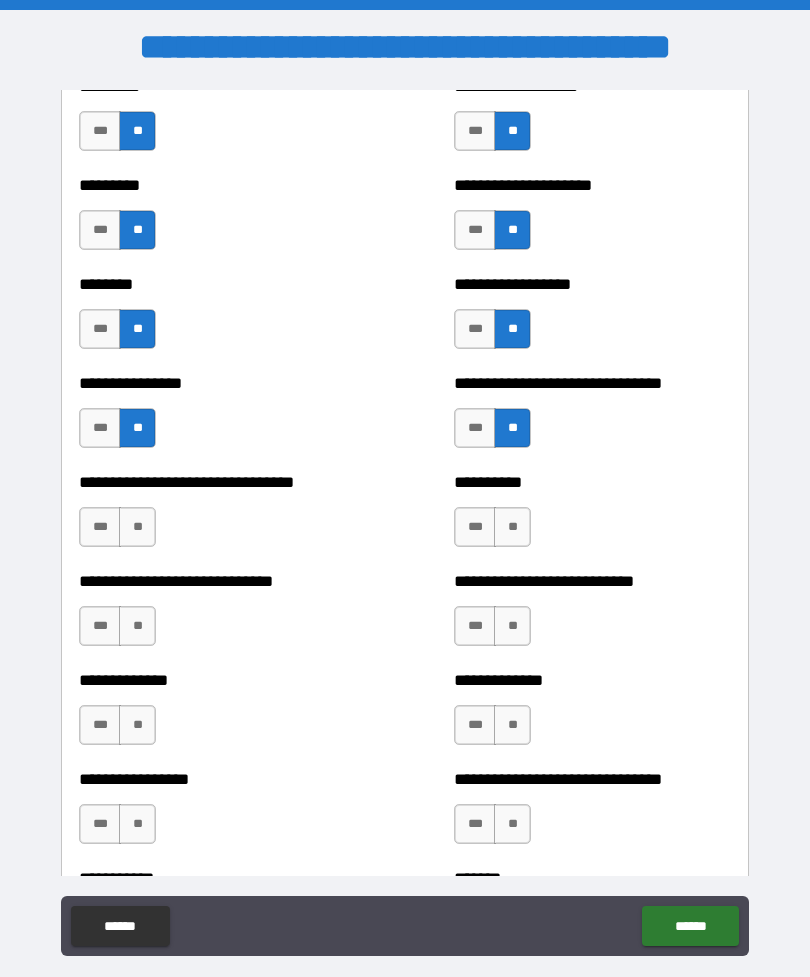 click on "**" at bounding box center [137, 527] 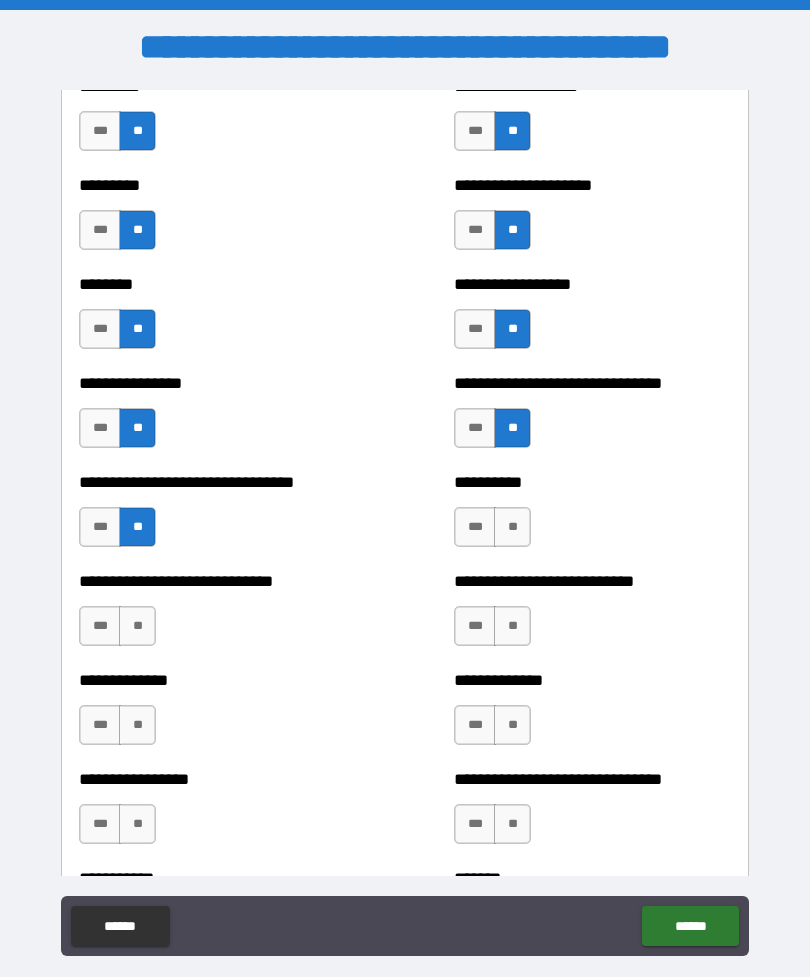 click on "**" at bounding box center (512, 527) 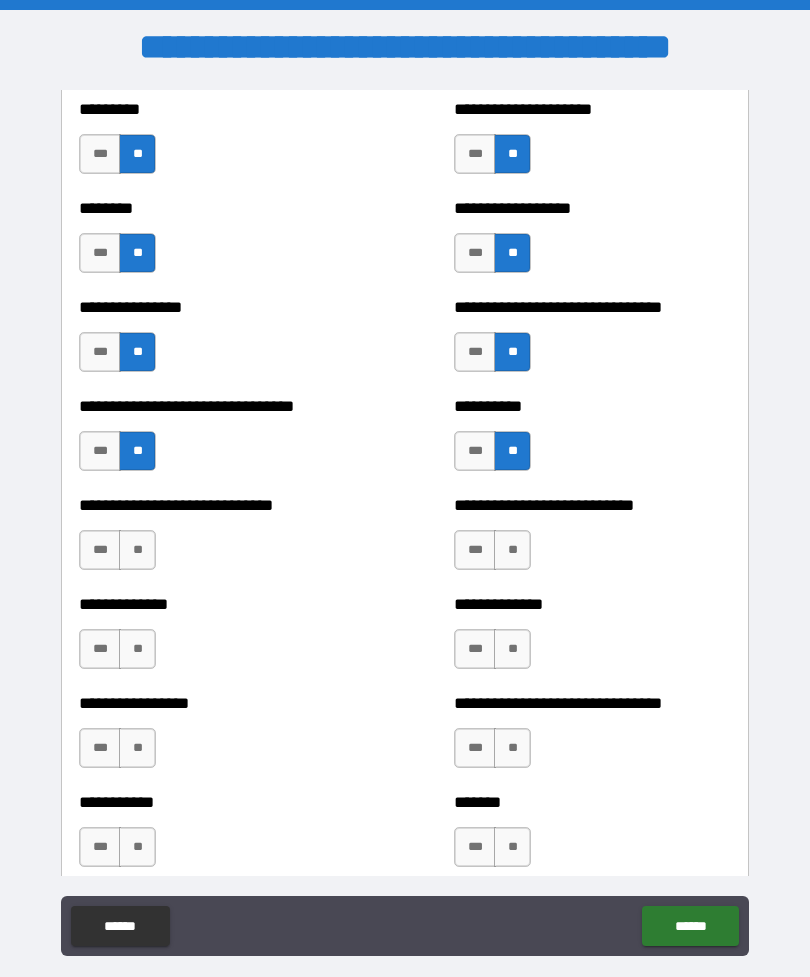 scroll, scrollTop: 7427, scrollLeft: 0, axis: vertical 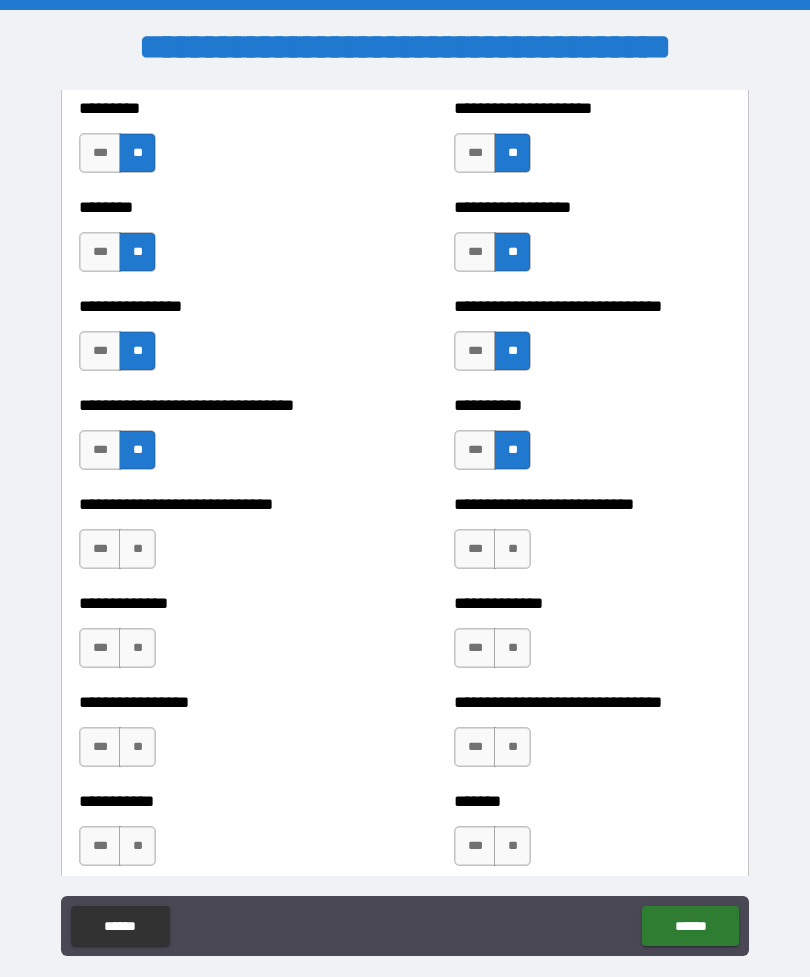 click on "**" at bounding box center [137, 549] 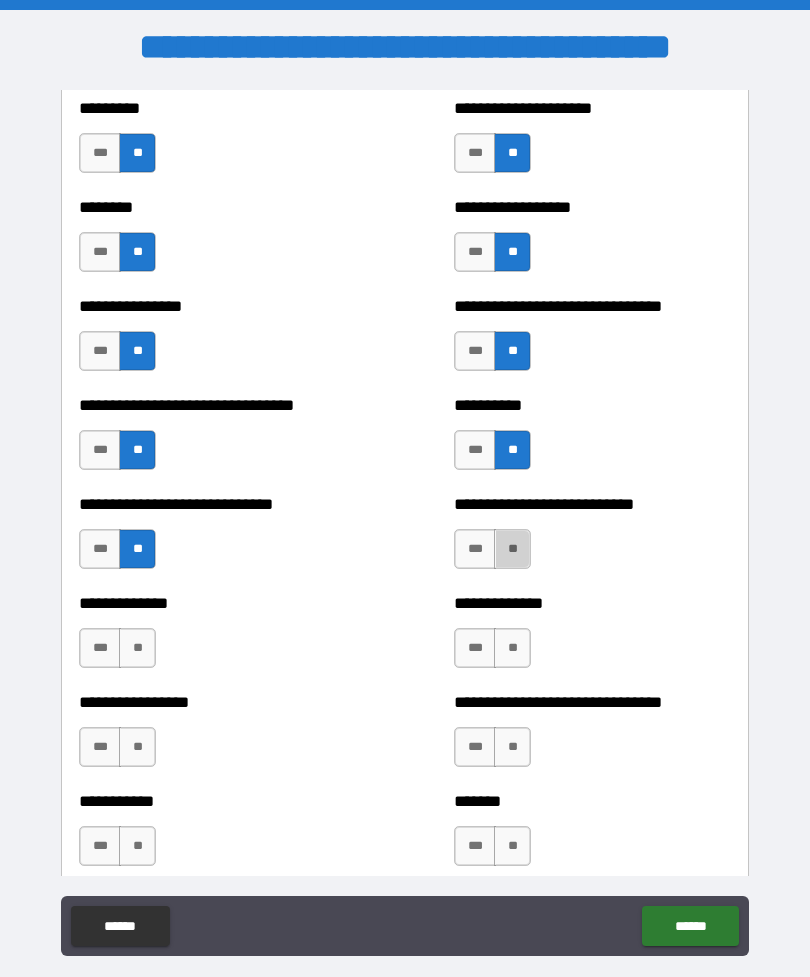 click on "**" at bounding box center (512, 549) 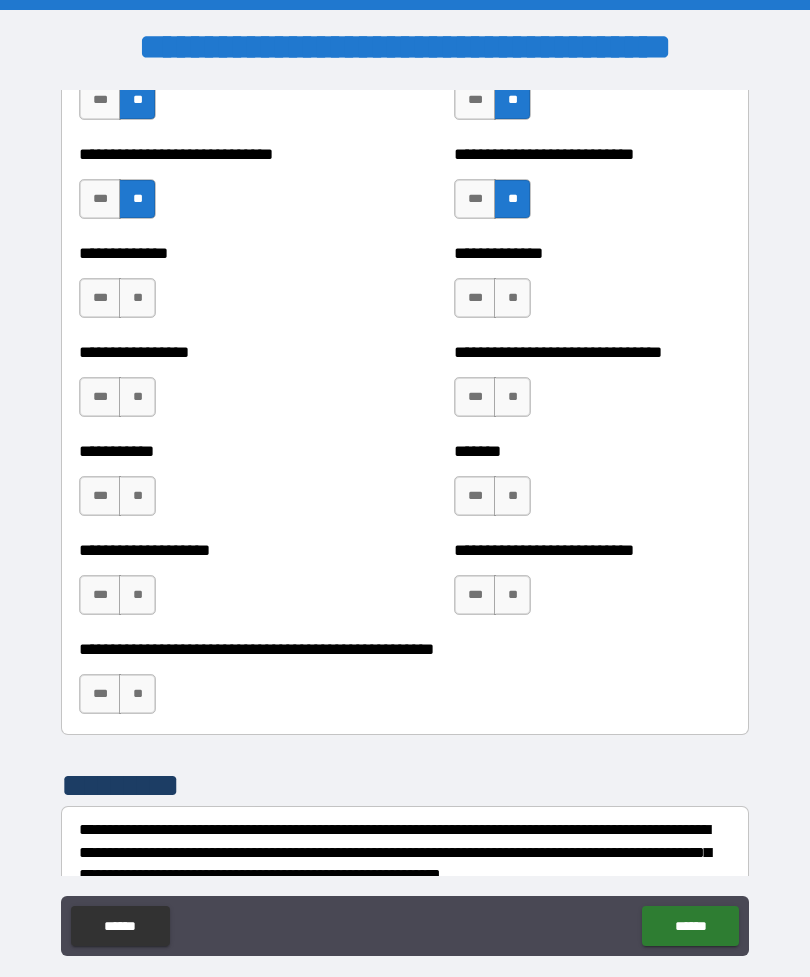 scroll, scrollTop: 7782, scrollLeft: 0, axis: vertical 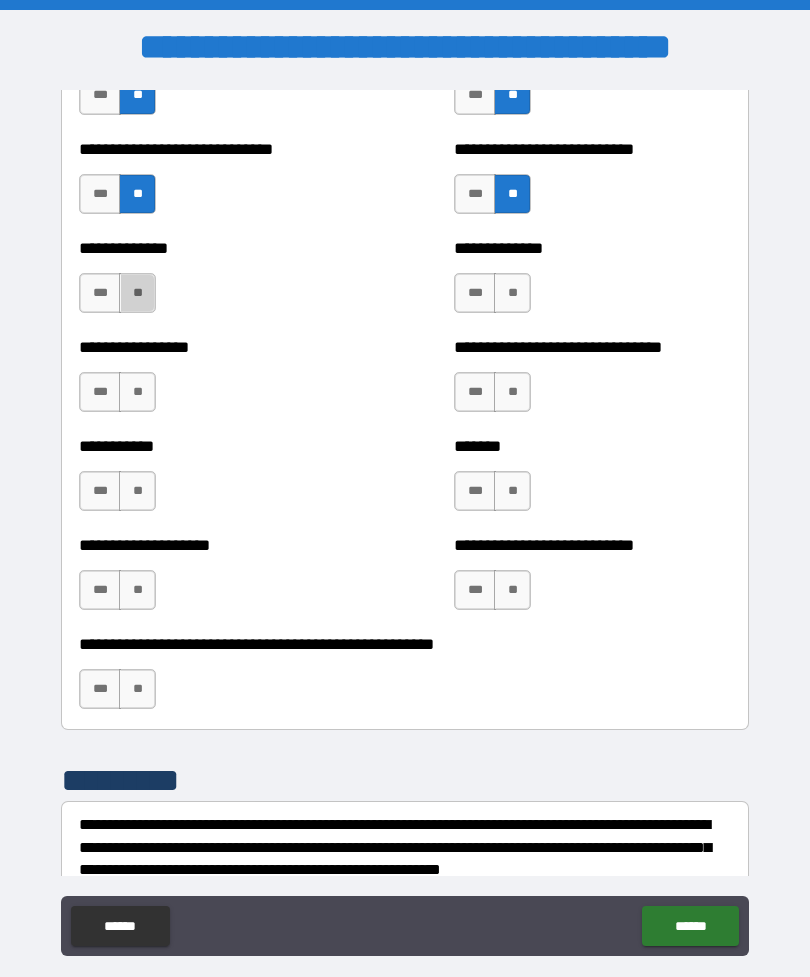 click on "**" at bounding box center [137, 293] 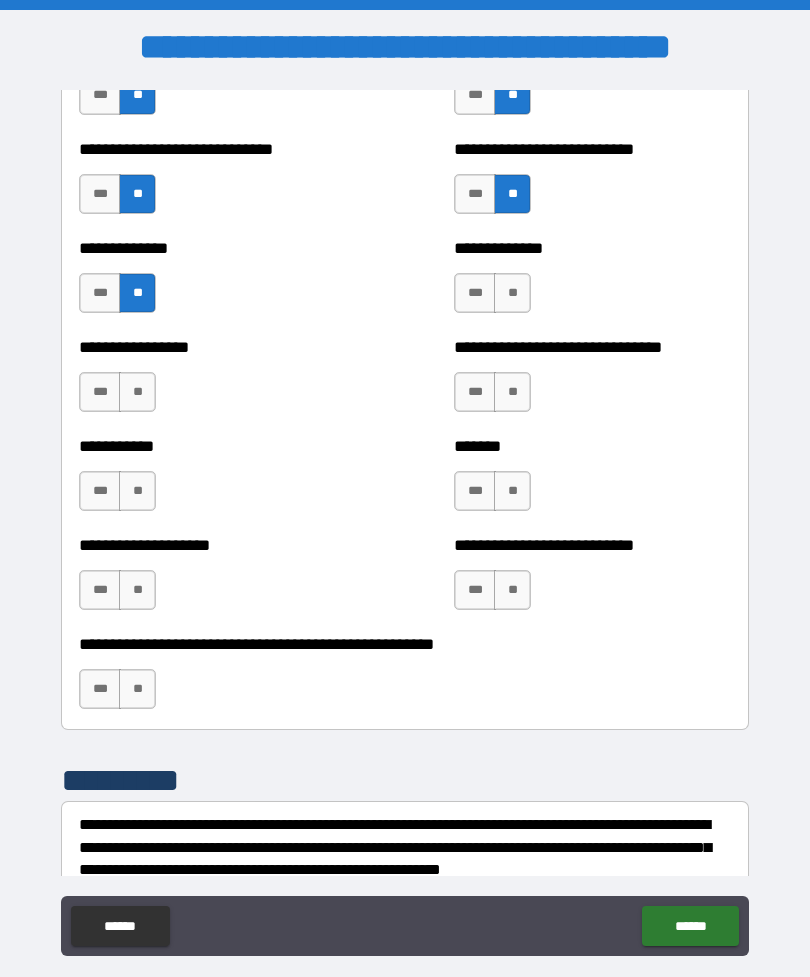 click on "**" at bounding box center [512, 293] 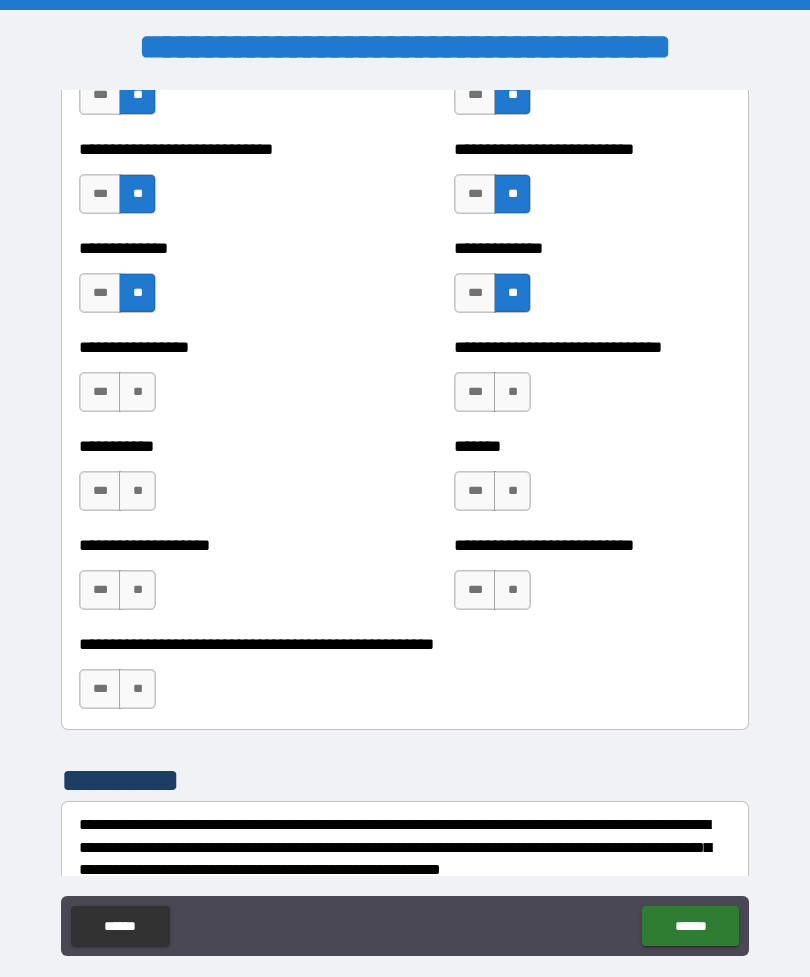 click on "**" at bounding box center [512, 392] 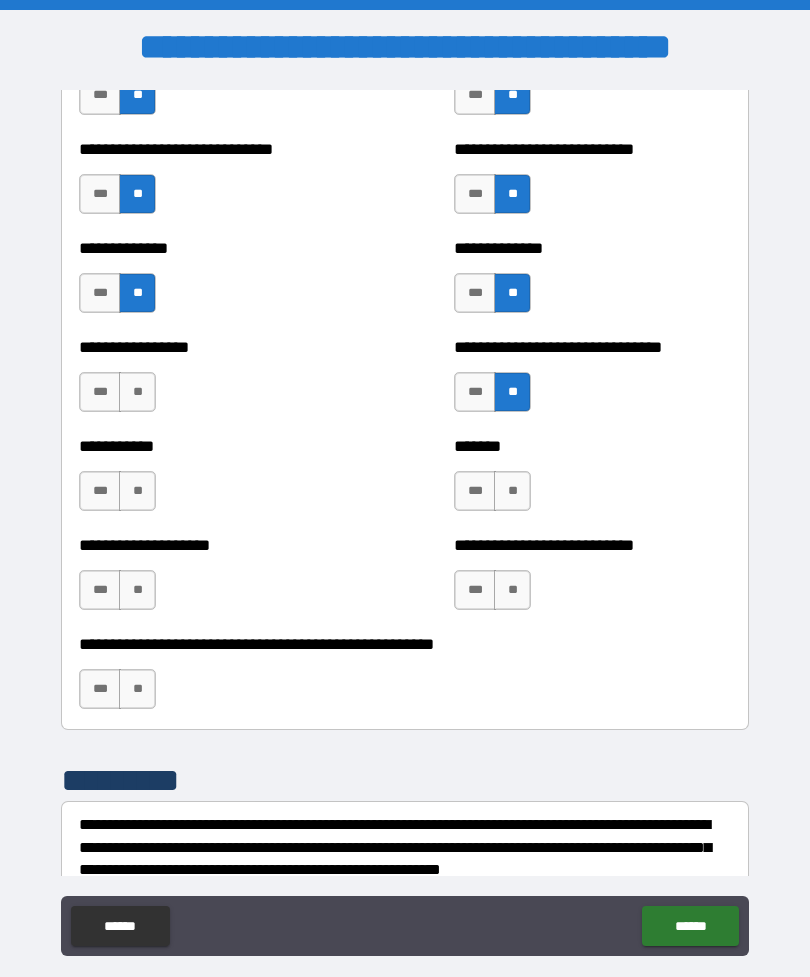 click on "**" at bounding box center (137, 392) 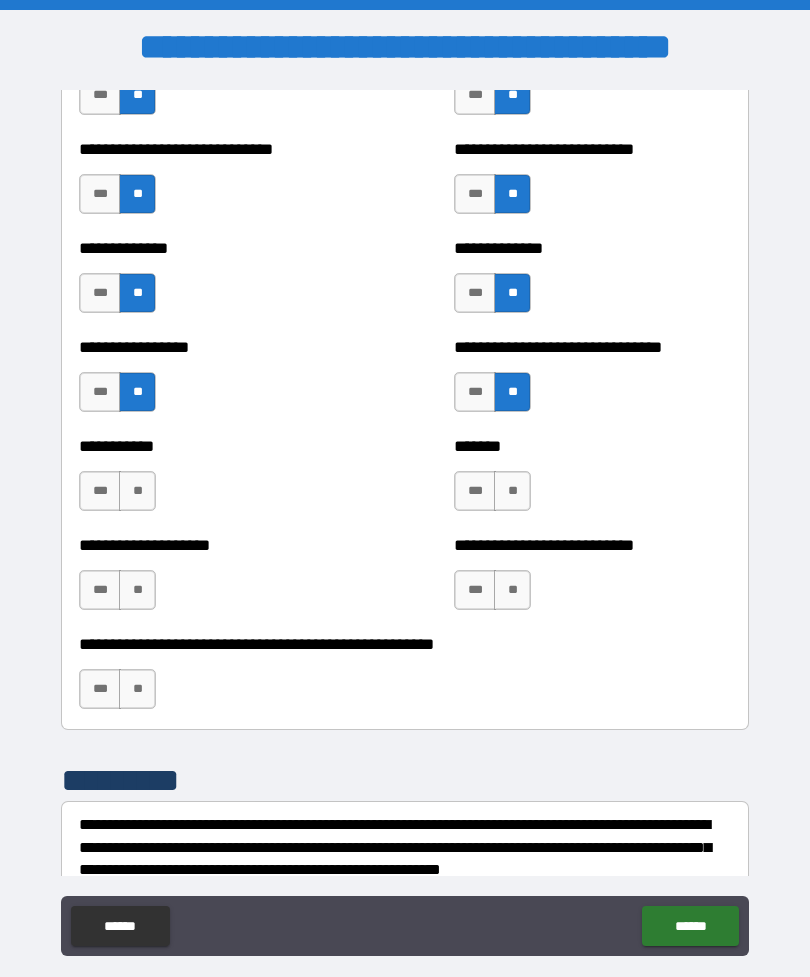click on "**********" at bounding box center (217, 481) 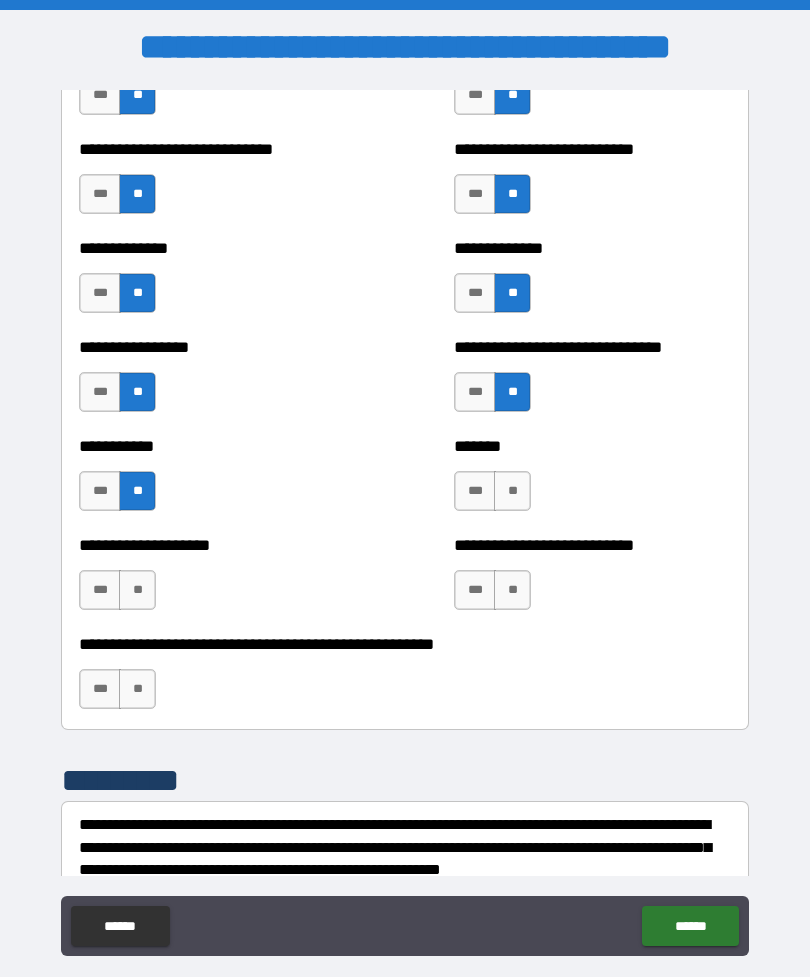 click on "**" at bounding box center (512, 491) 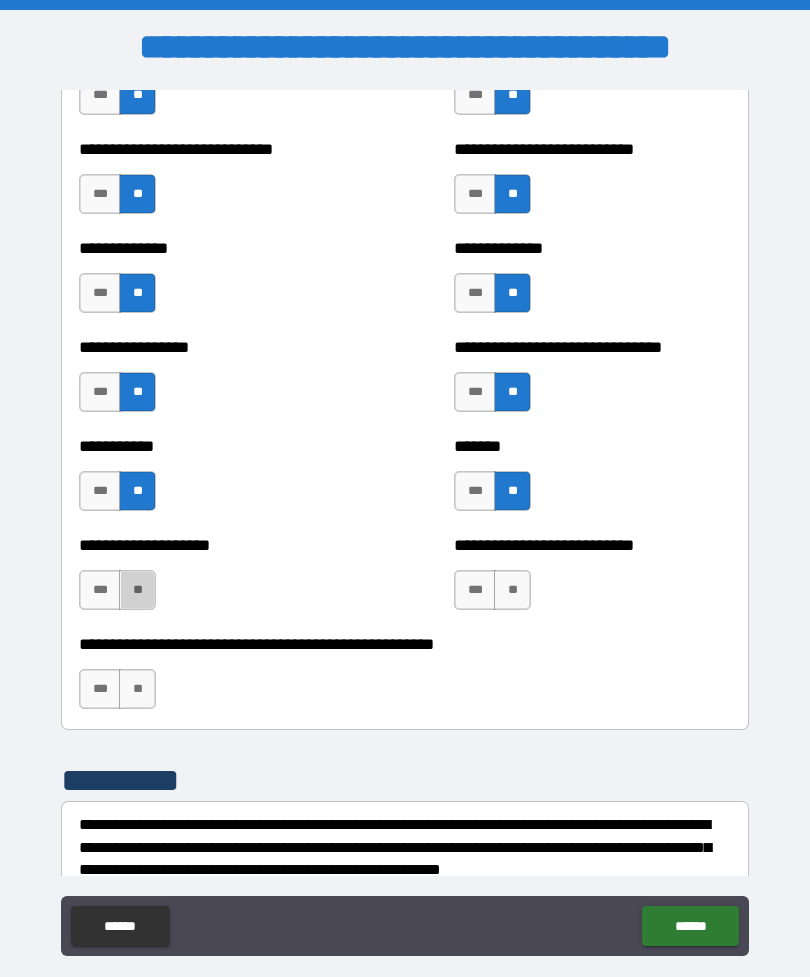 click on "**" at bounding box center [137, 590] 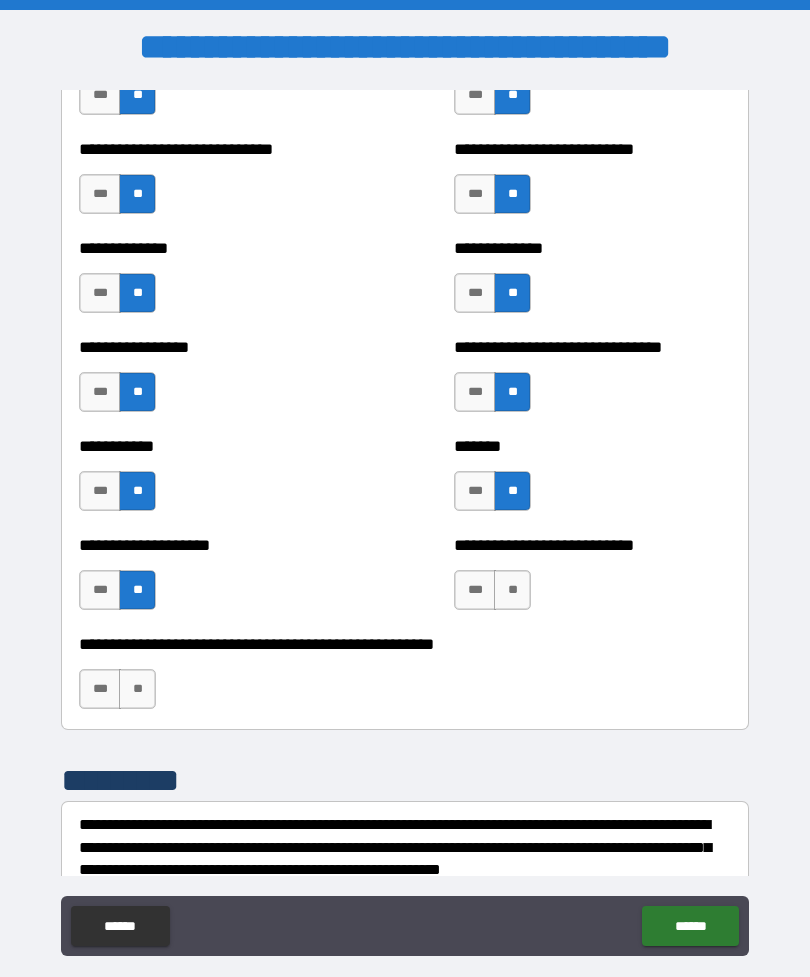 click on "**" at bounding box center (512, 590) 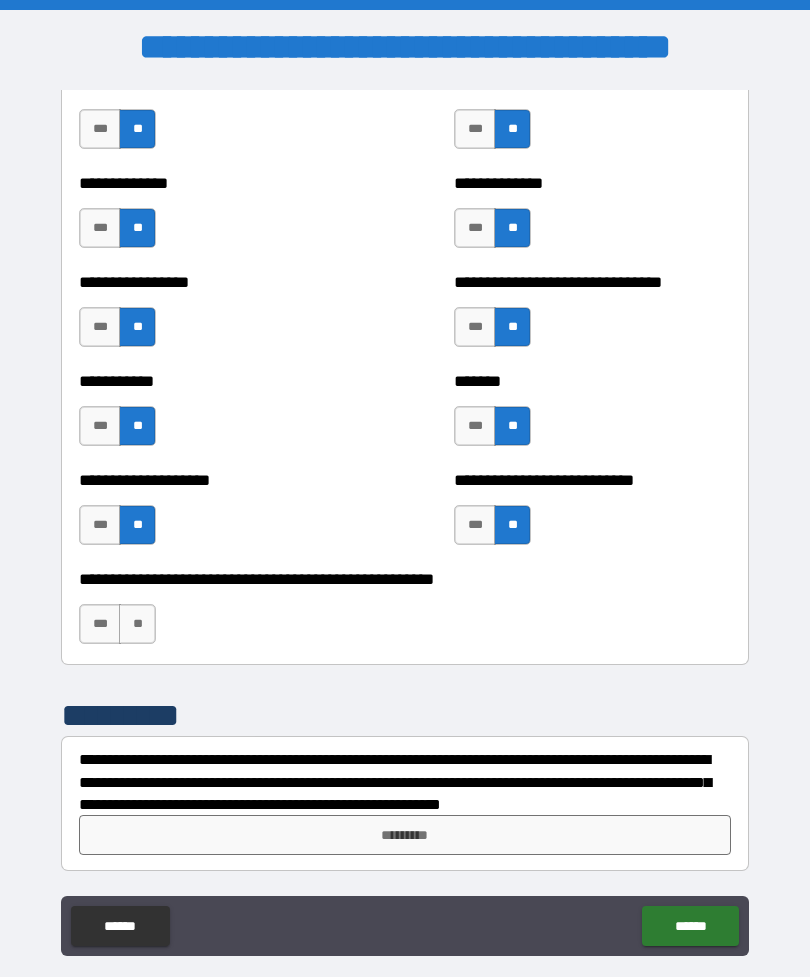 scroll, scrollTop: 7847, scrollLeft: 0, axis: vertical 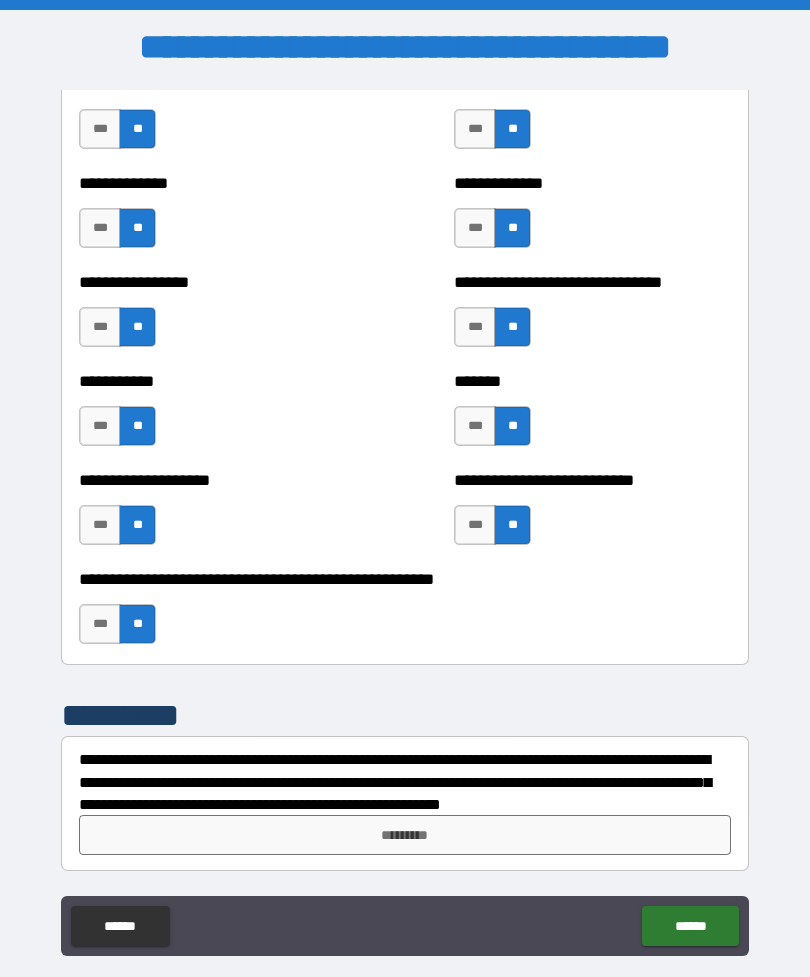 click on "*********" at bounding box center [405, 835] 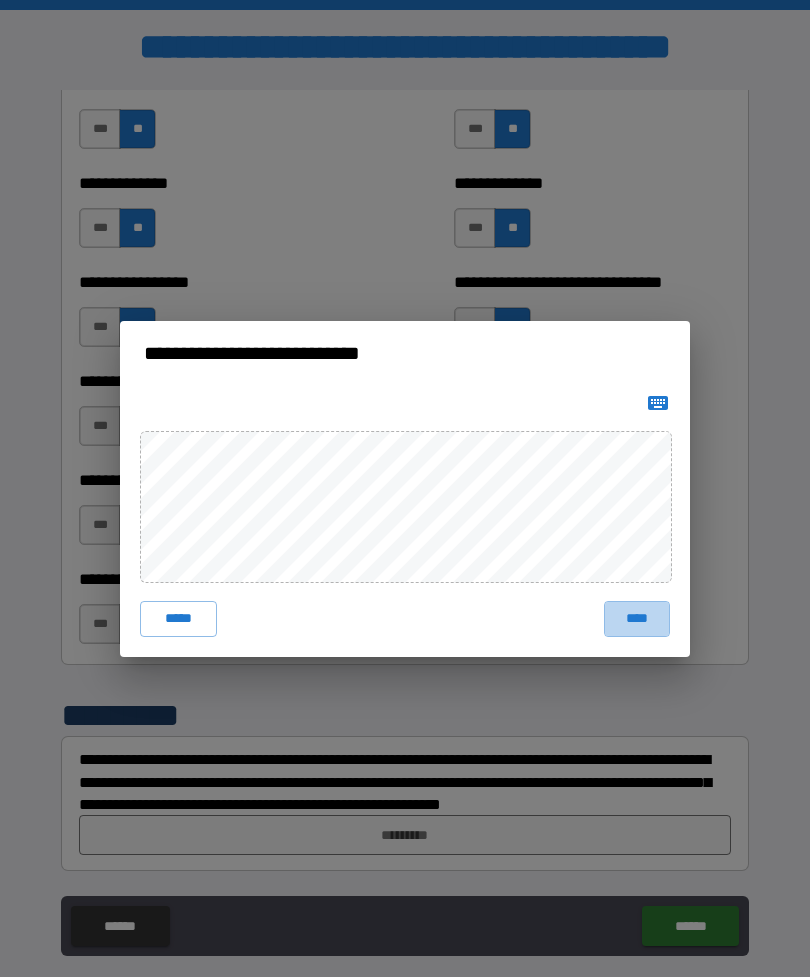 click on "****" at bounding box center [637, 619] 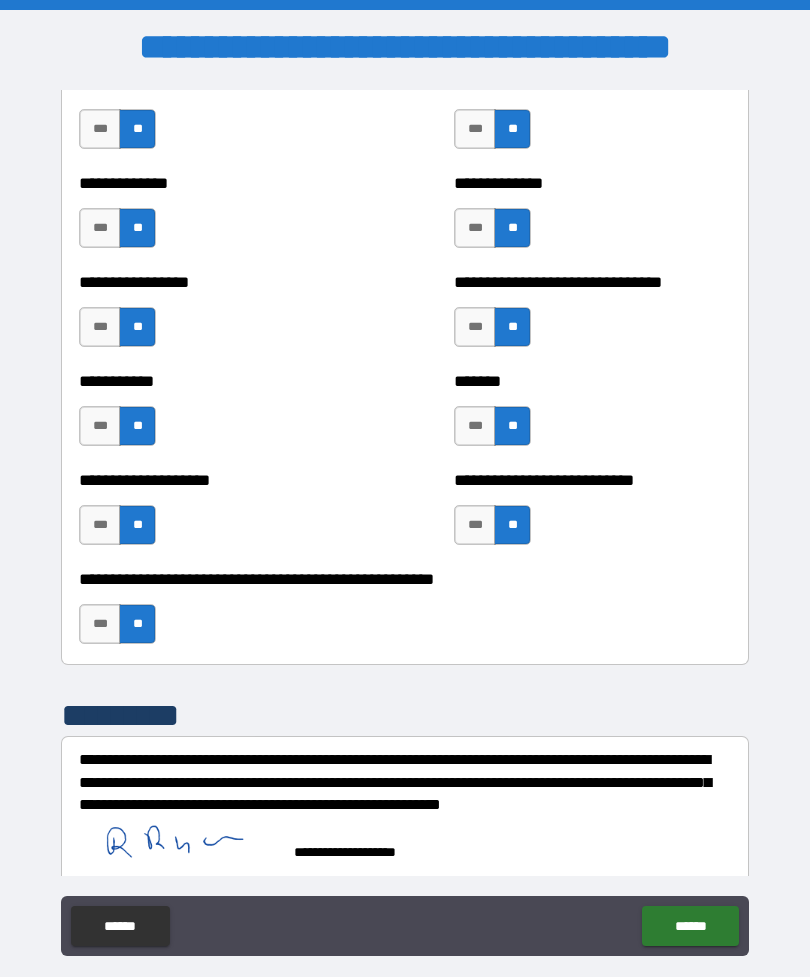scroll, scrollTop: 7837, scrollLeft: 0, axis: vertical 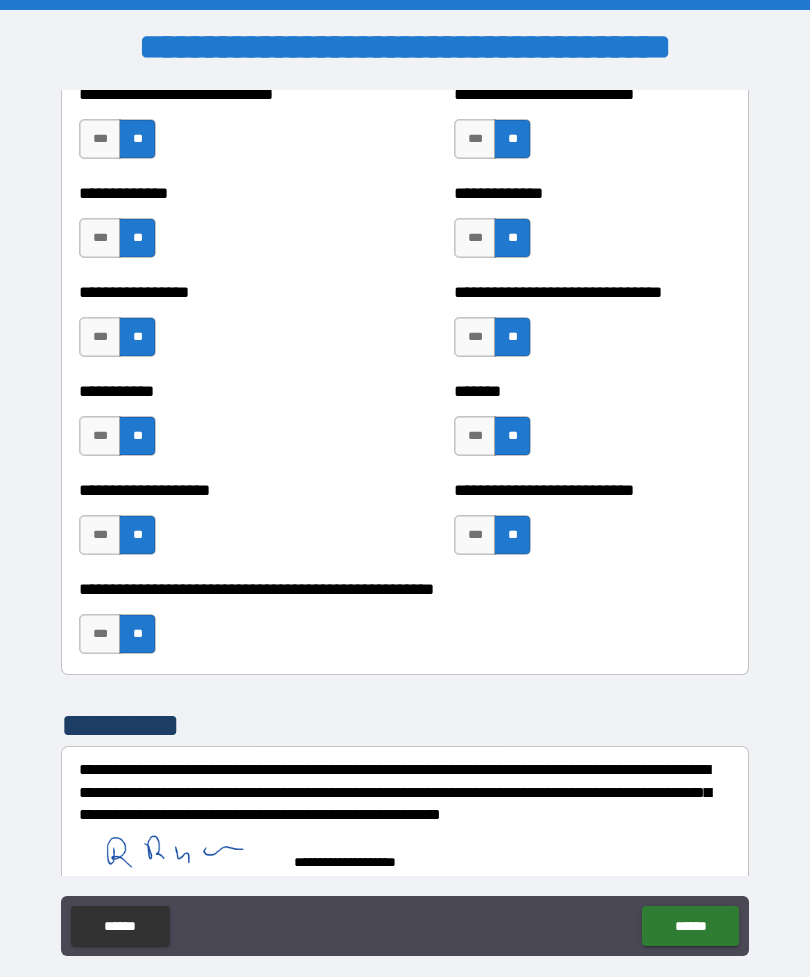 click on "******" at bounding box center [690, 926] 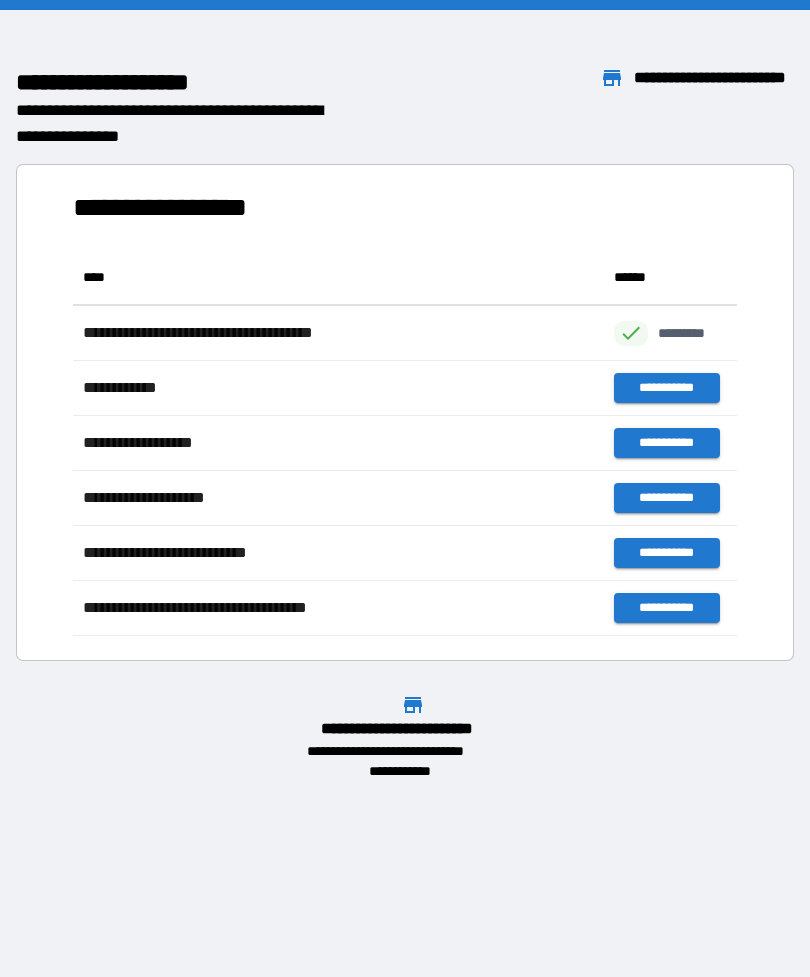 scroll, scrollTop: 386, scrollLeft: 664, axis: both 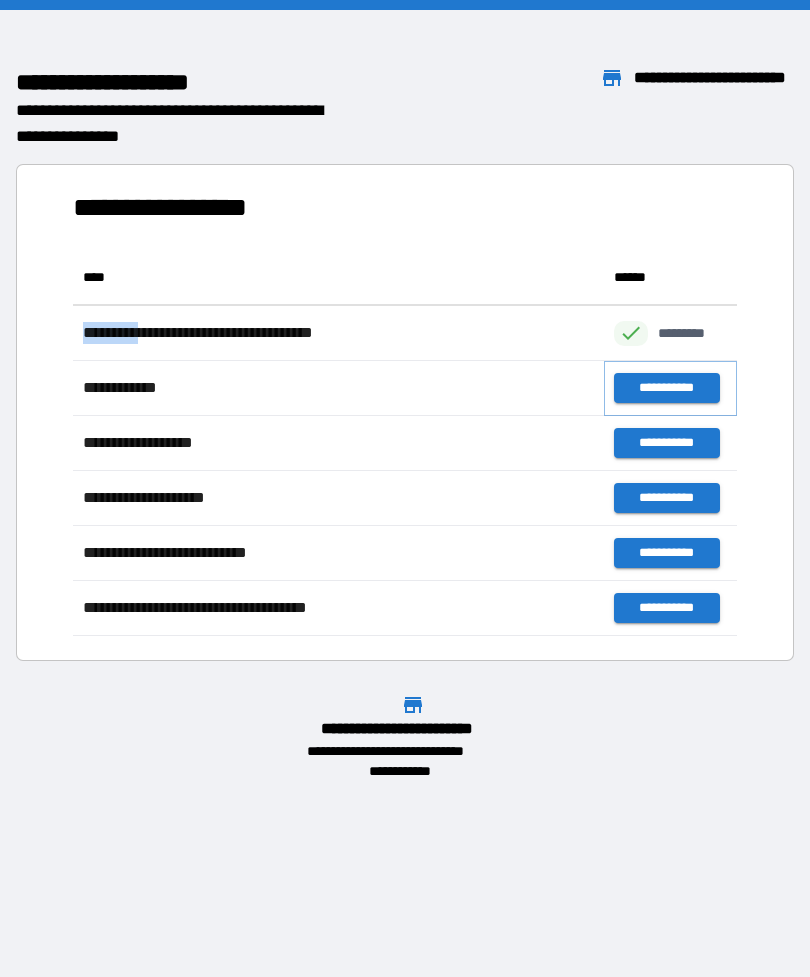 click on "**********" at bounding box center [666, 388] 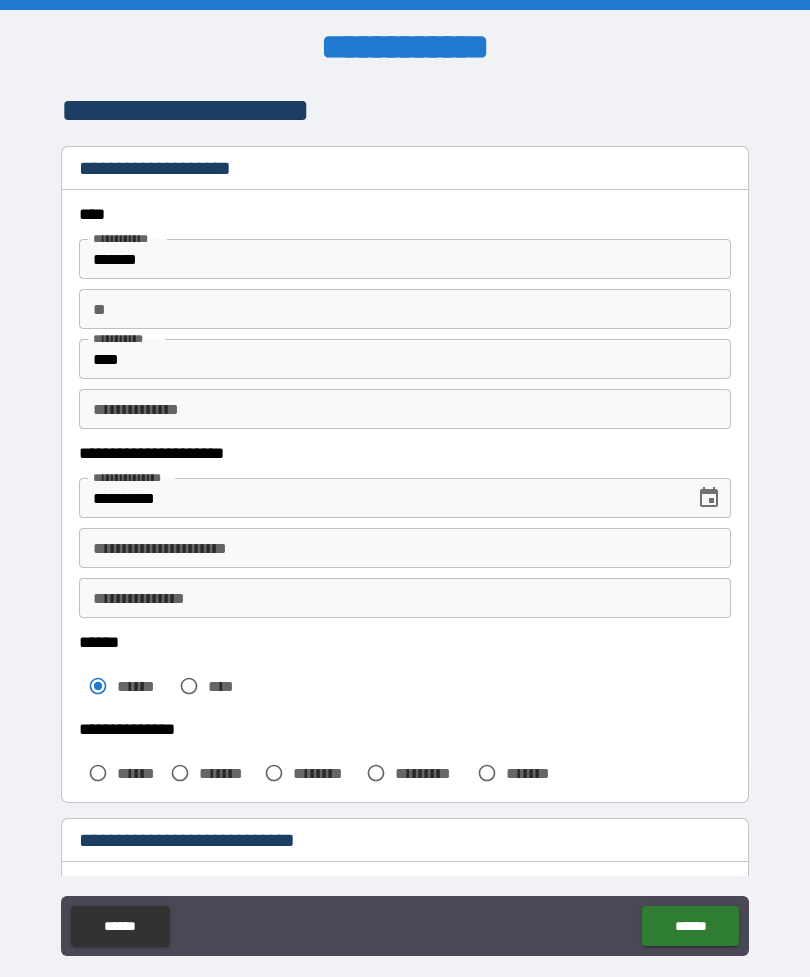click on "******" at bounding box center (139, 773) 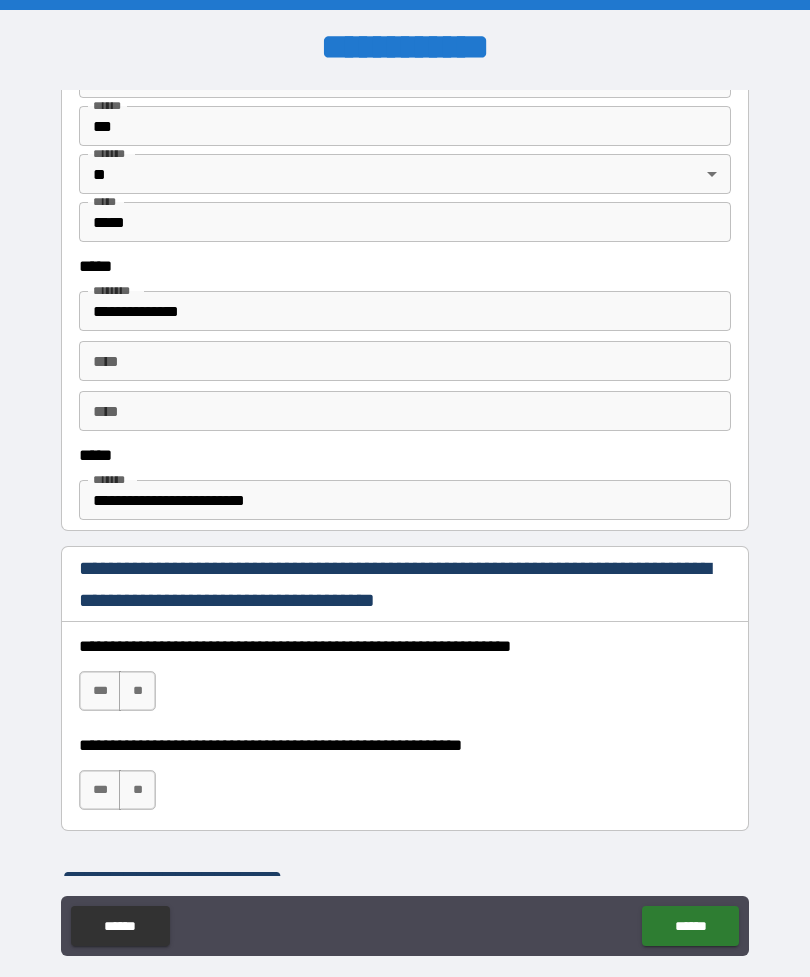 scroll, scrollTop: 922, scrollLeft: 0, axis: vertical 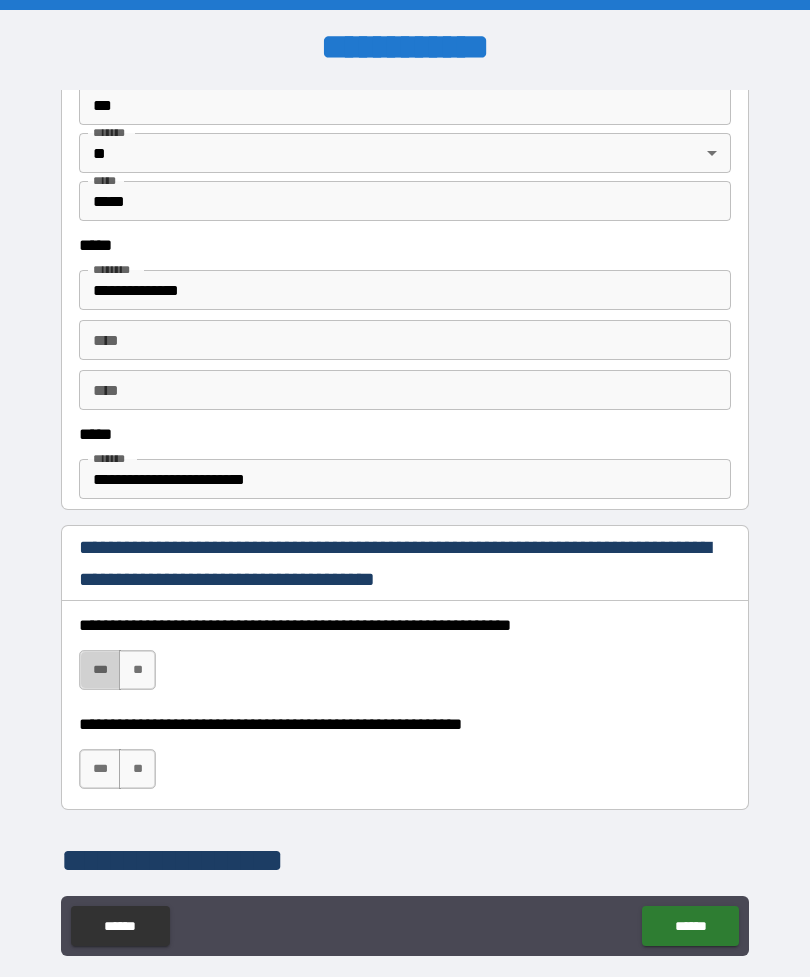 click on "***" at bounding box center (100, 670) 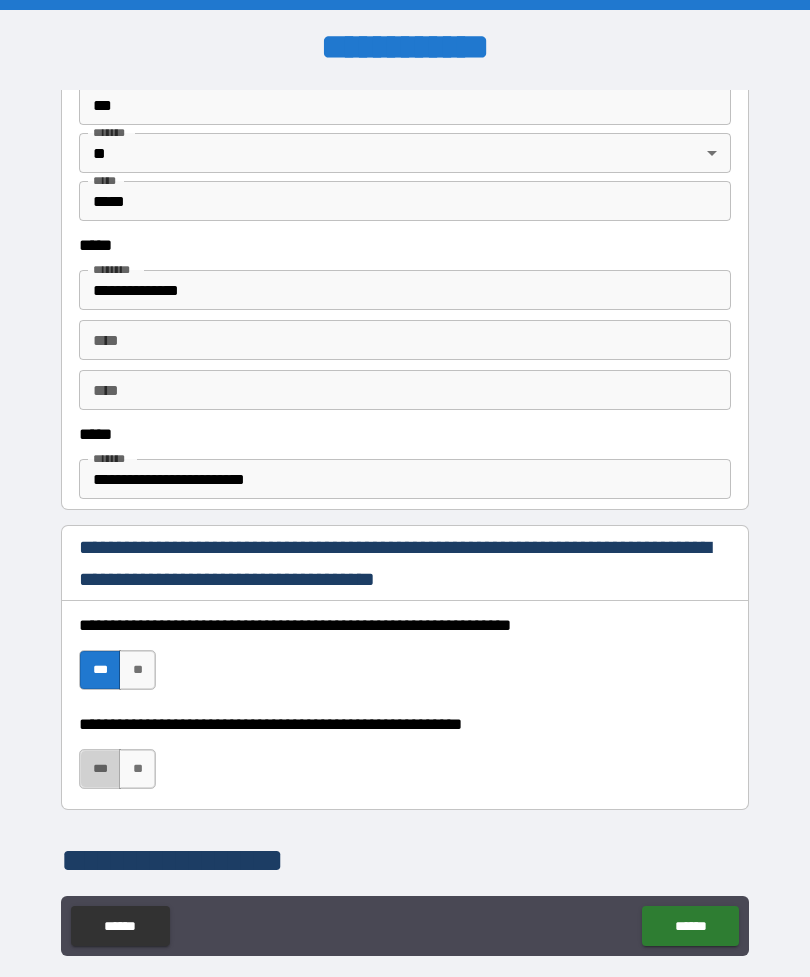 click on "***" at bounding box center [100, 769] 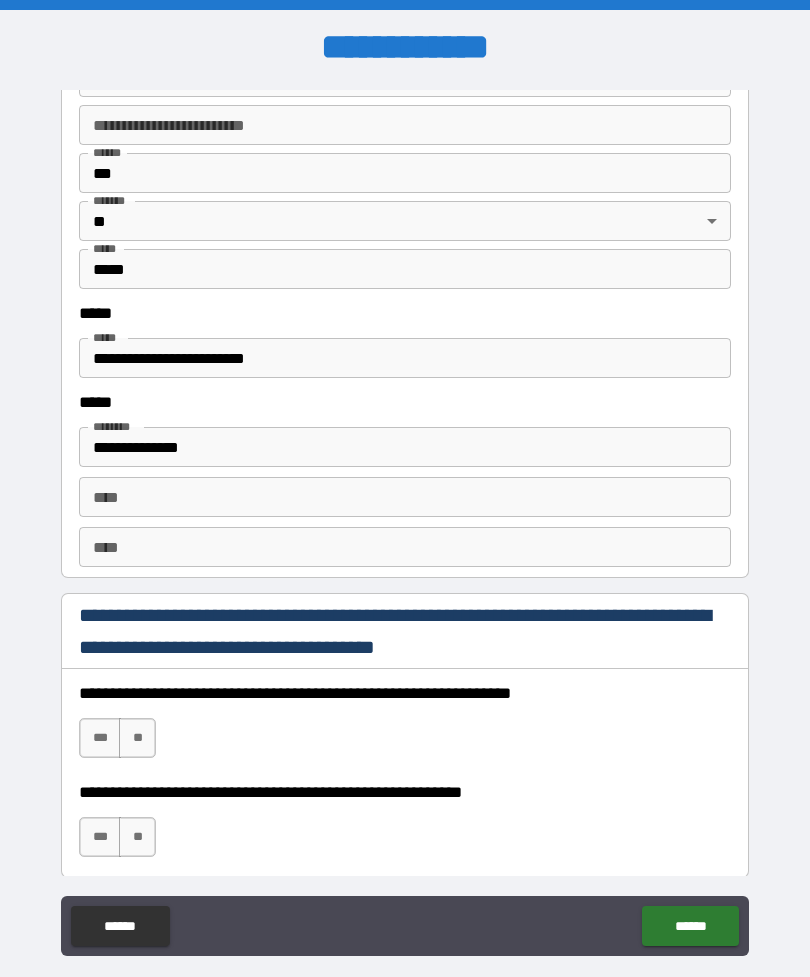 scroll, scrollTop: 2504, scrollLeft: 0, axis: vertical 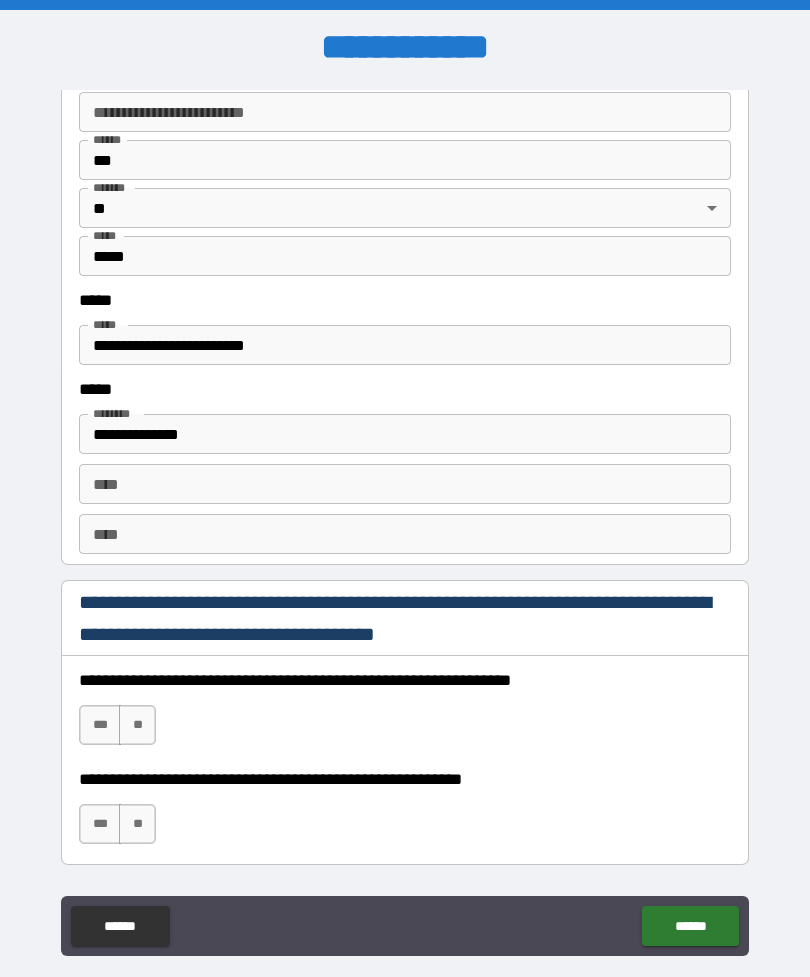 click on "***" at bounding box center (100, 725) 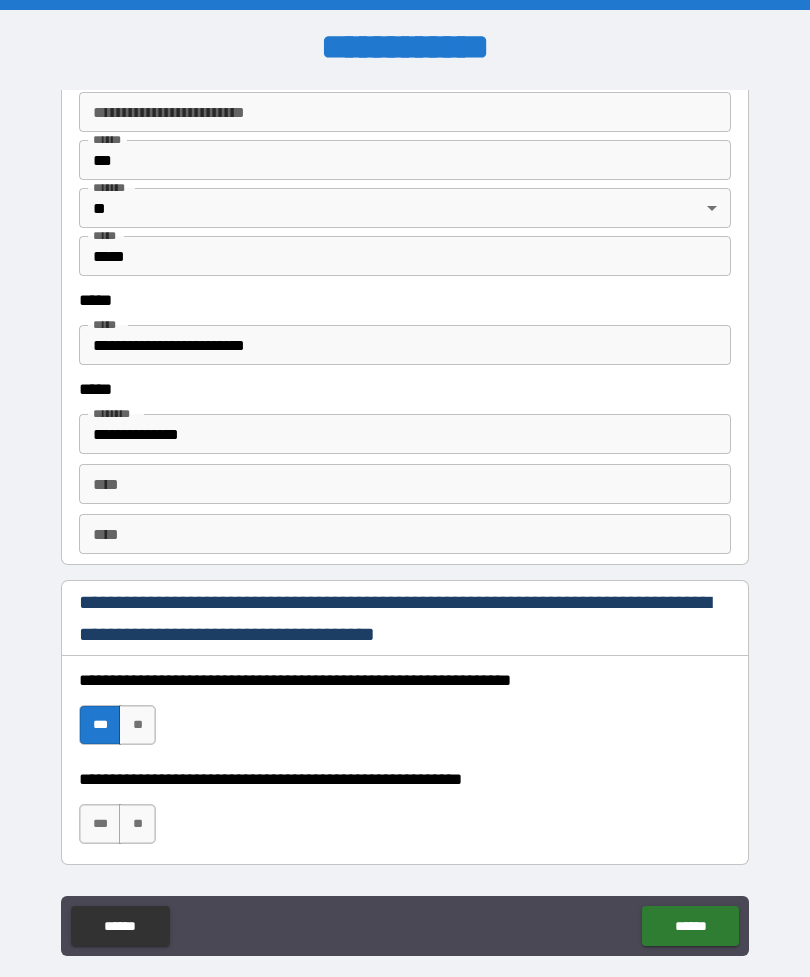 click on "***" at bounding box center (100, 824) 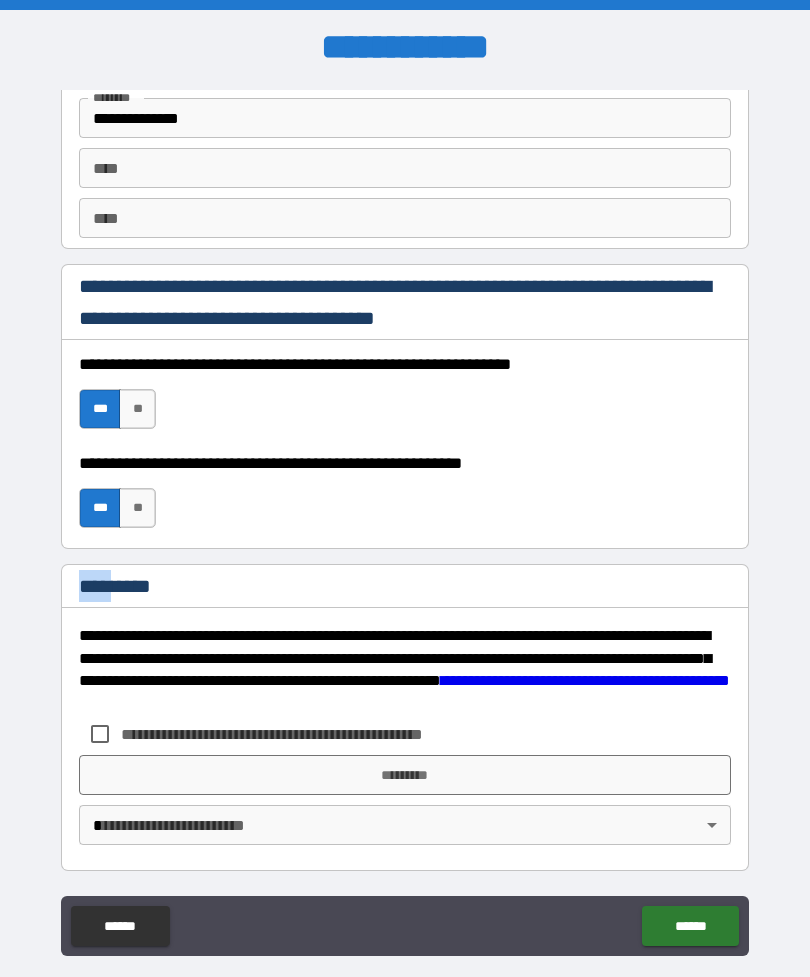 scroll, scrollTop: 2820, scrollLeft: 0, axis: vertical 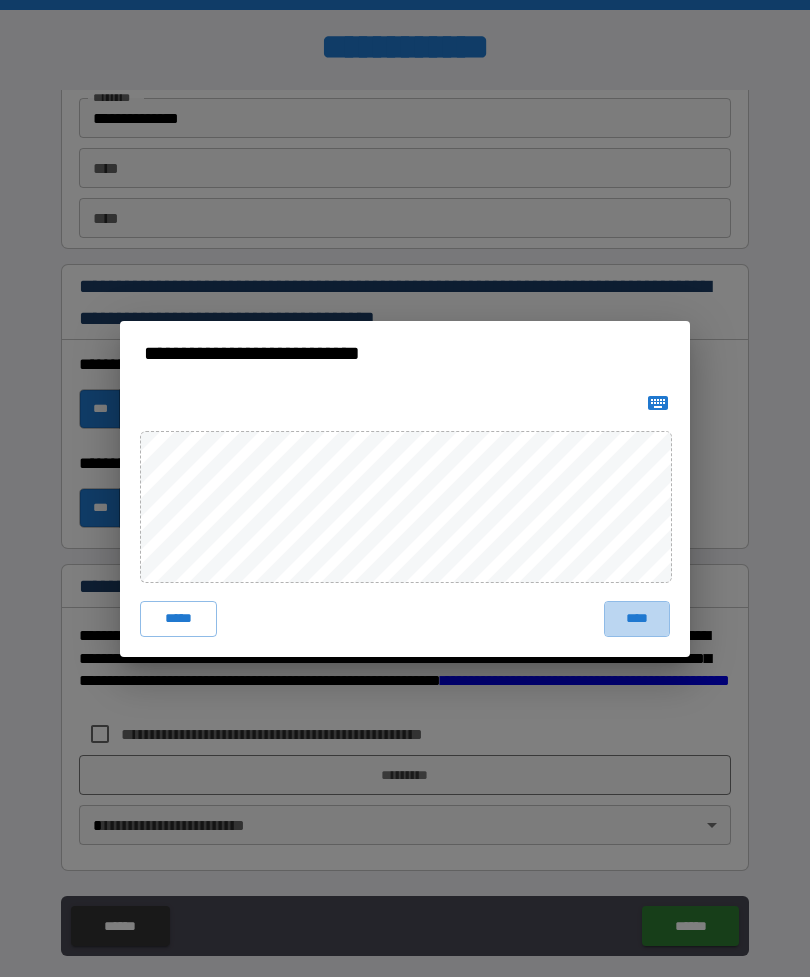 click on "****" at bounding box center [637, 619] 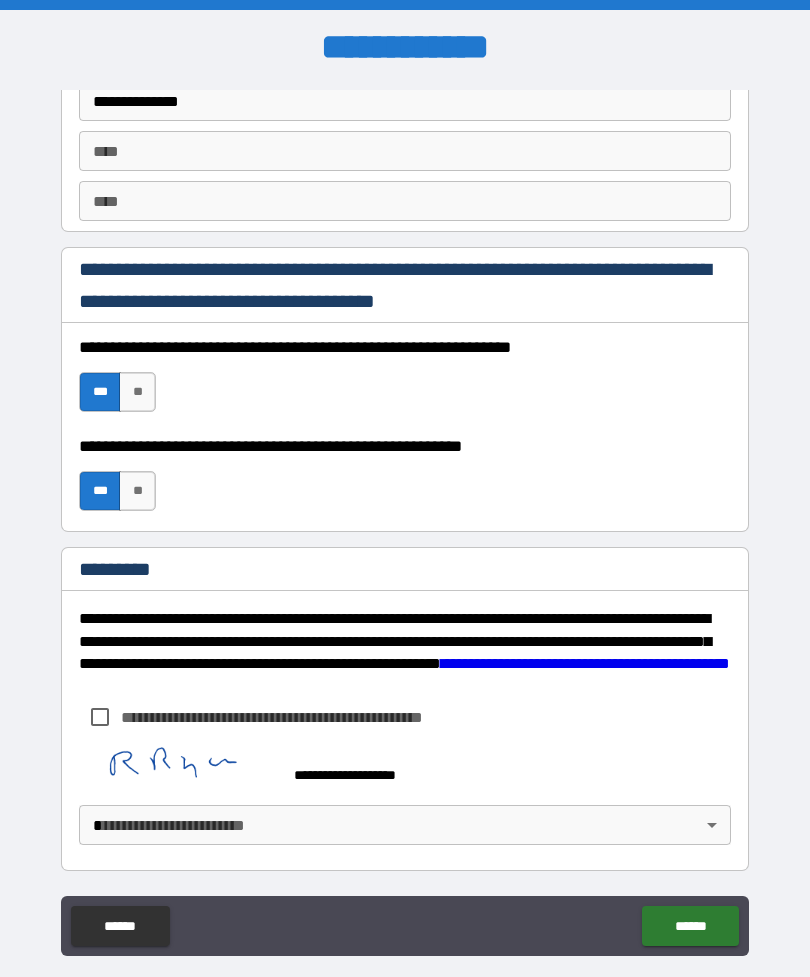 scroll, scrollTop: 2837, scrollLeft: 0, axis: vertical 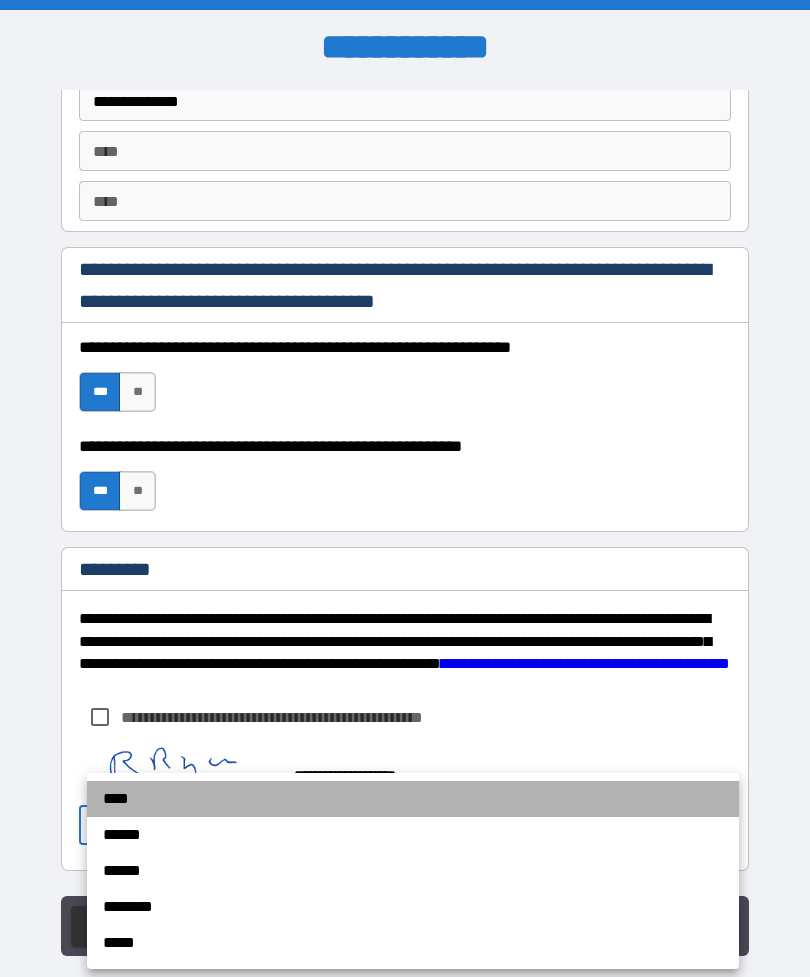 click on "****" at bounding box center [413, 799] 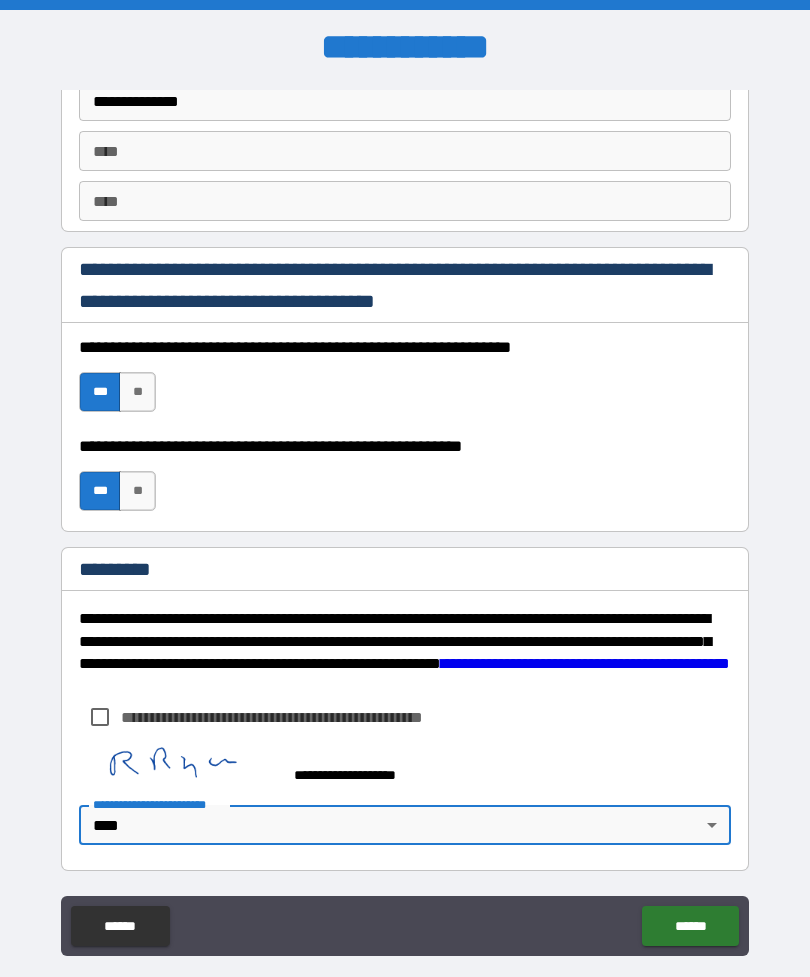 scroll, scrollTop: 2837, scrollLeft: 0, axis: vertical 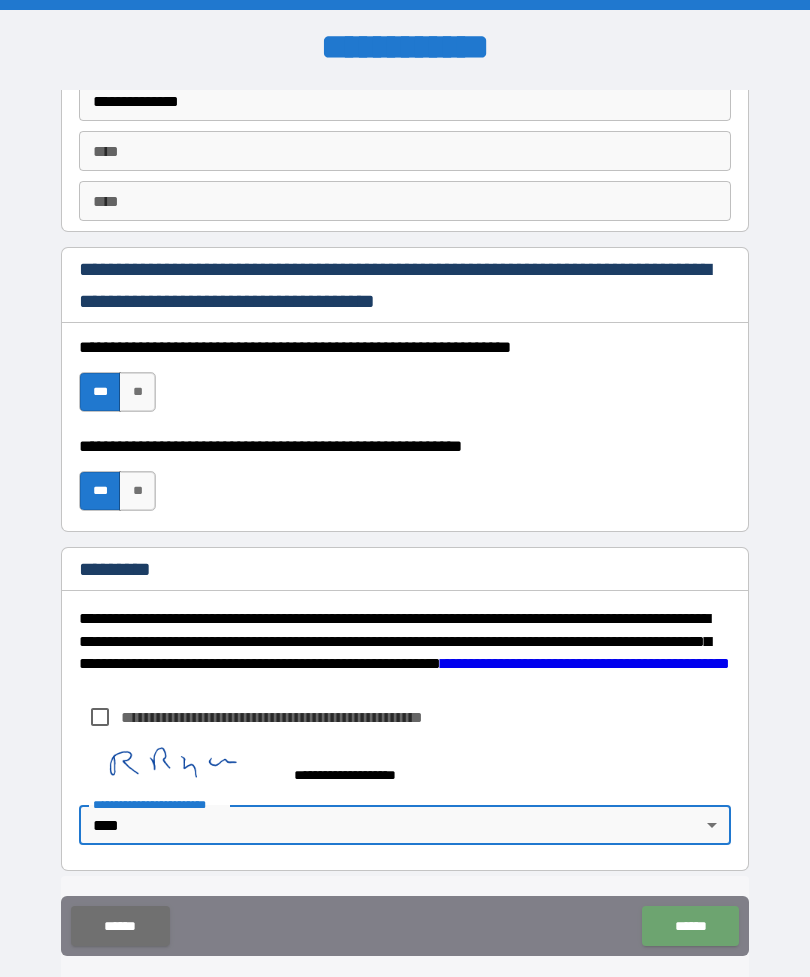 click on "******" at bounding box center [690, 926] 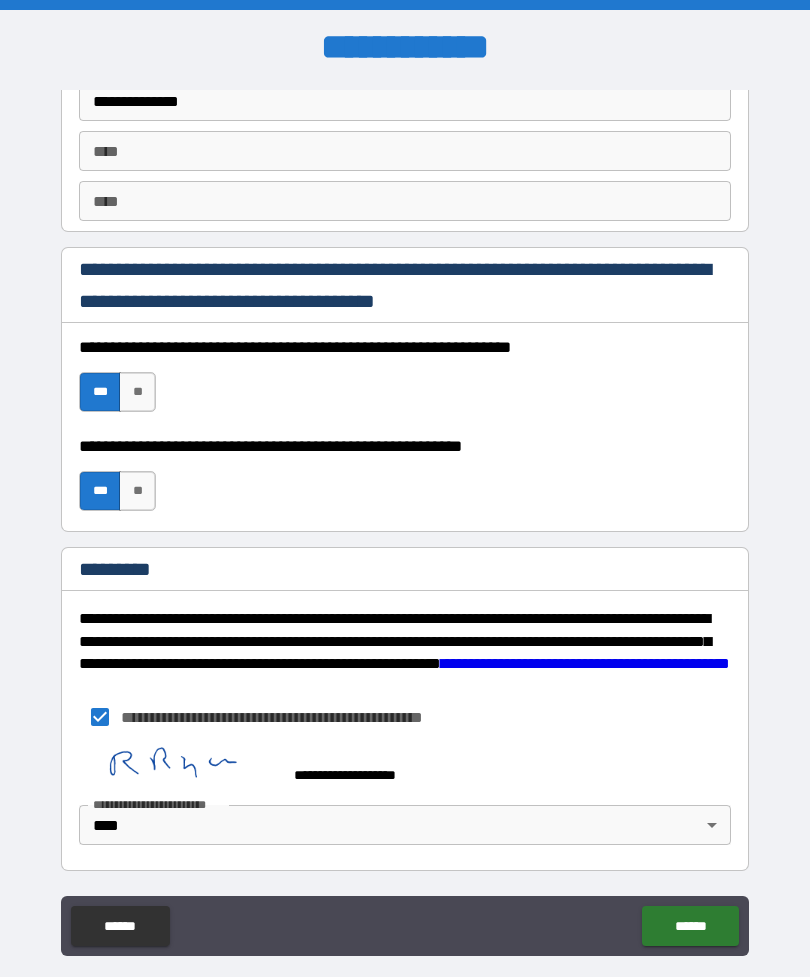 click on "******" at bounding box center (690, 926) 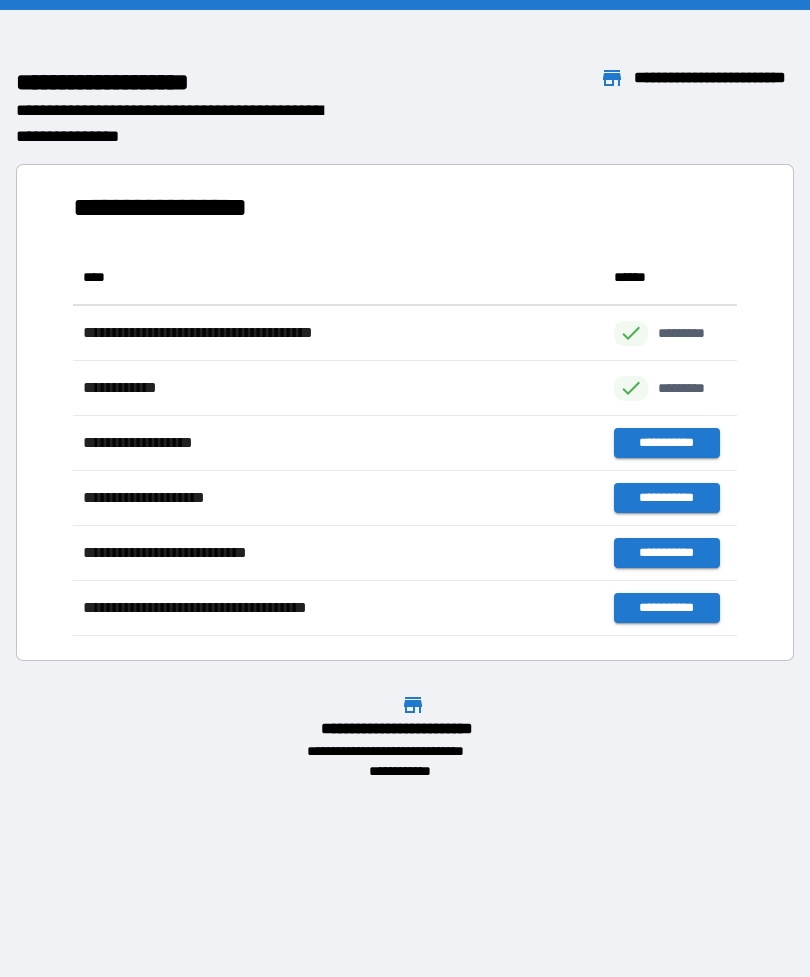 scroll, scrollTop: 1, scrollLeft: 1, axis: both 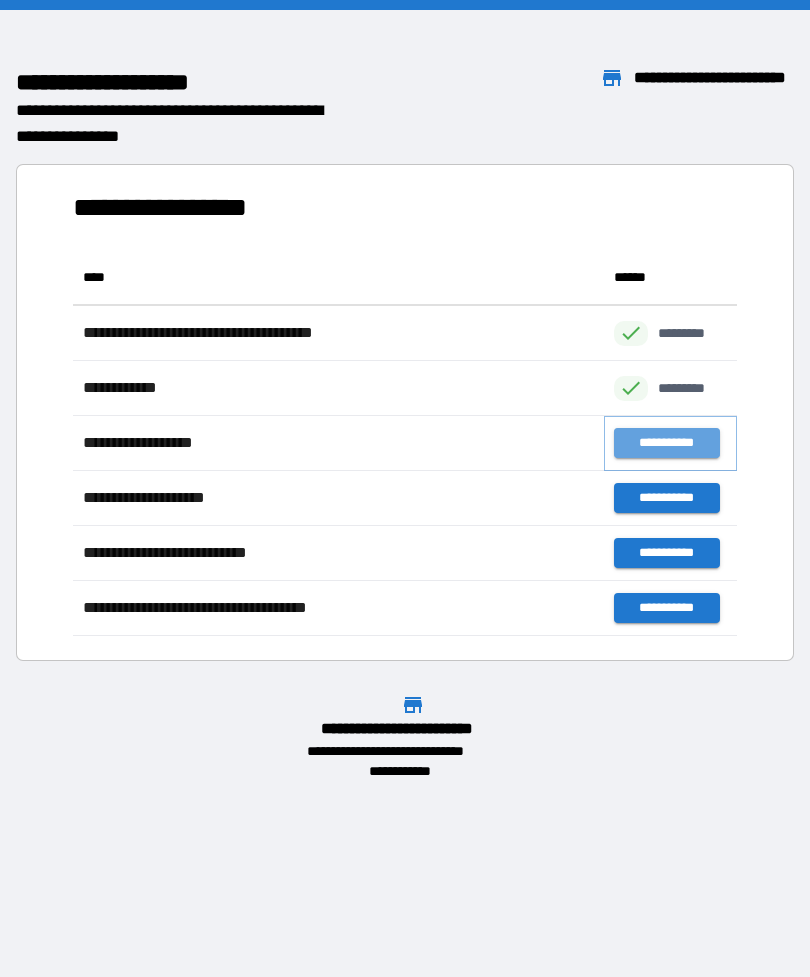 click on "**********" at bounding box center [666, 443] 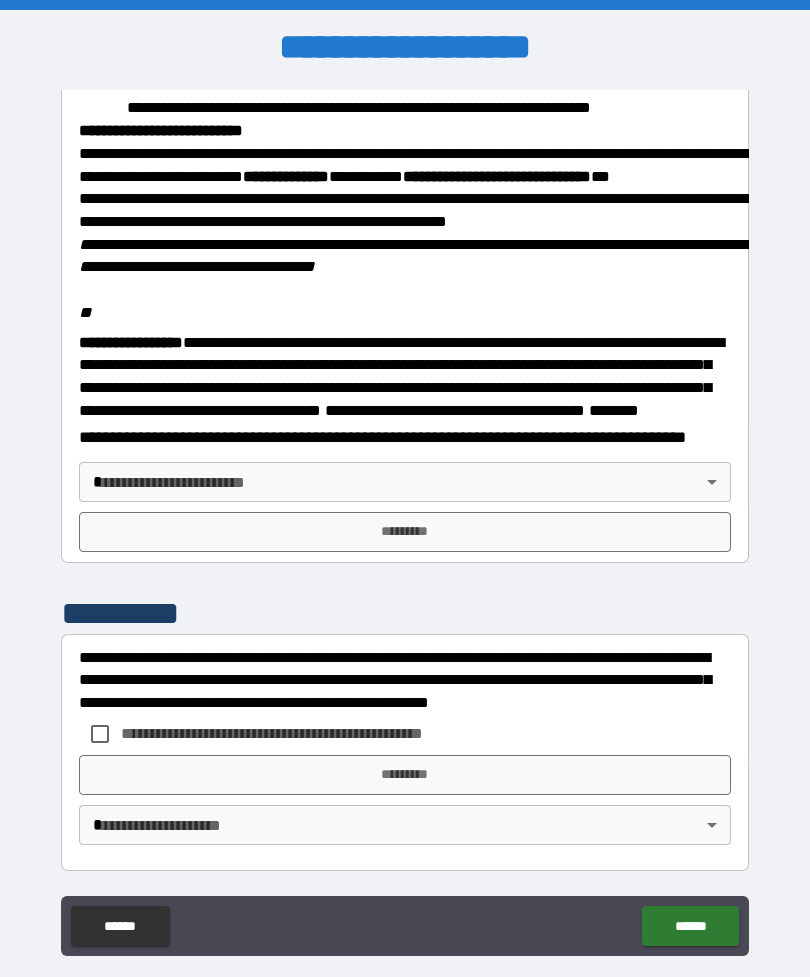 scroll, scrollTop: 2345, scrollLeft: 0, axis: vertical 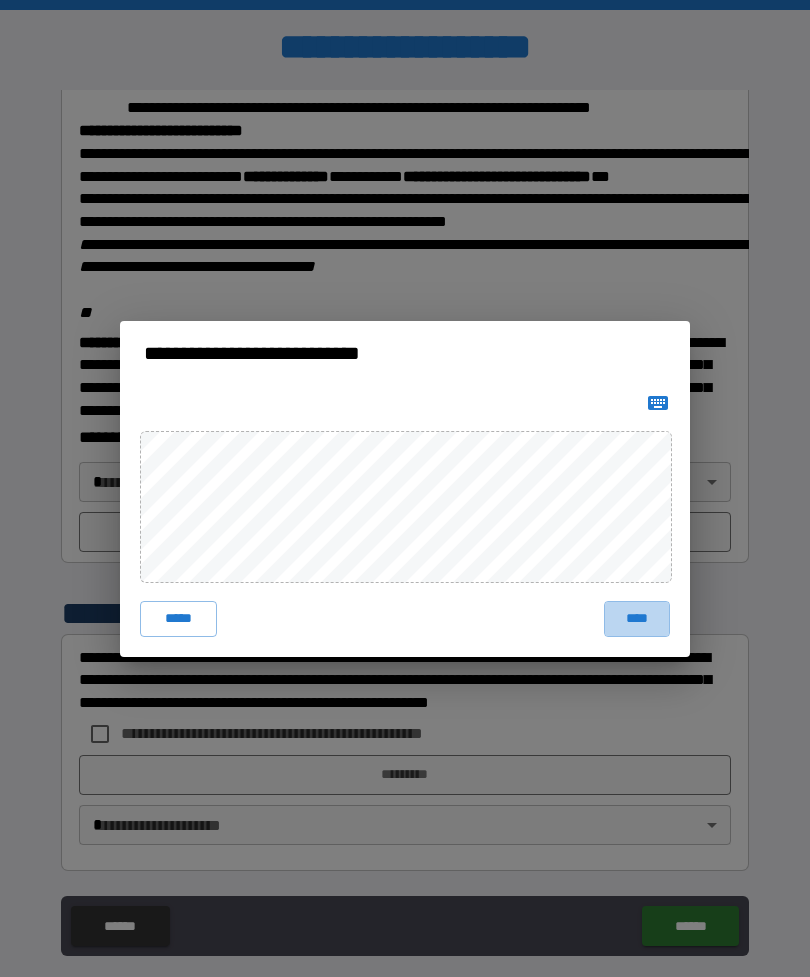 click on "****" at bounding box center (637, 619) 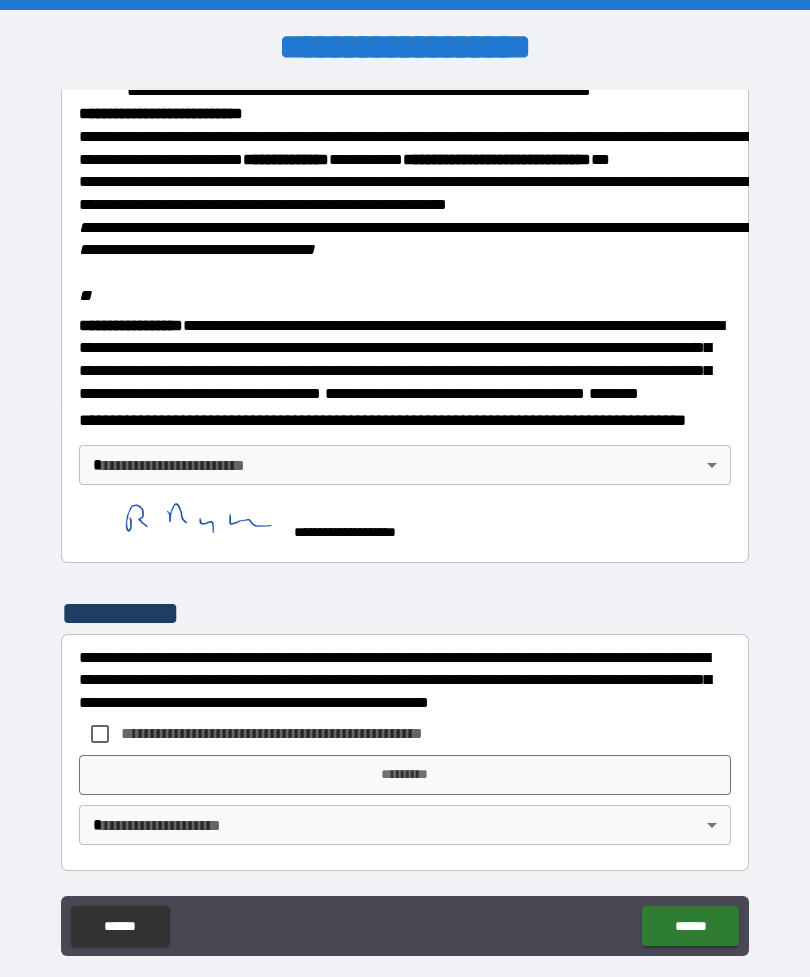 click on "**********" at bounding box center [405, 520] 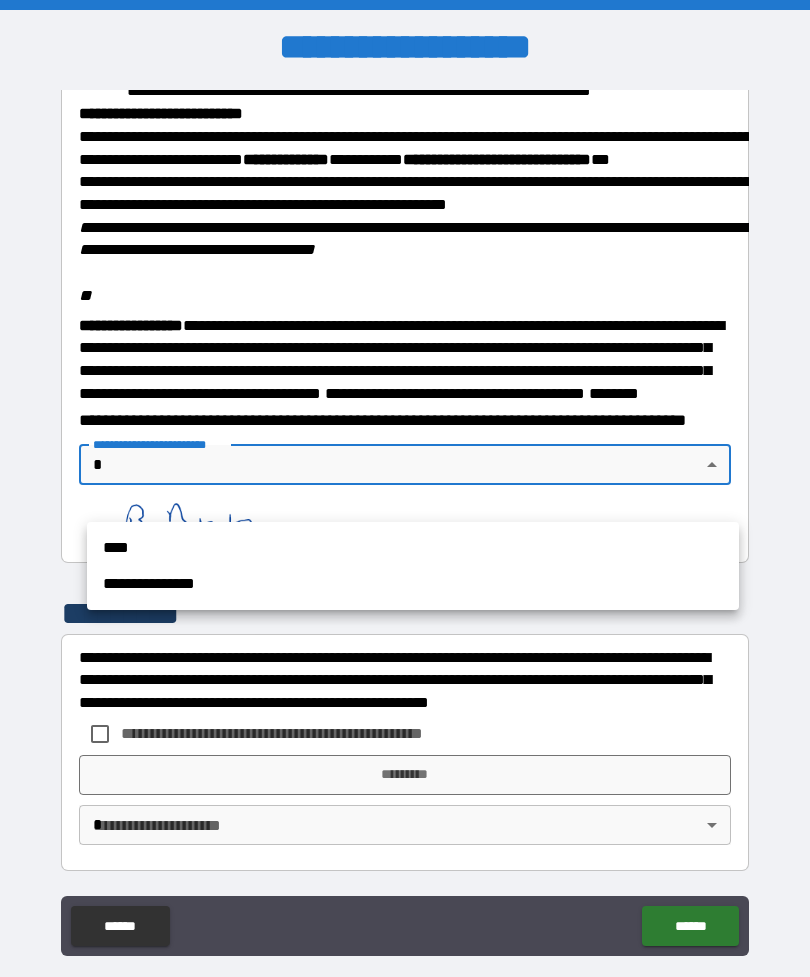 click on "****" at bounding box center [413, 548] 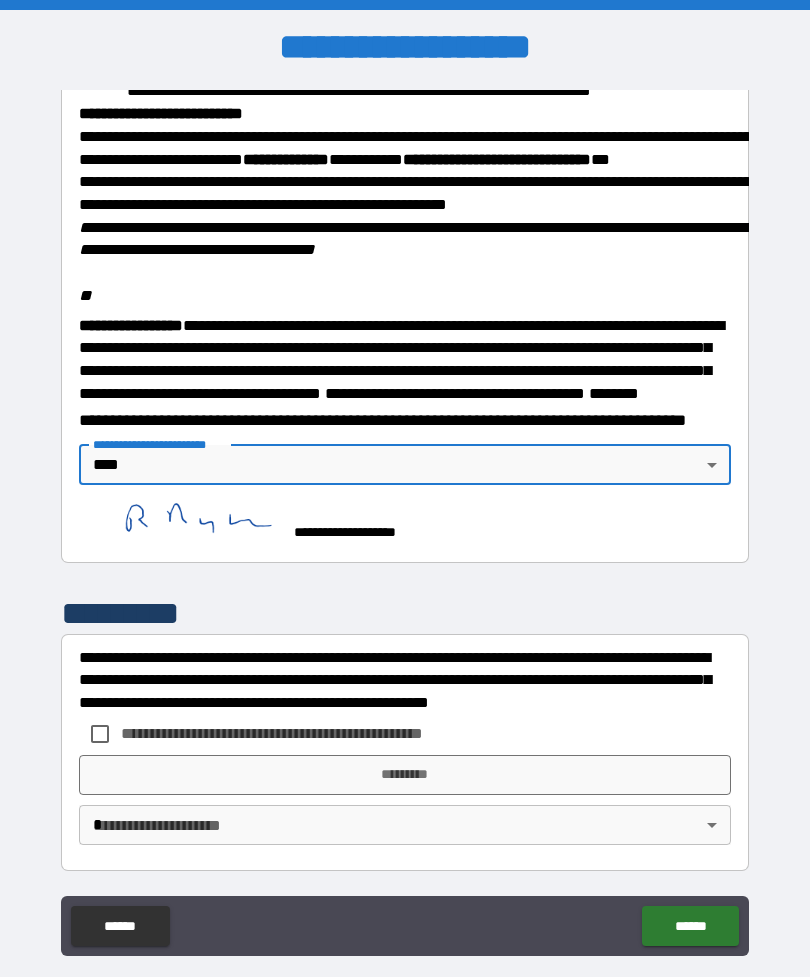 scroll, scrollTop: 2362, scrollLeft: 0, axis: vertical 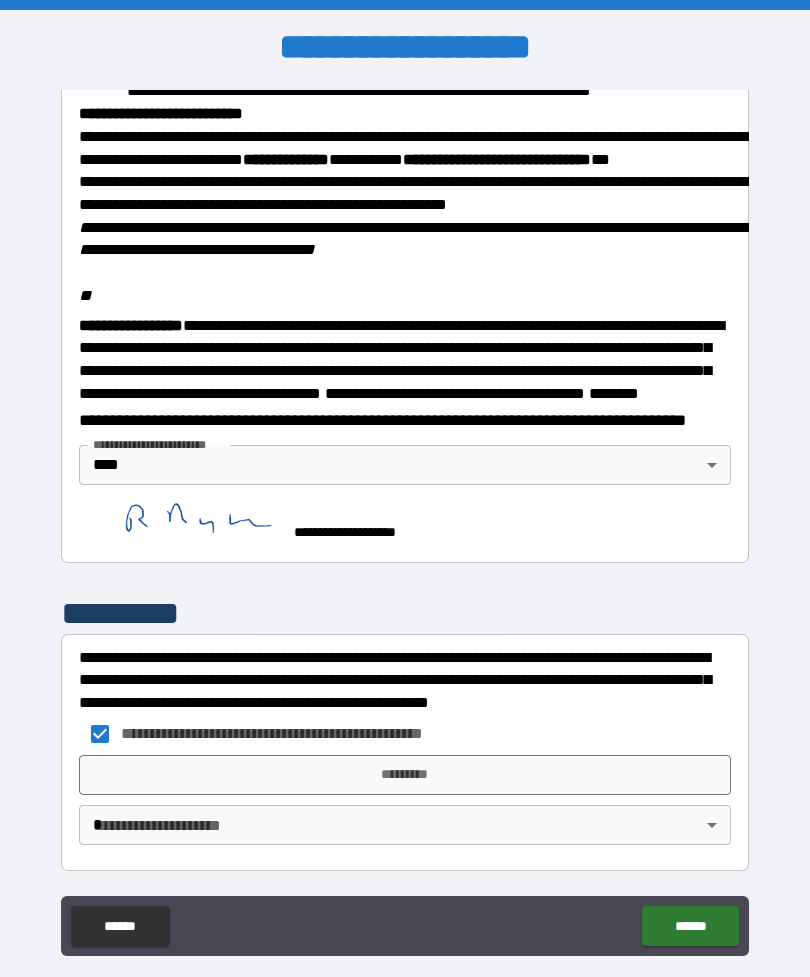 click on "*********" at bounding box center (405, 775) 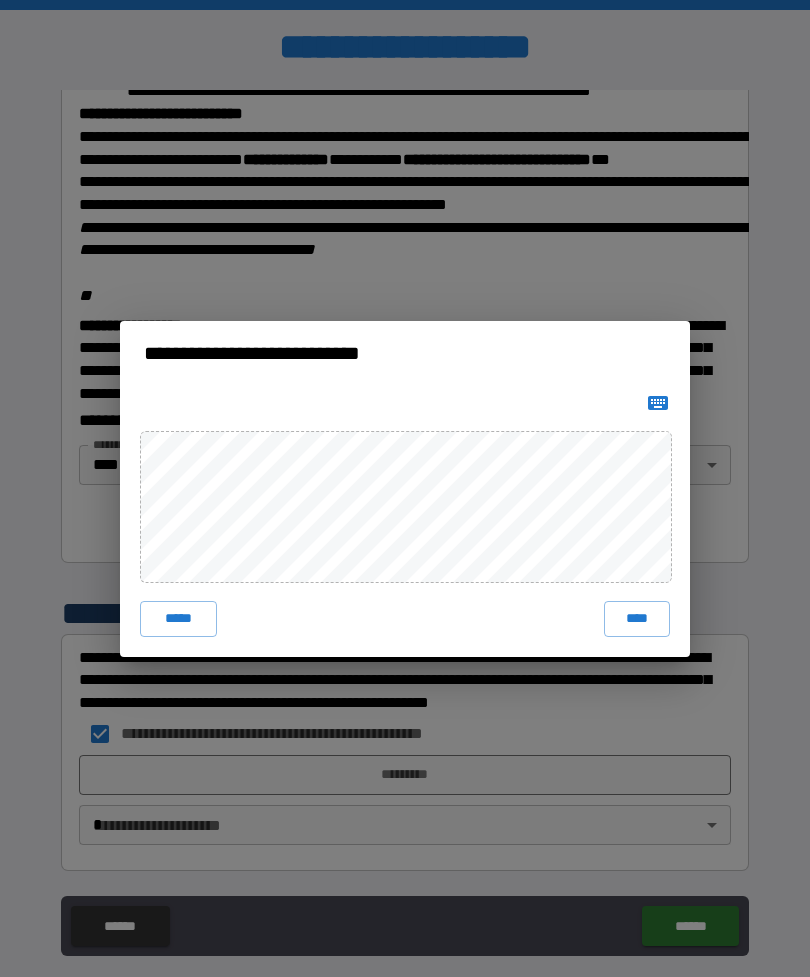 click on "****" at bounding box center [637, 619] 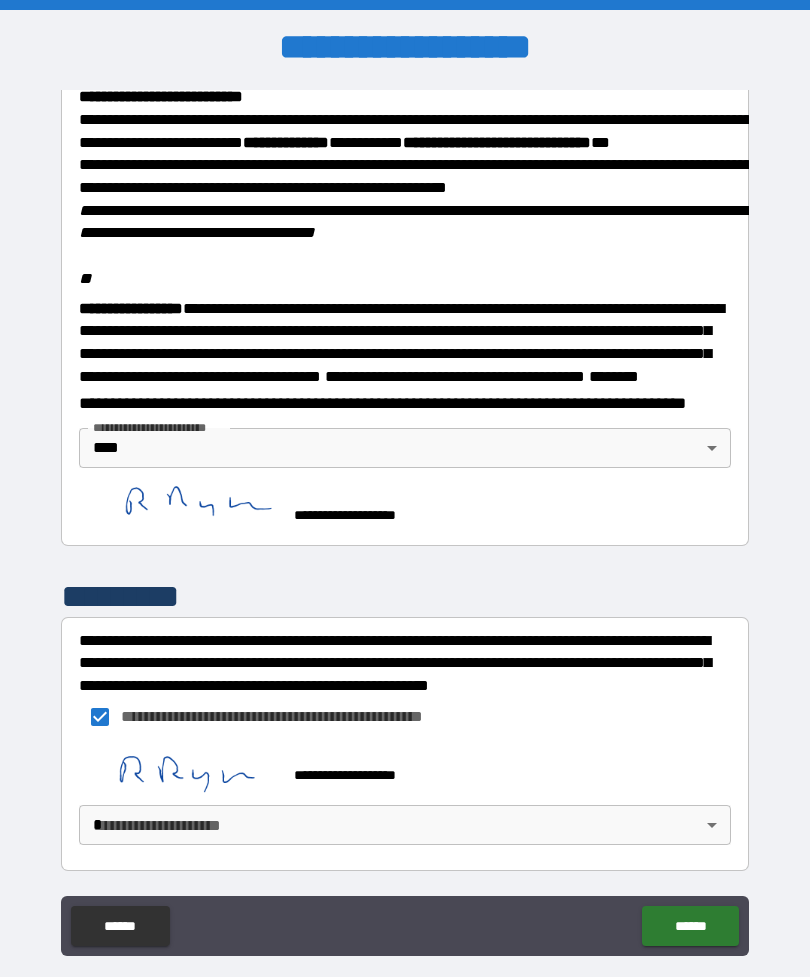 scroll, scrollTop: 2379, scrollLeft: 0, axis: vertical 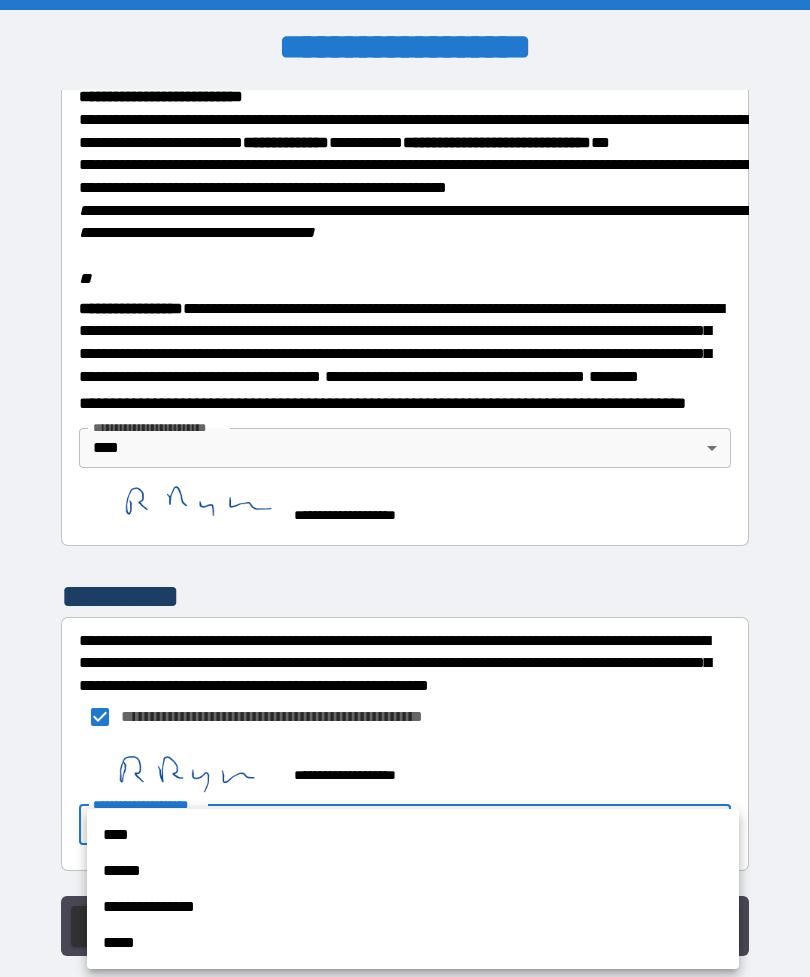 click on "****" at bounding box center [413, 835] 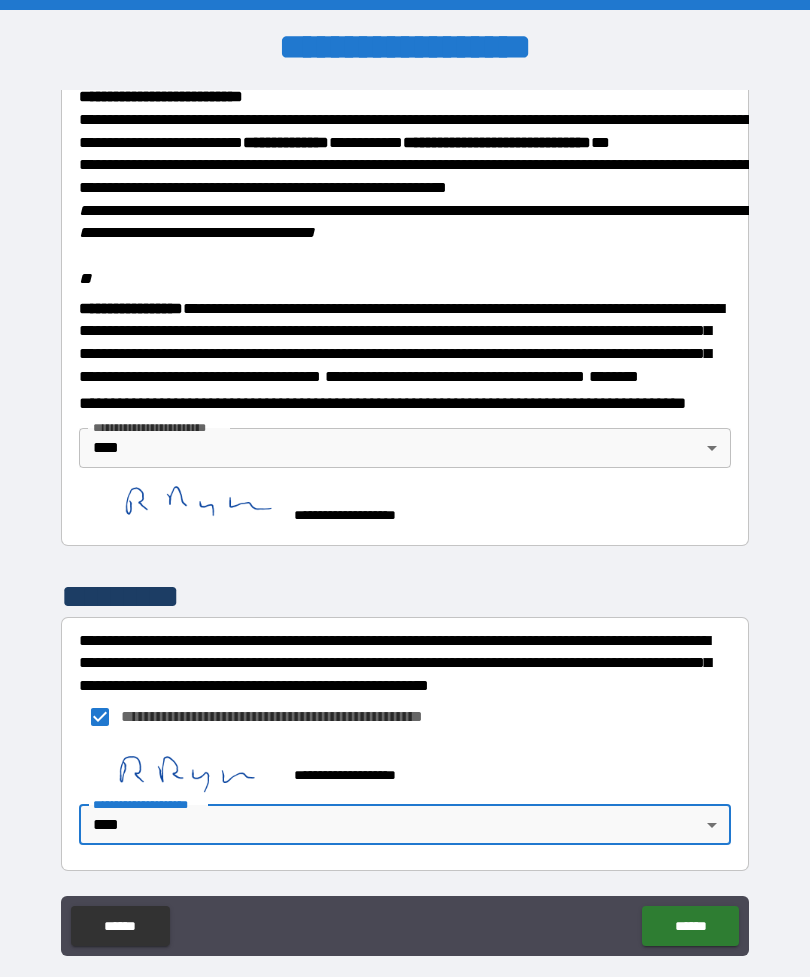 click on "******" at bounding box center (690, 926) 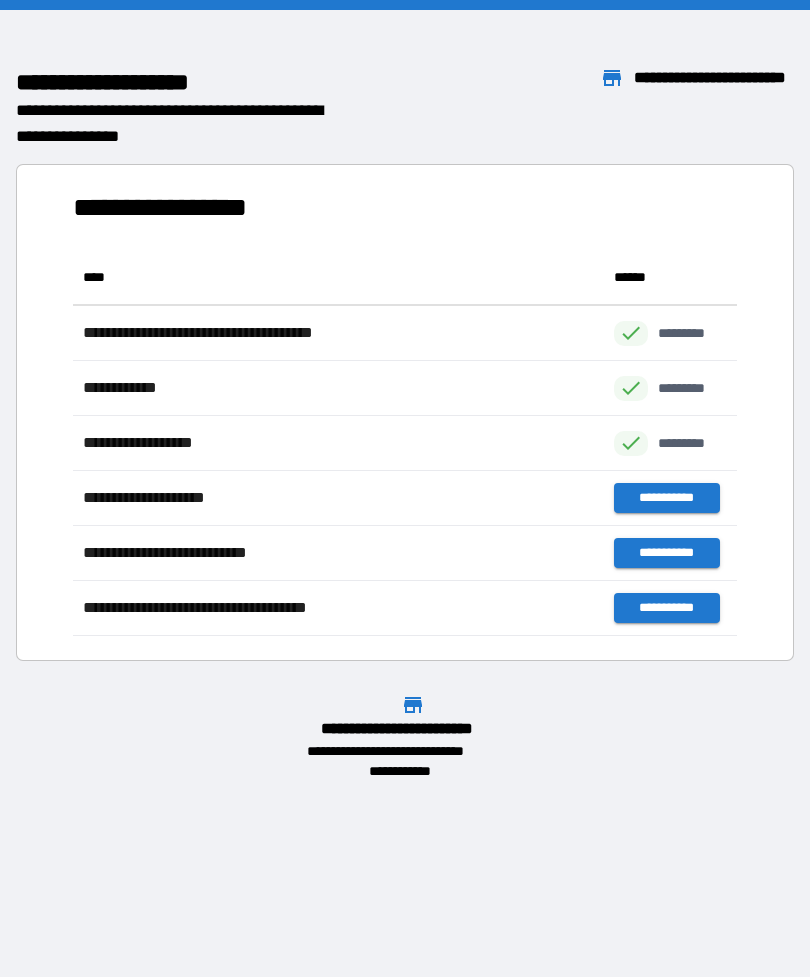 scroll, scrollTop: 386, scrollLeft: 664, axis: both 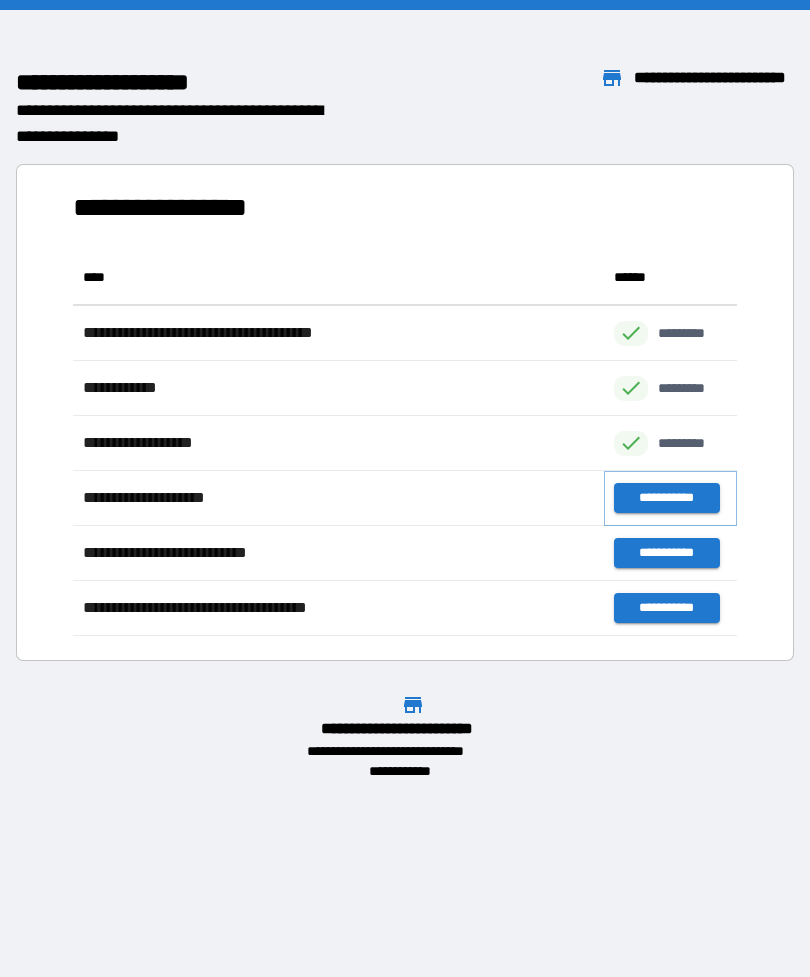 click on "**********" at bounding box center [666, 498] 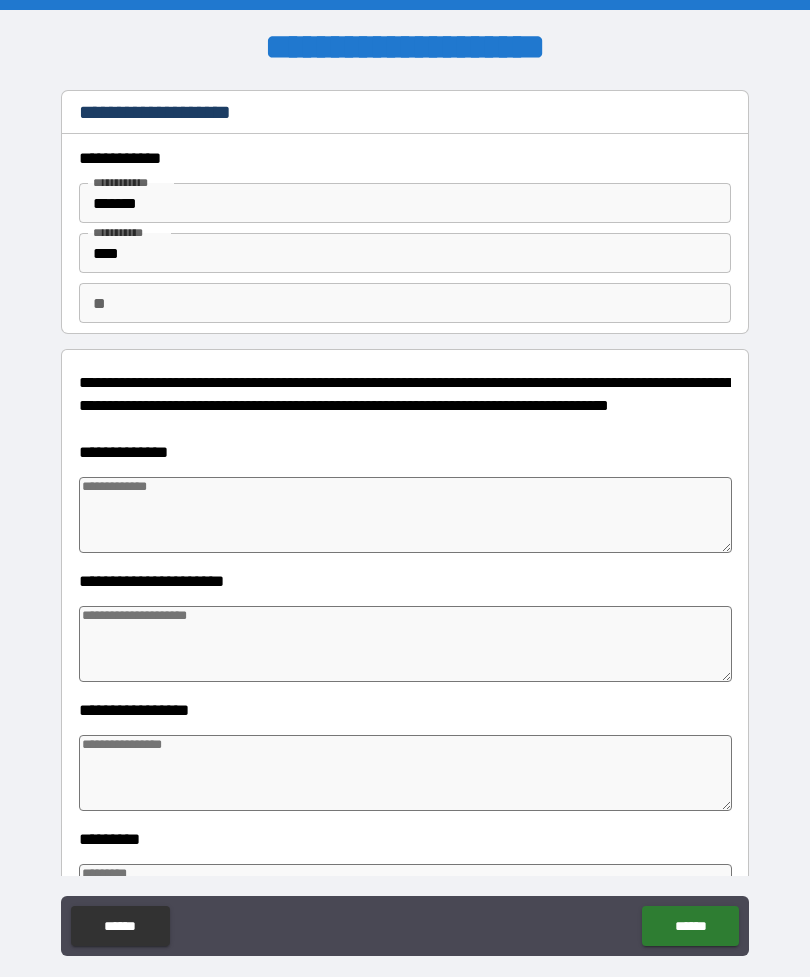 click at bounding box center [405, 515] 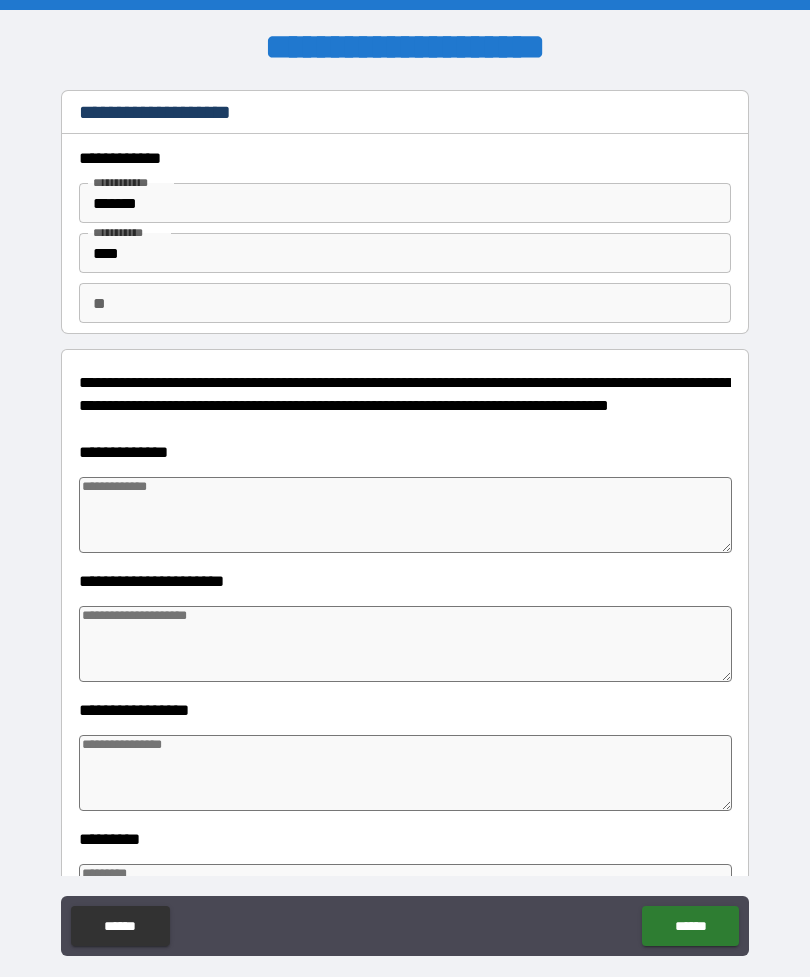 type on "*" 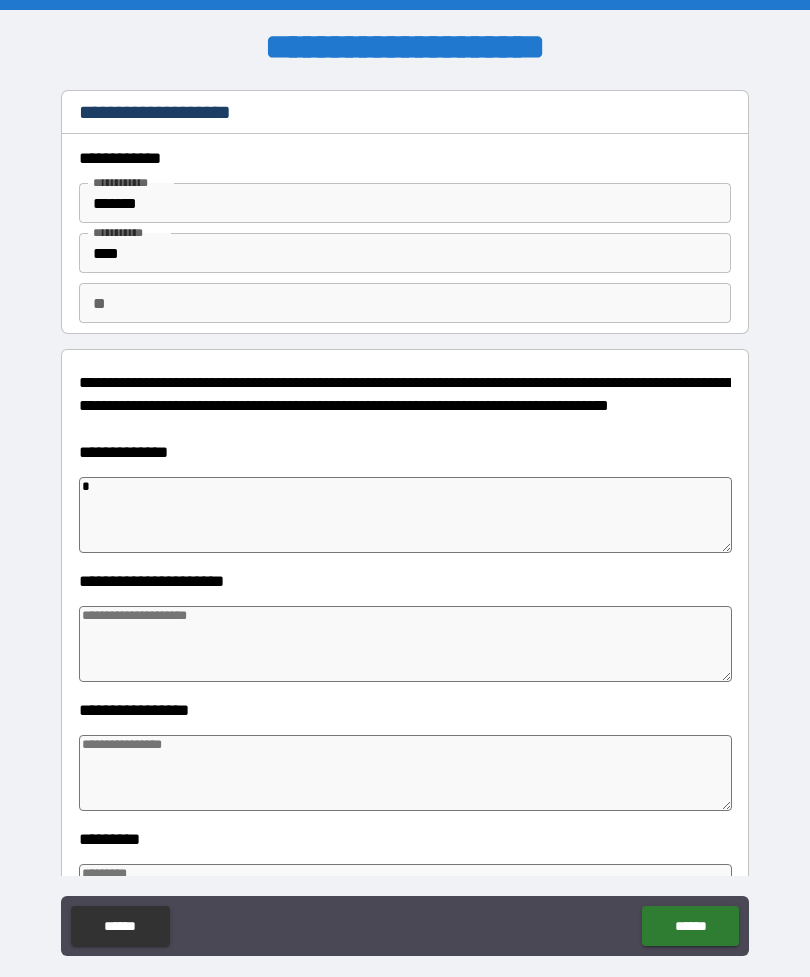 type on "*" 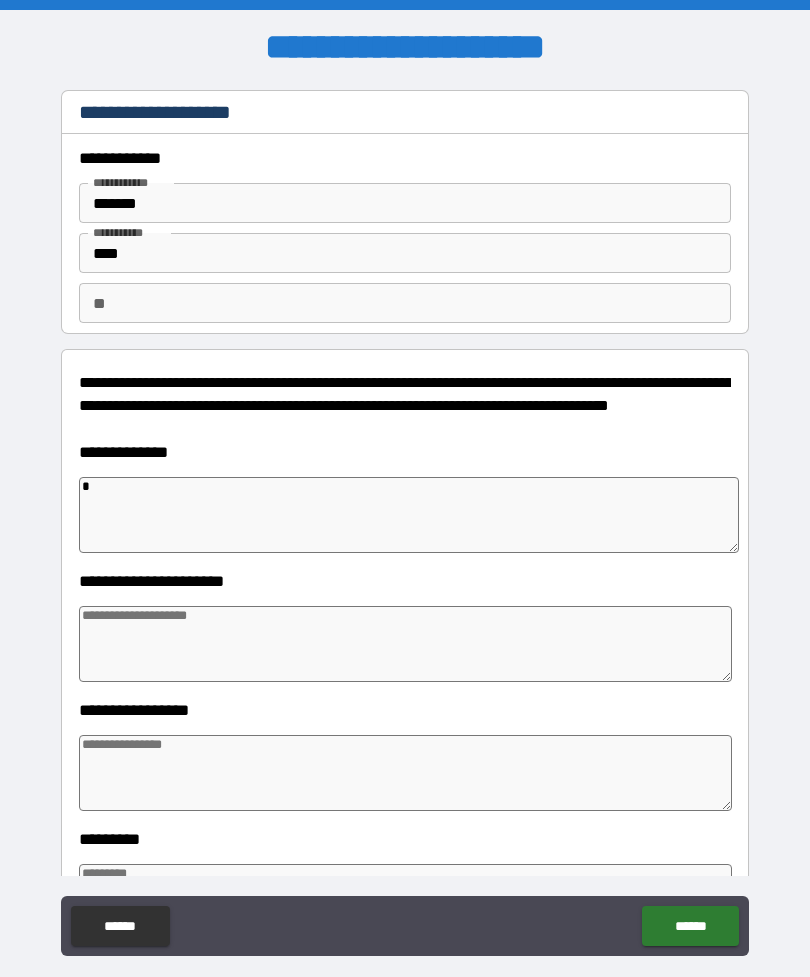 type on "**" 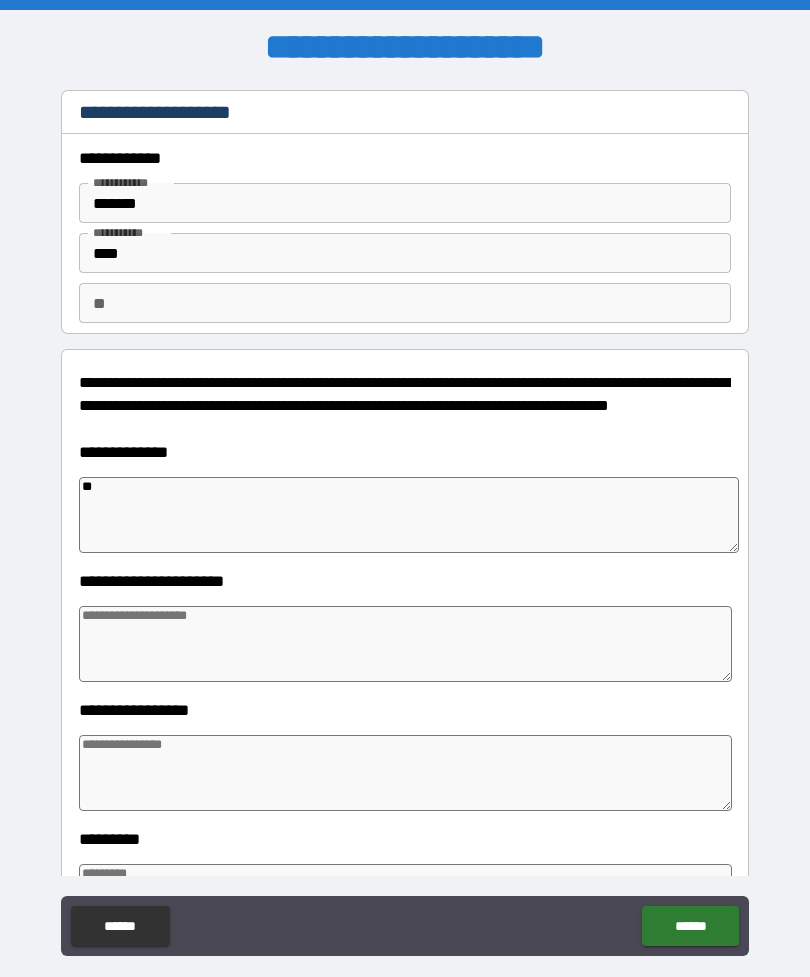 type on "*" 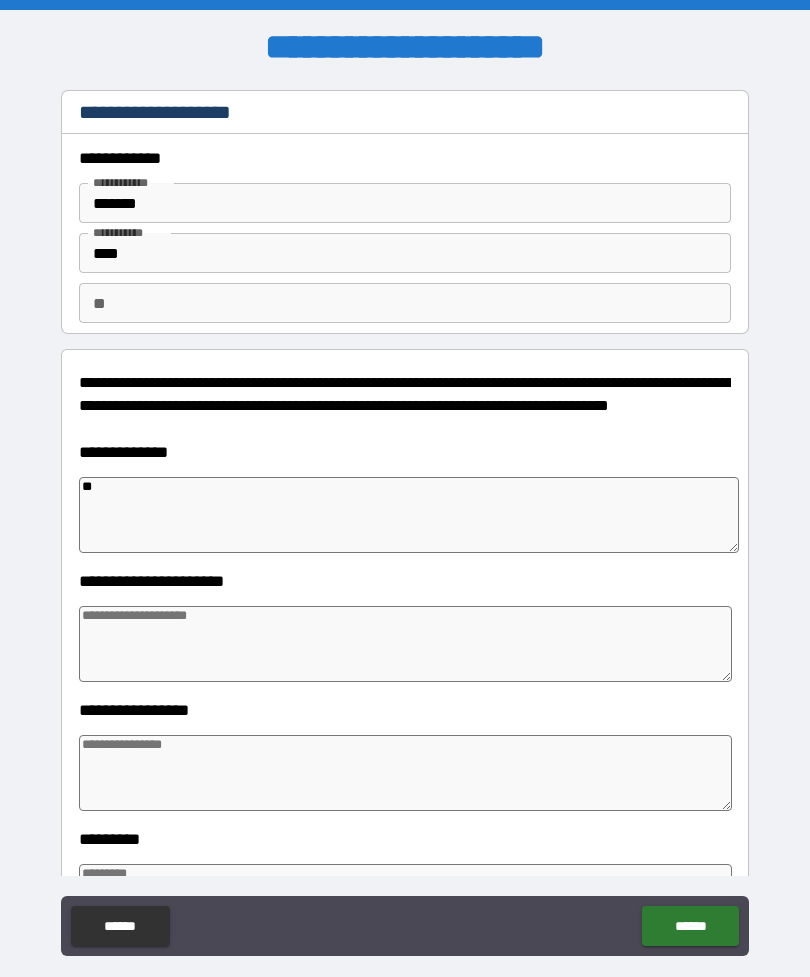 type on "***" 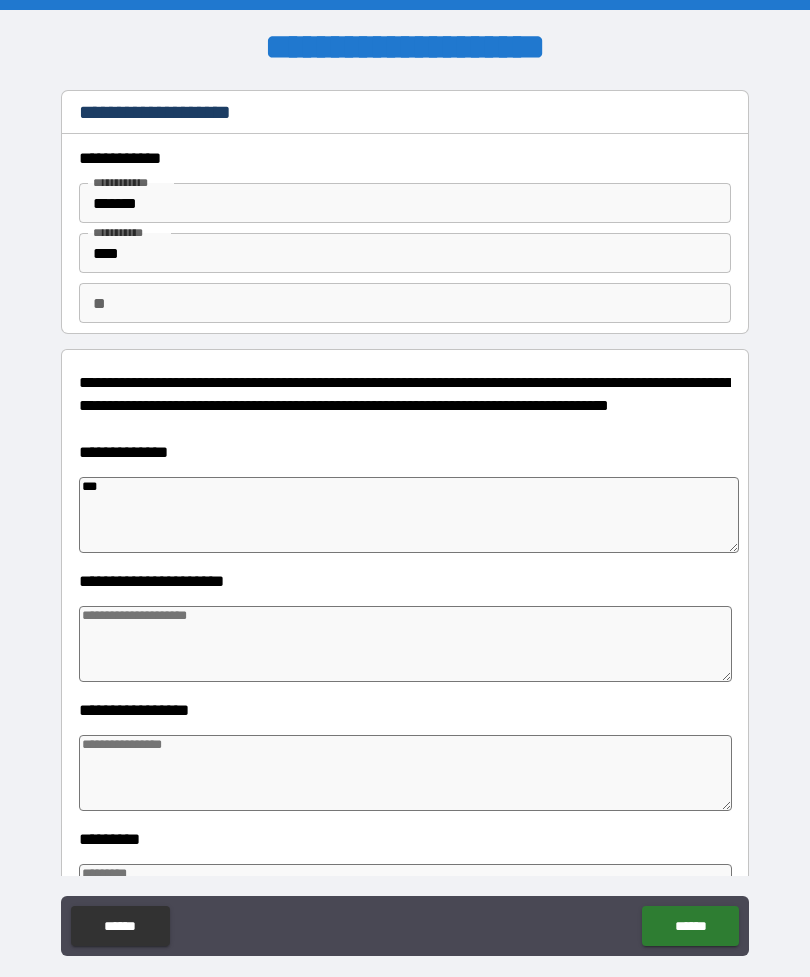 type on "*" 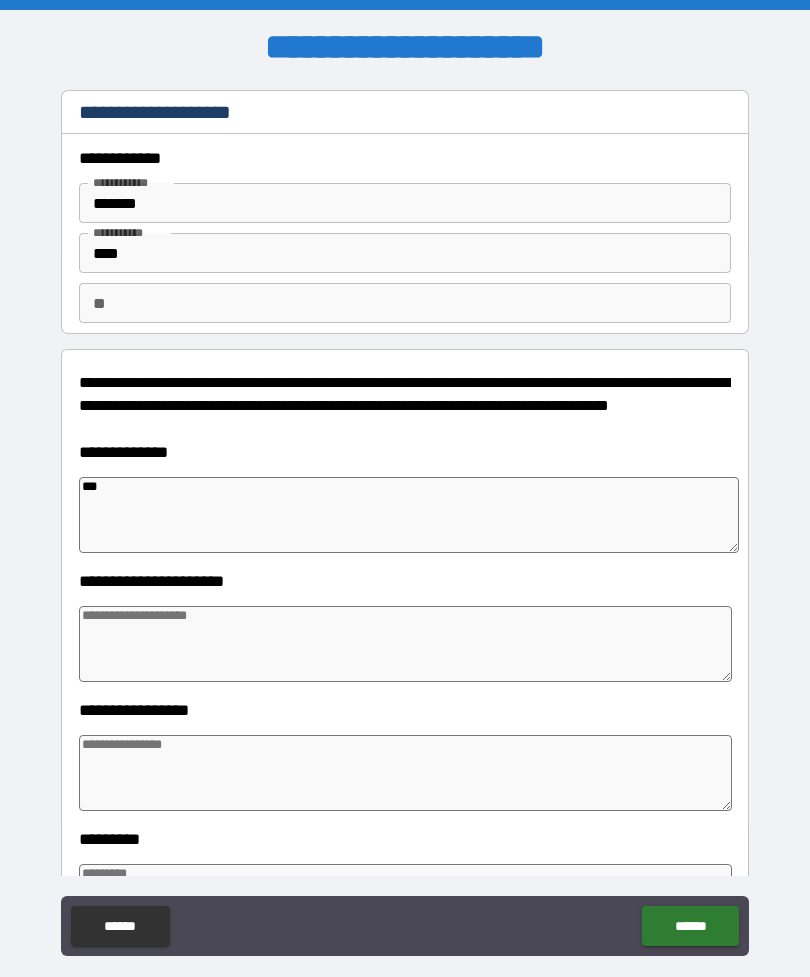 type on "***" 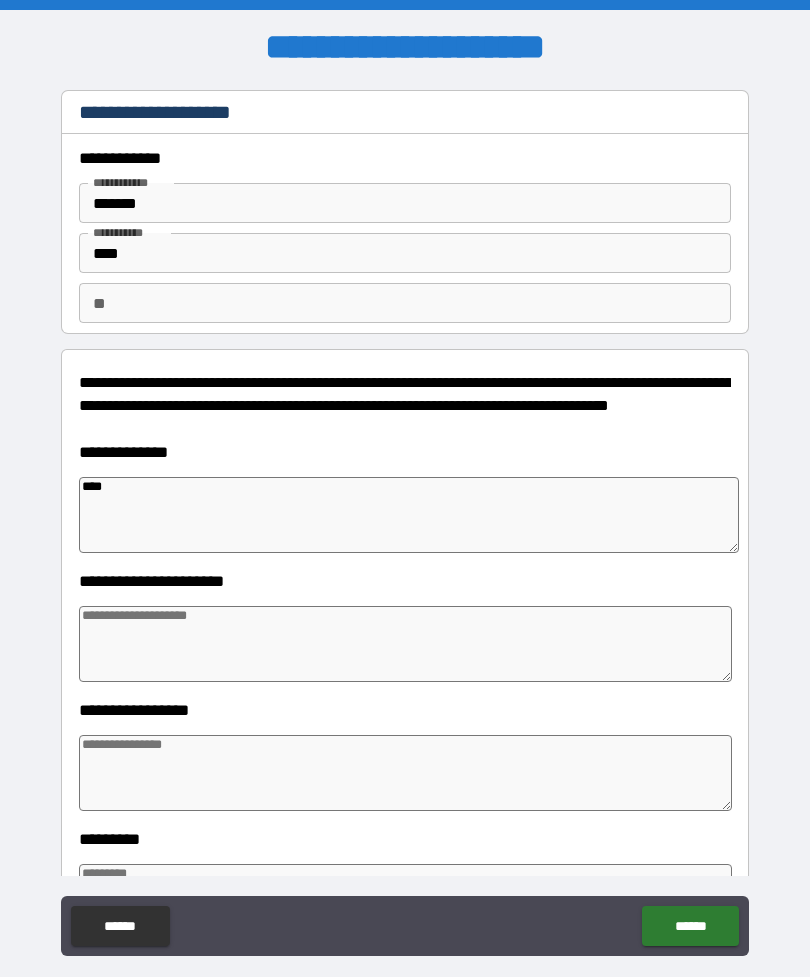 type on "*" 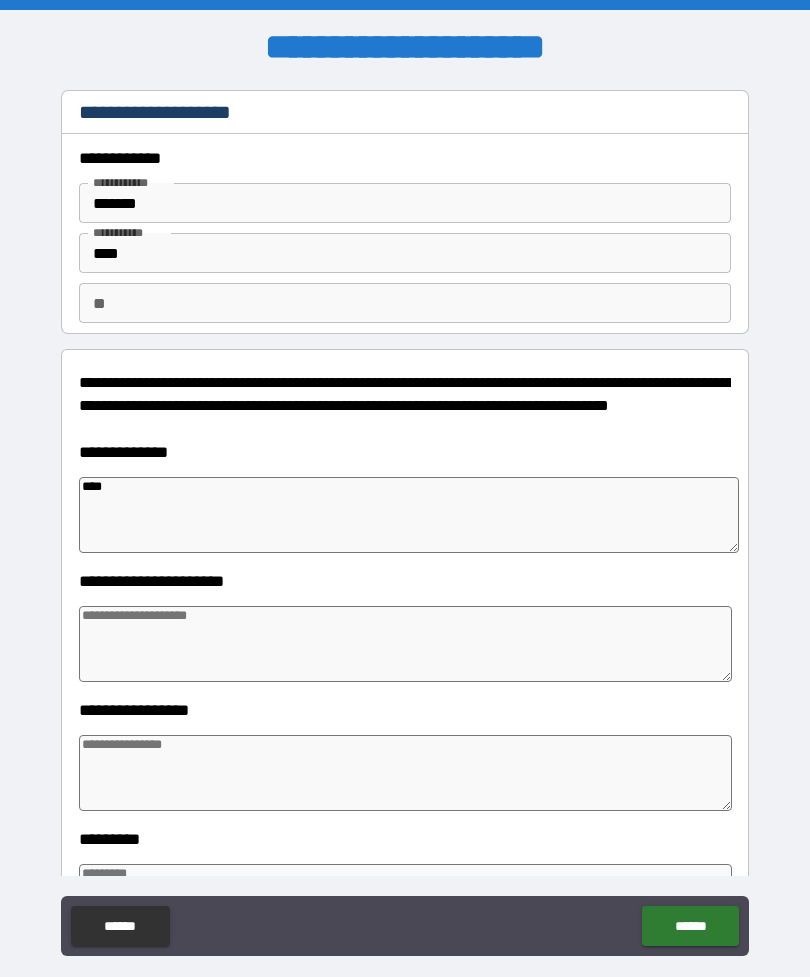 type on "*****" 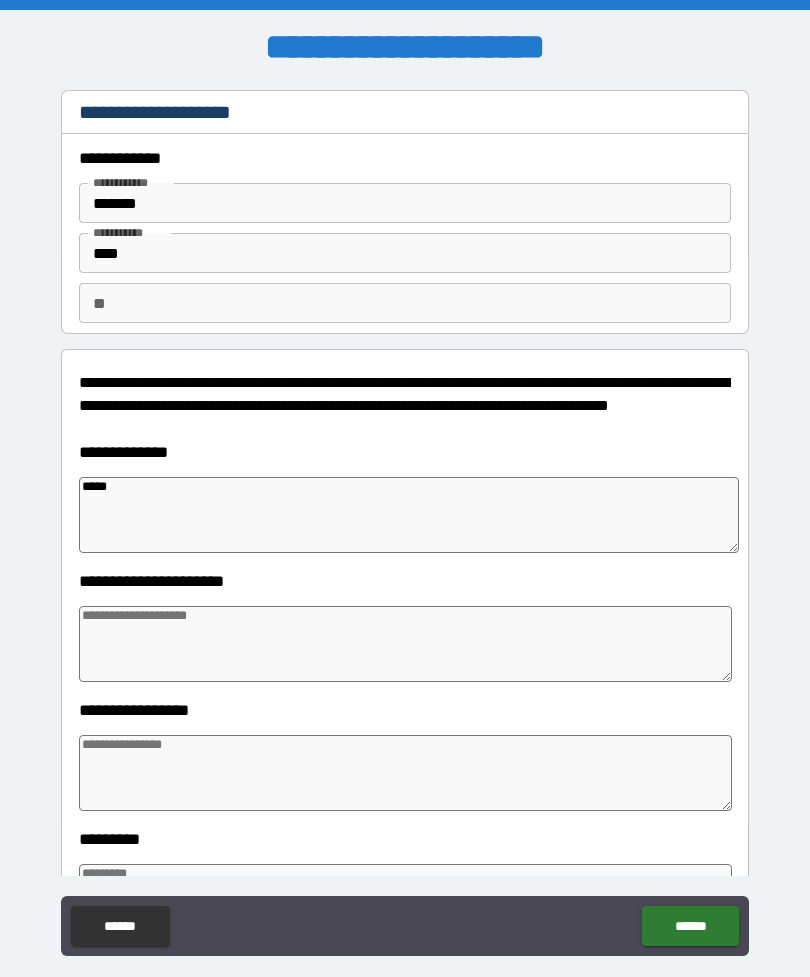 type on "*" 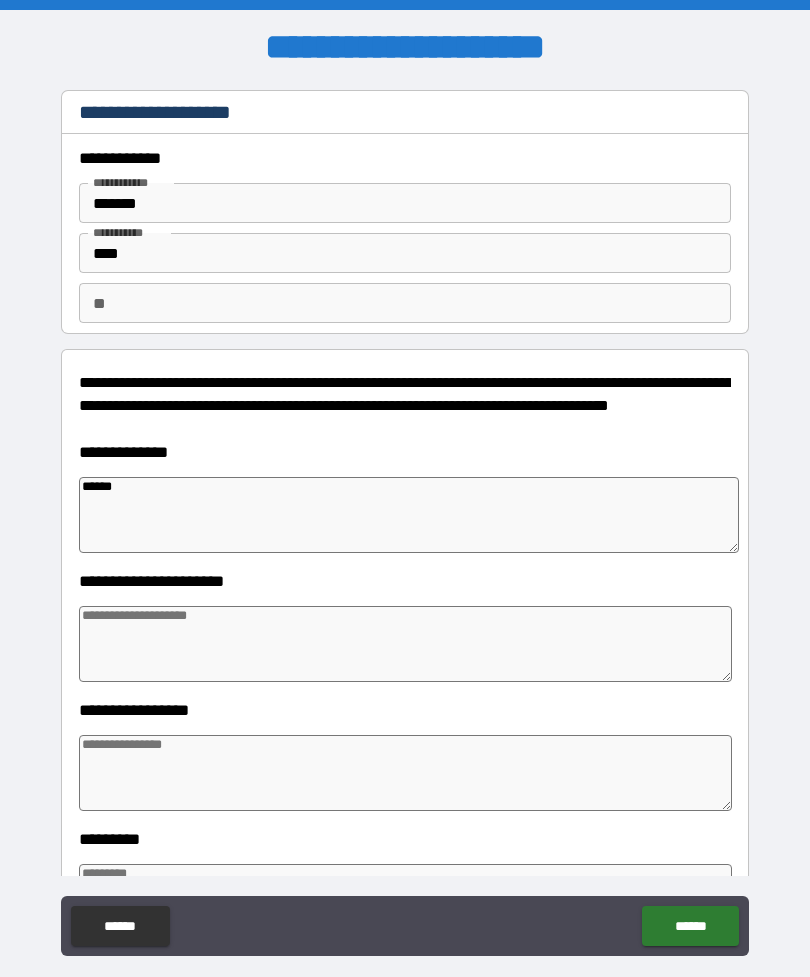 type on "*" 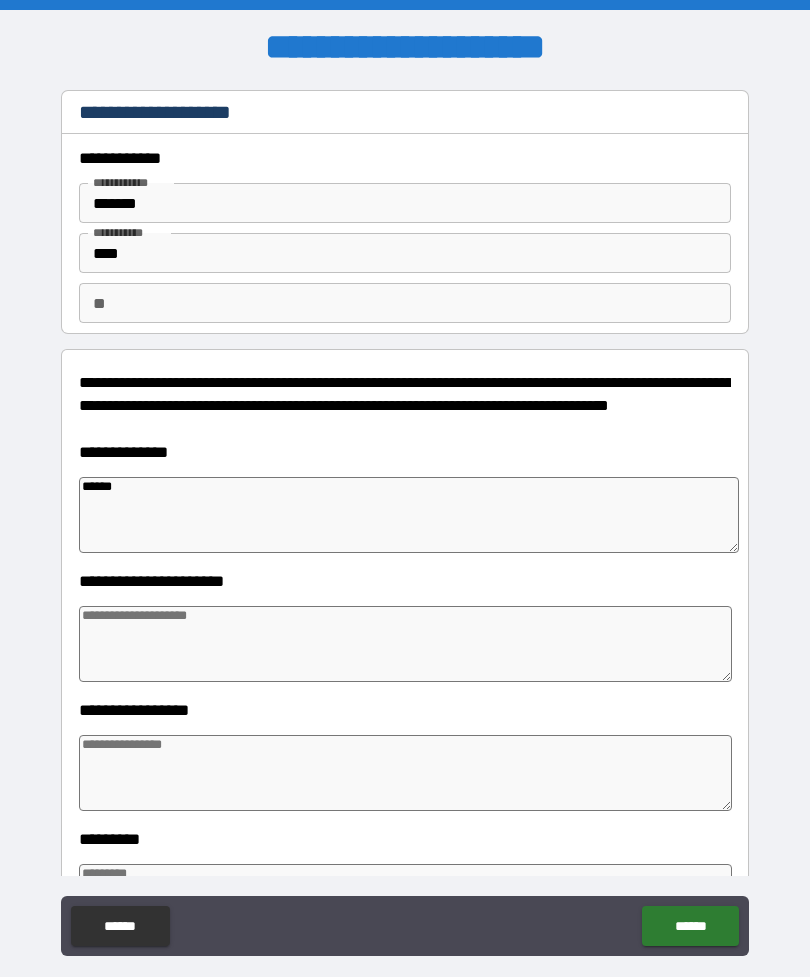 type on "*******" 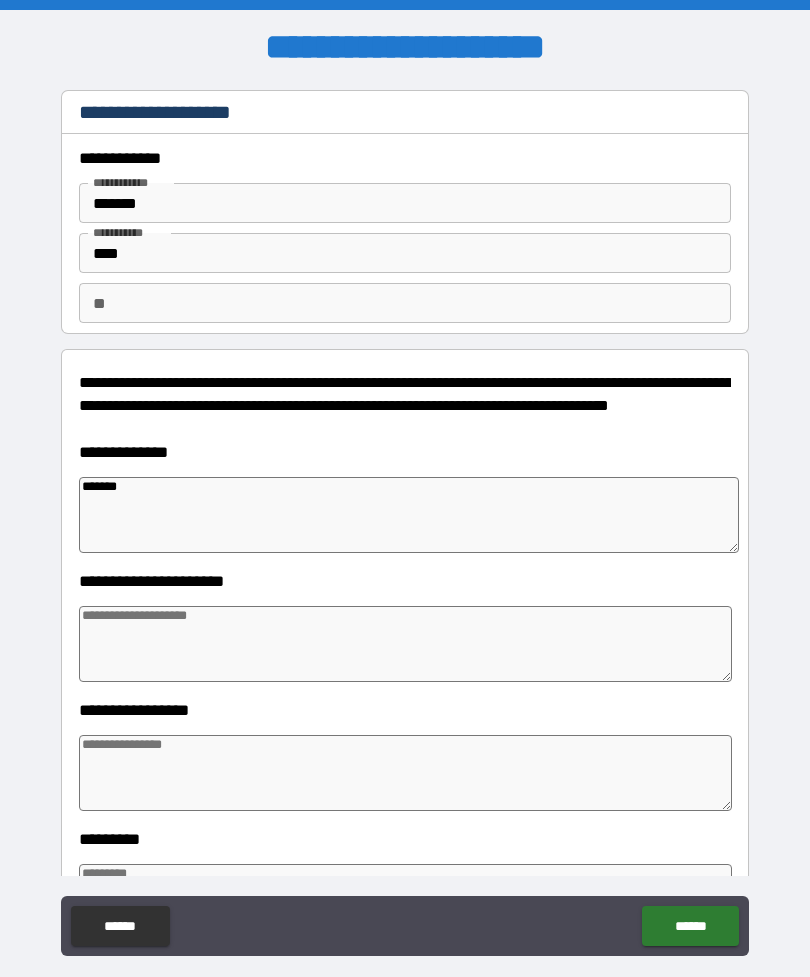 type on "*" 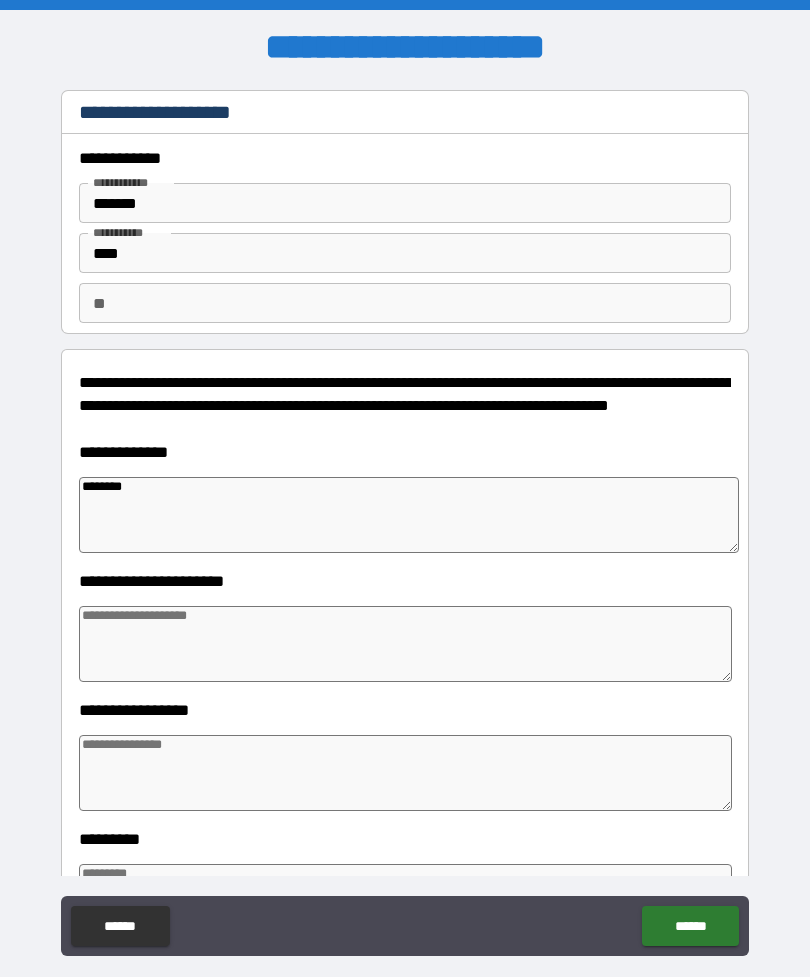 type on "*" 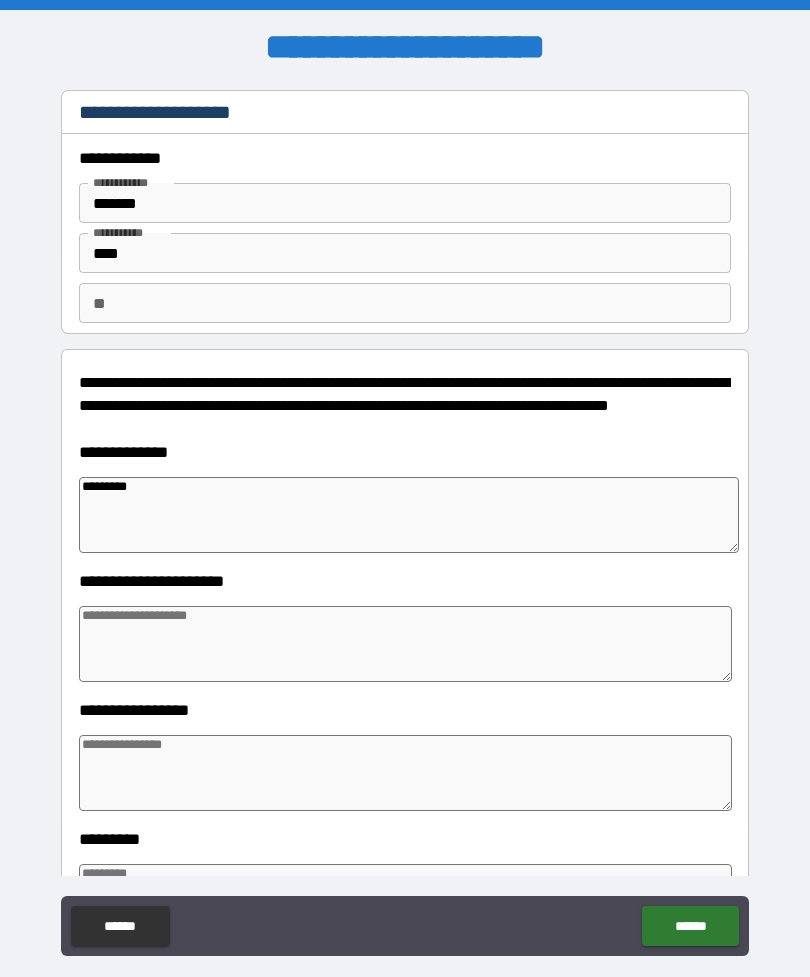 type on "*" 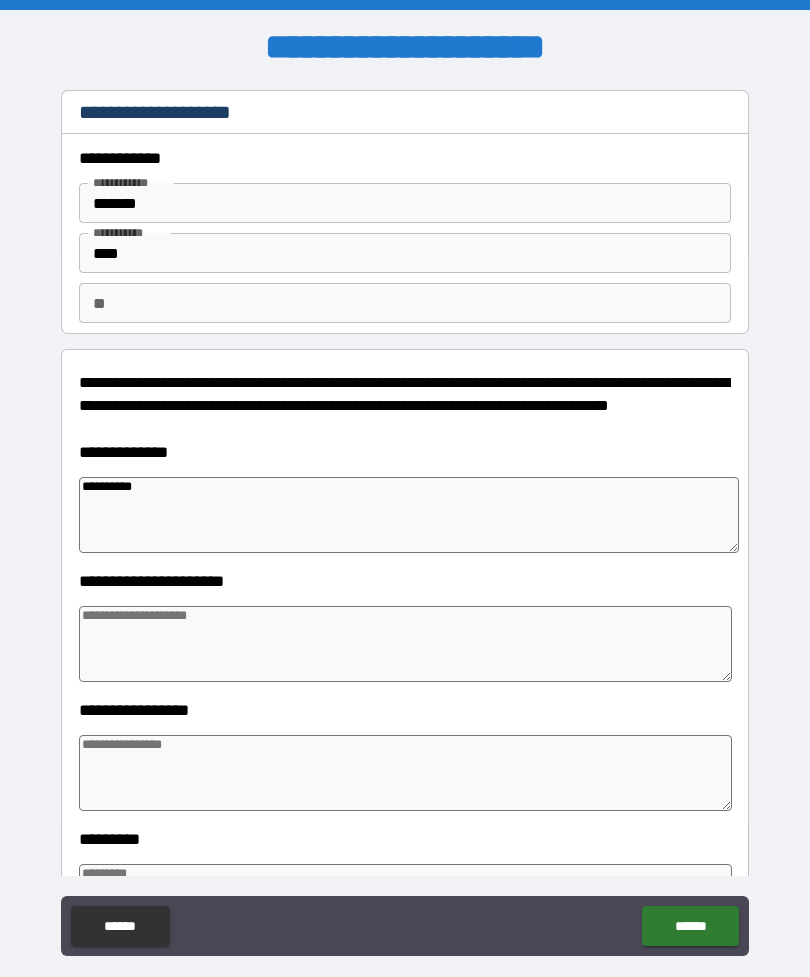 type on "*" 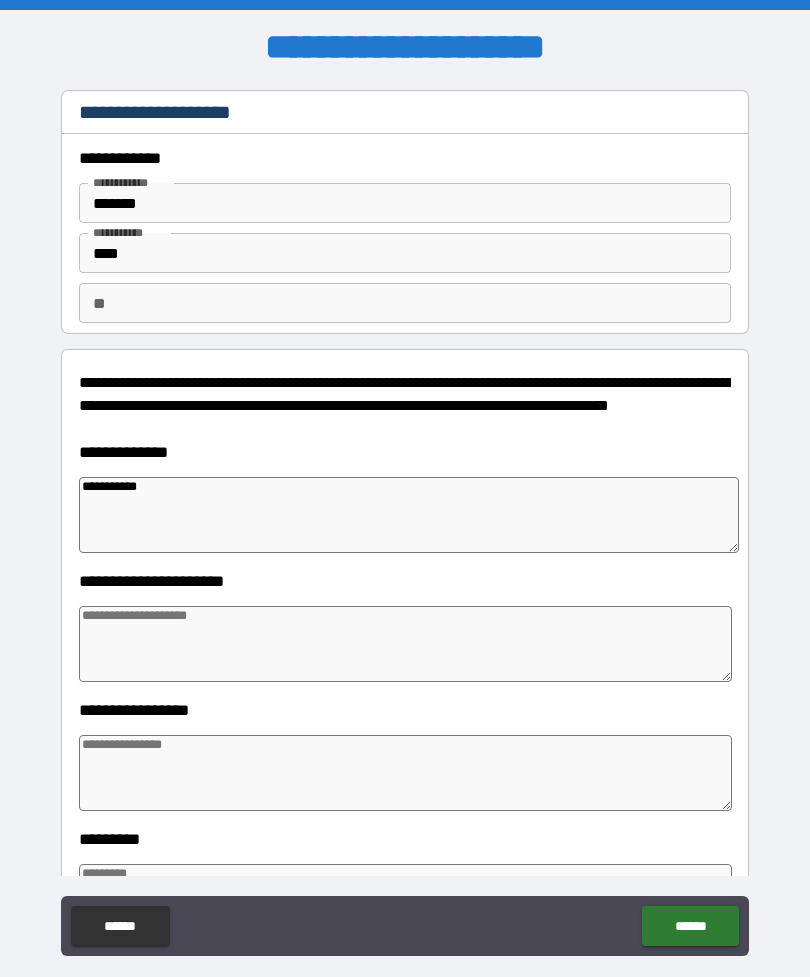 type on "*" 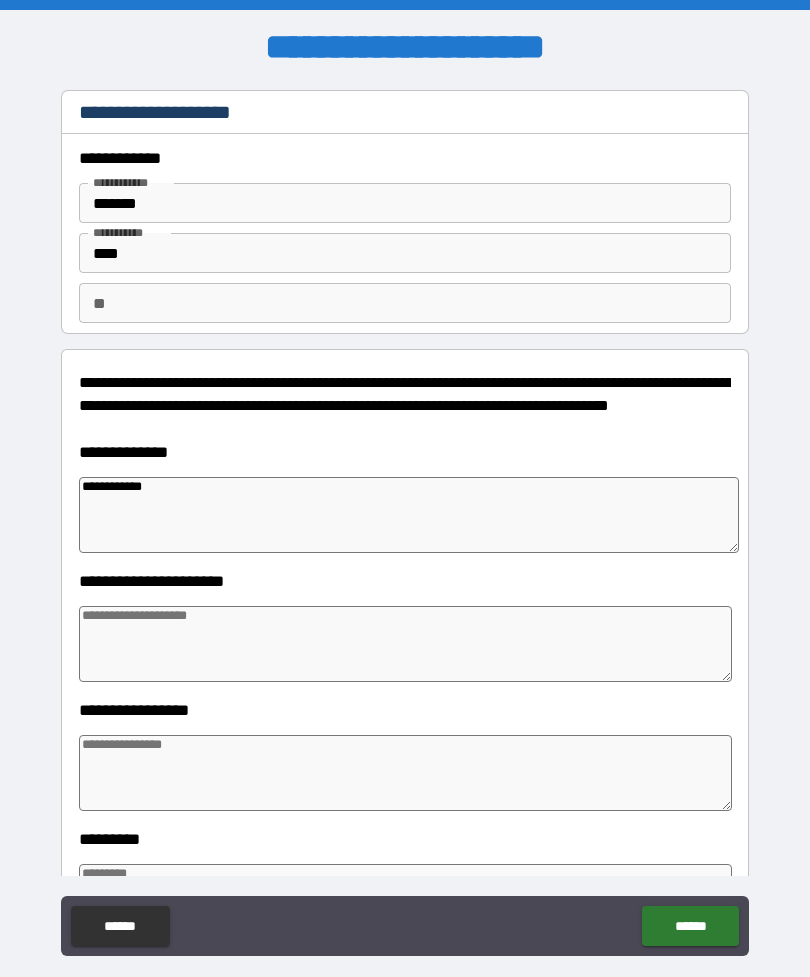 type on "*" 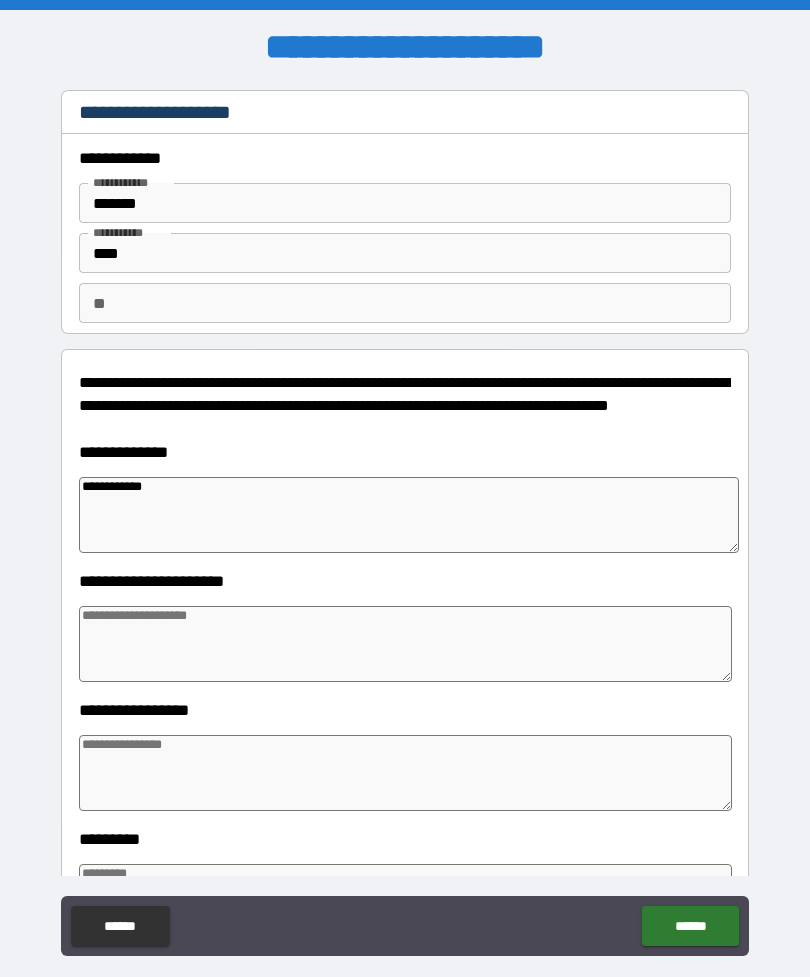 type on "**********" 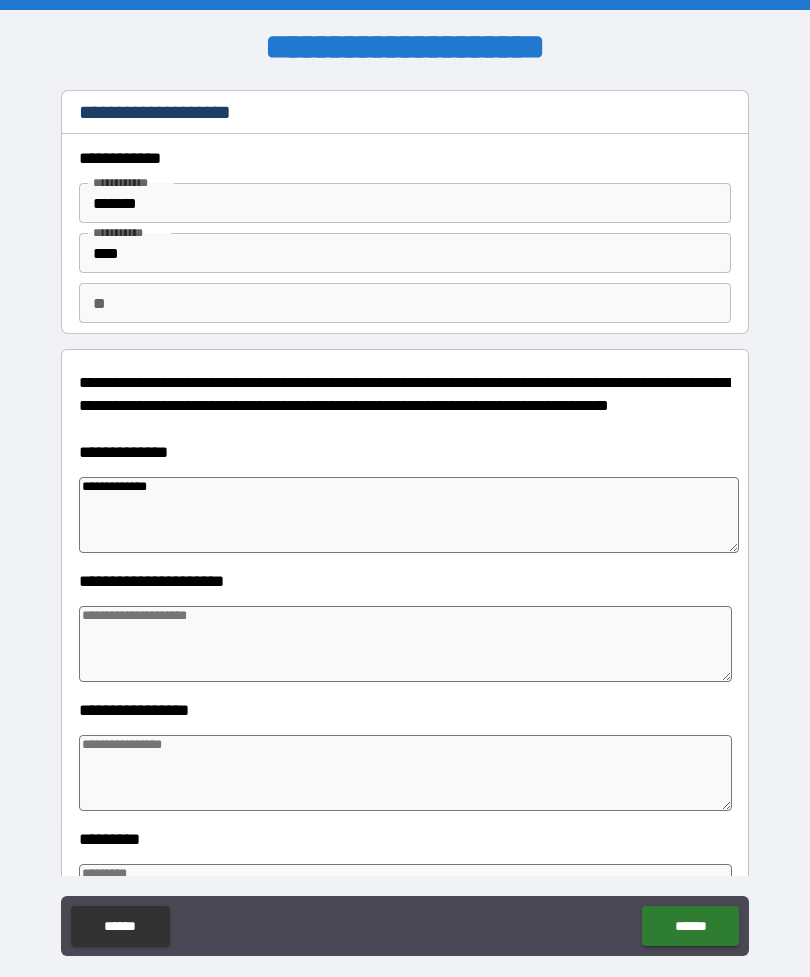 type on "*" 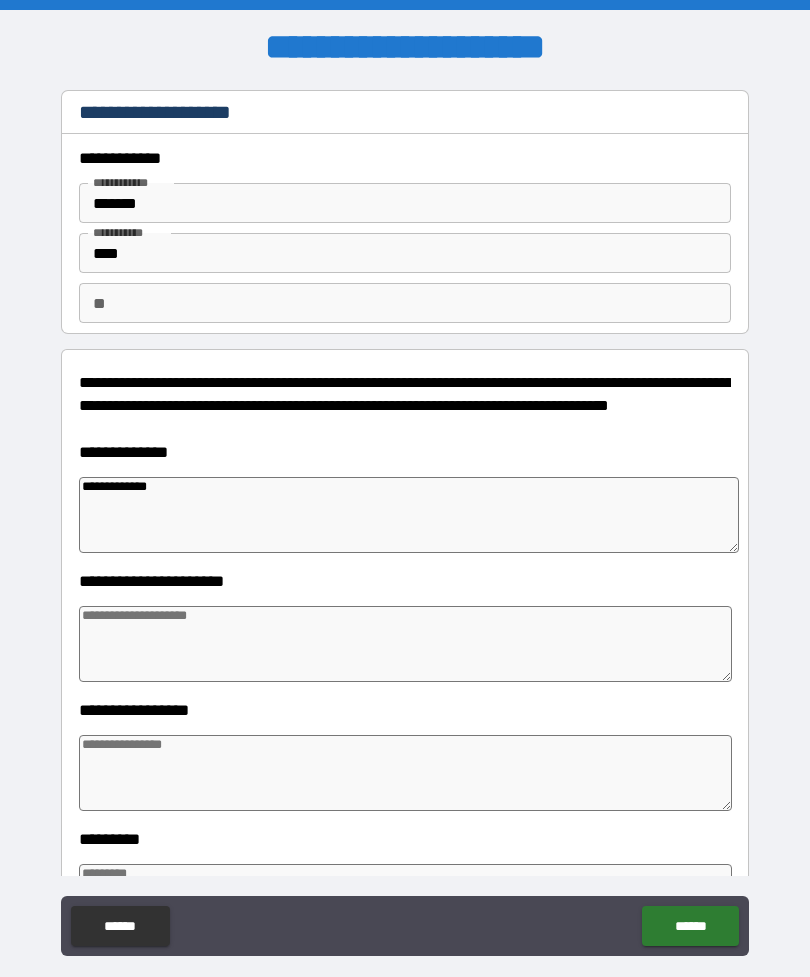 type on "**********" 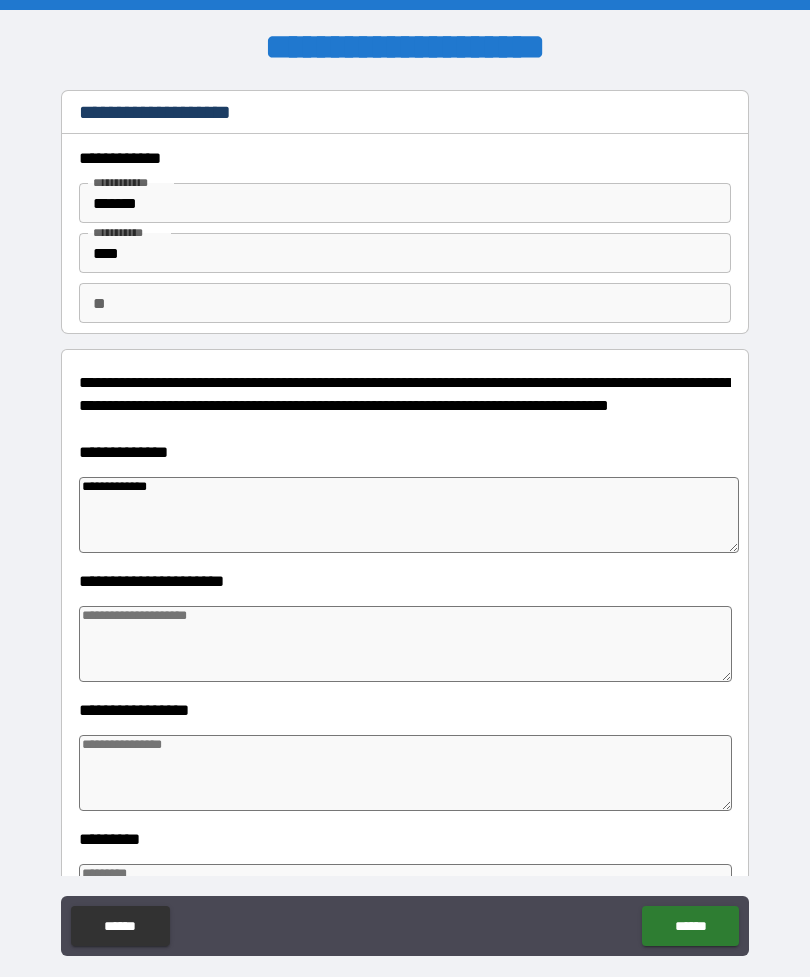 type on "*" 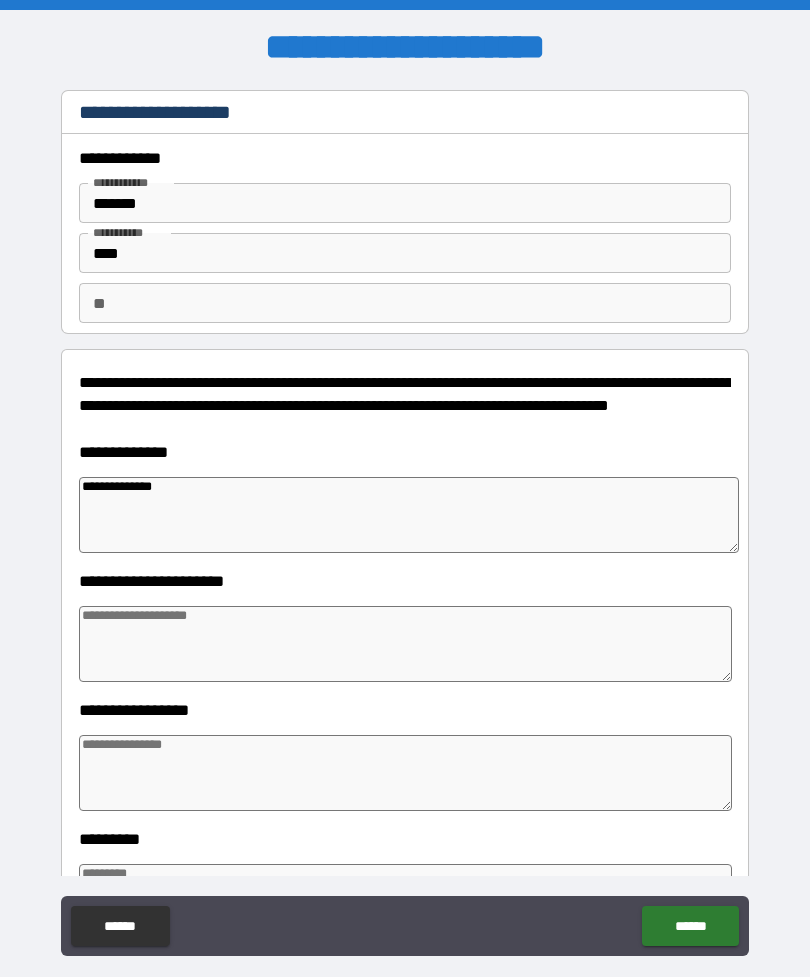 type on "*" 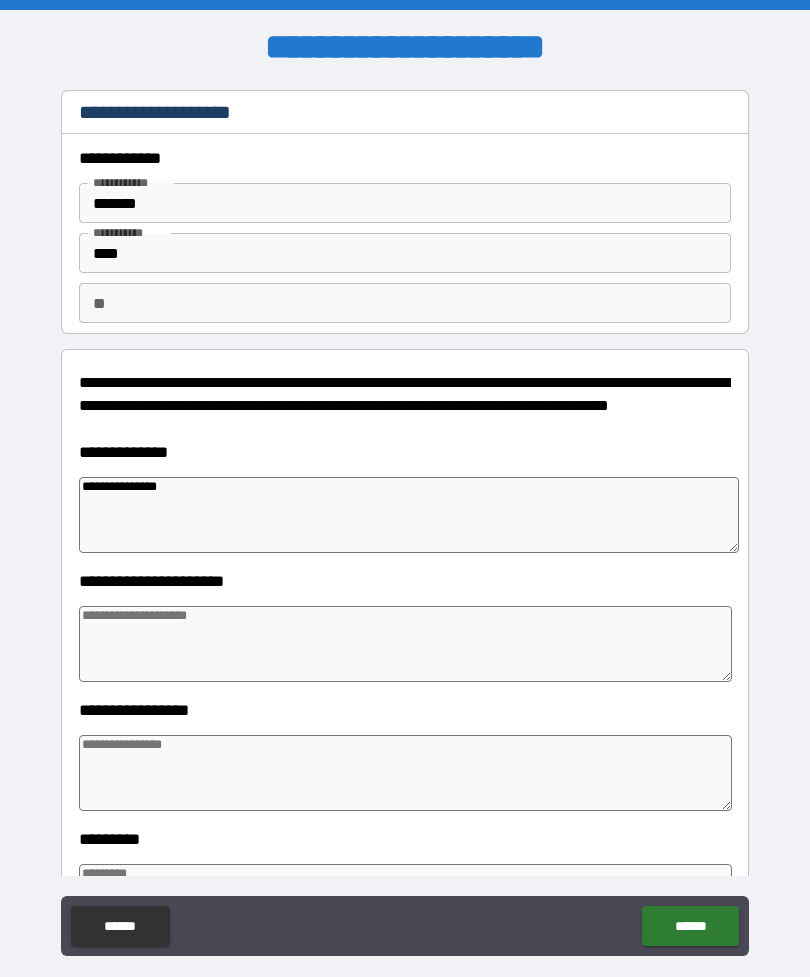 type on "*" 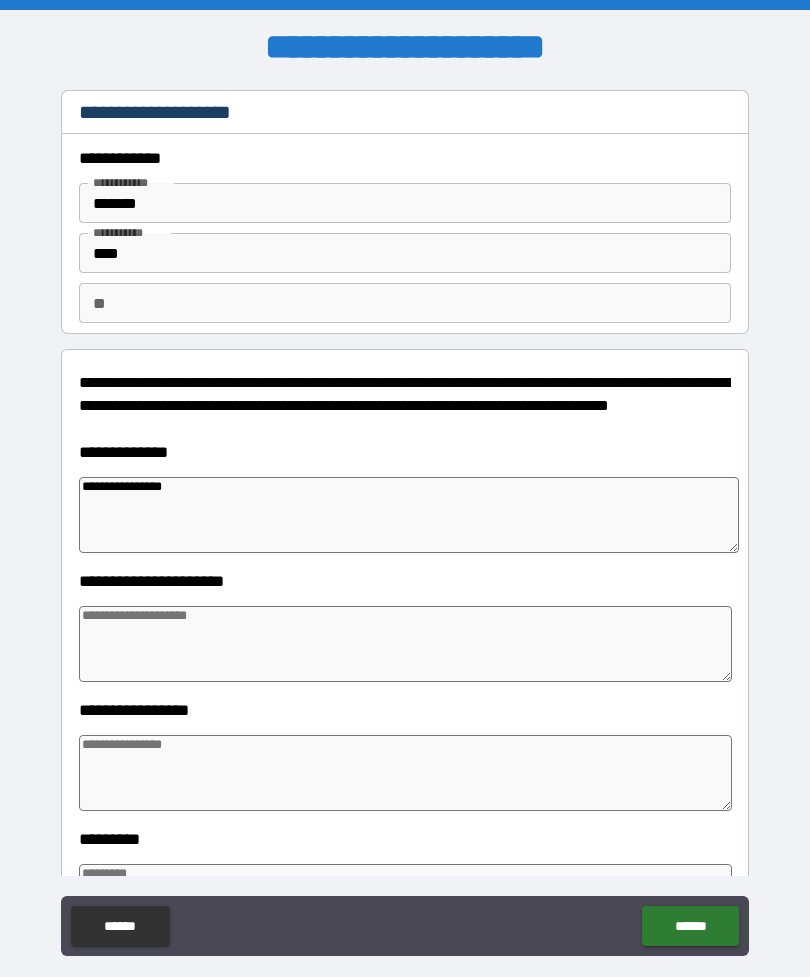 type on "*" 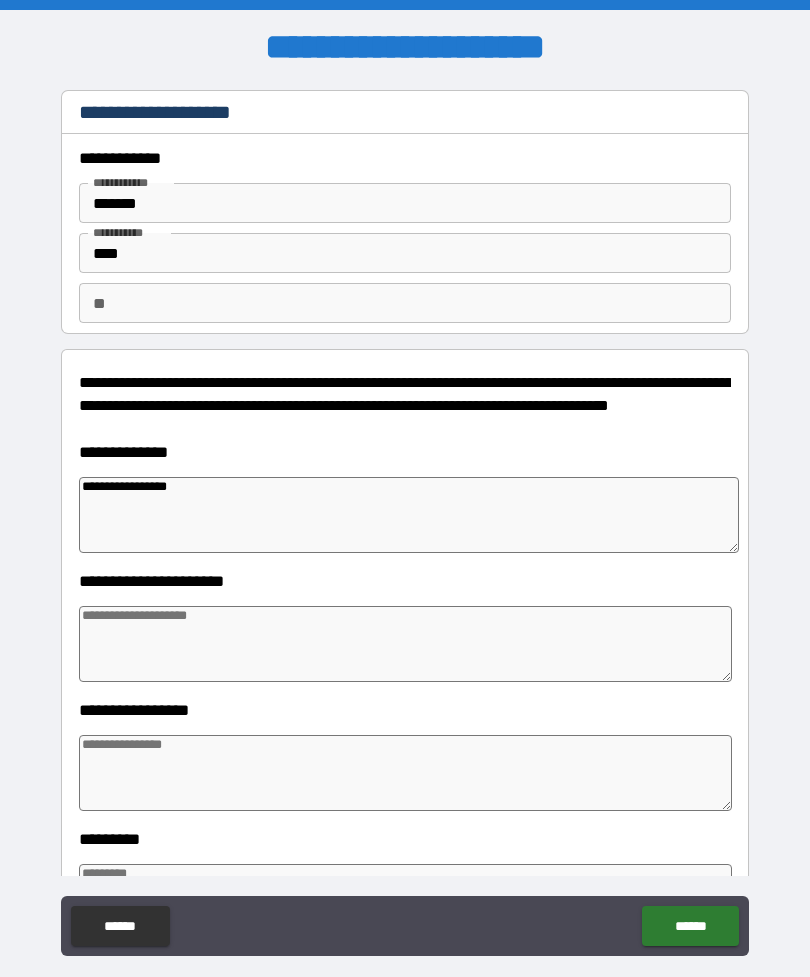 type on "*" 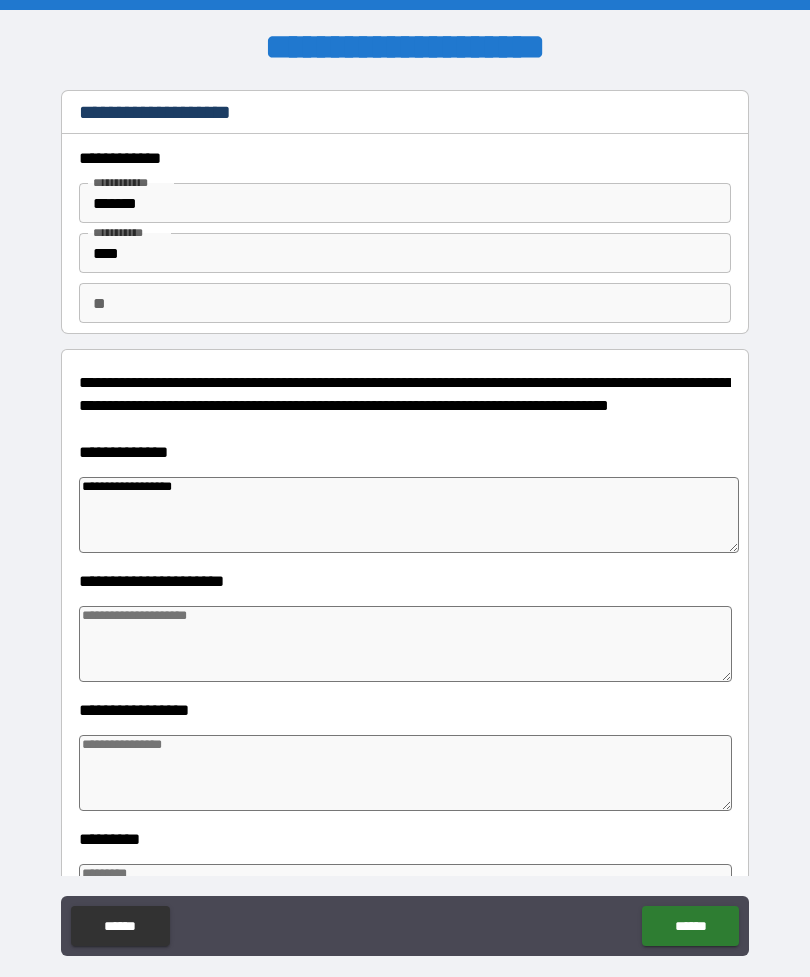 type on "*" 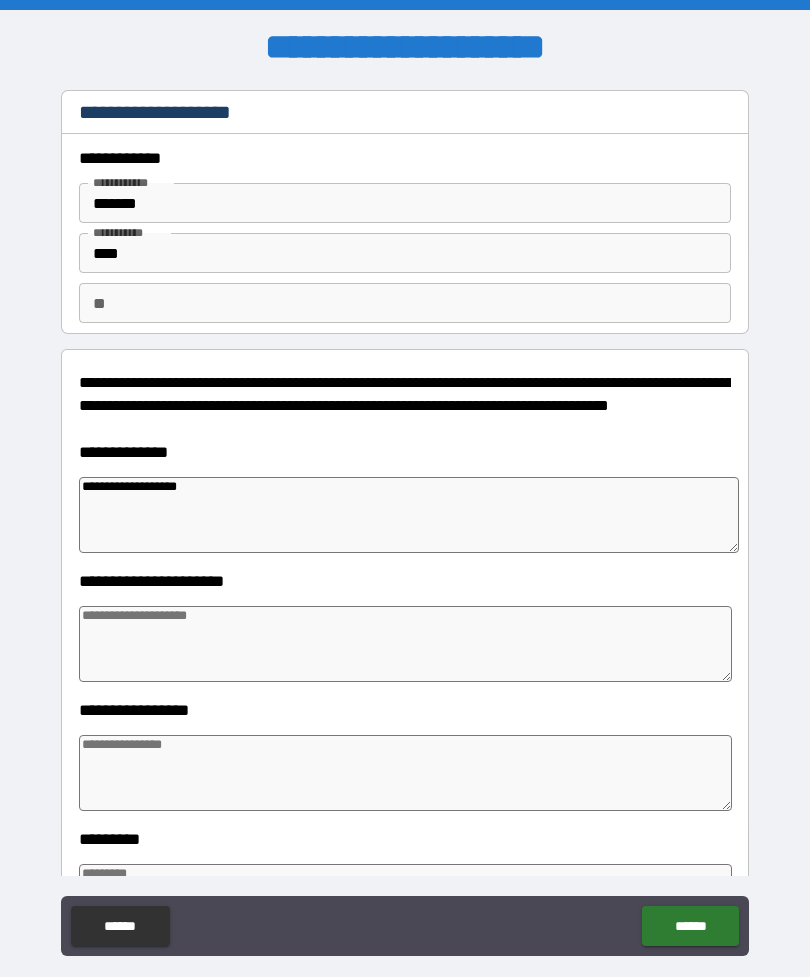 type on "*" 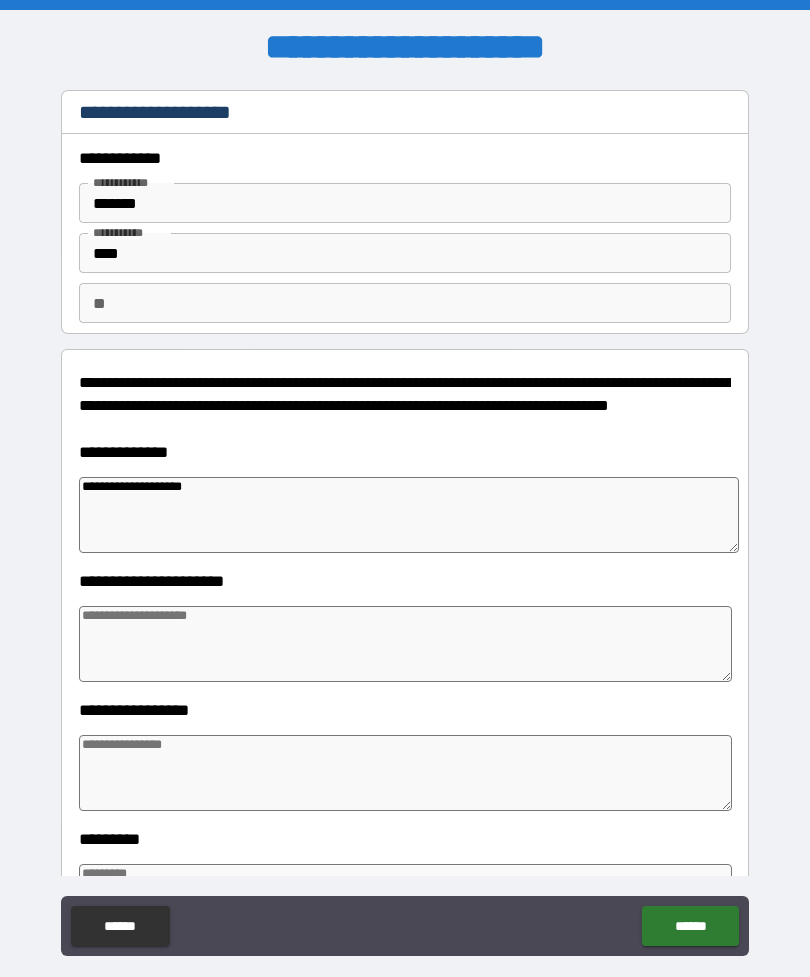 type on "*" 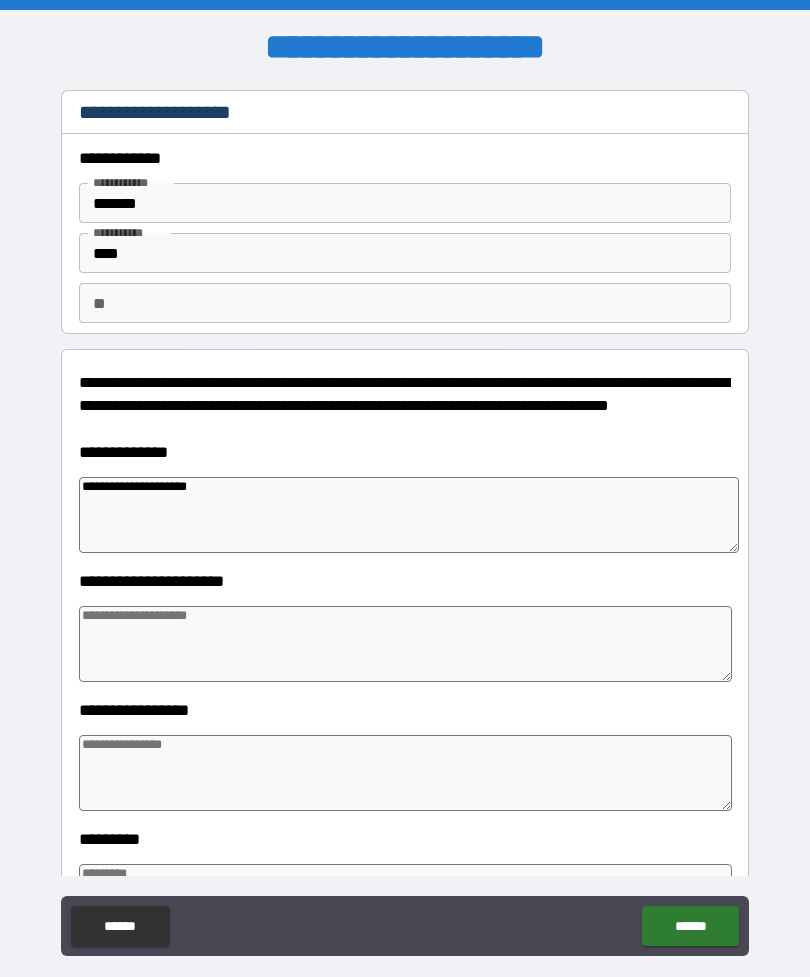 type on "*" 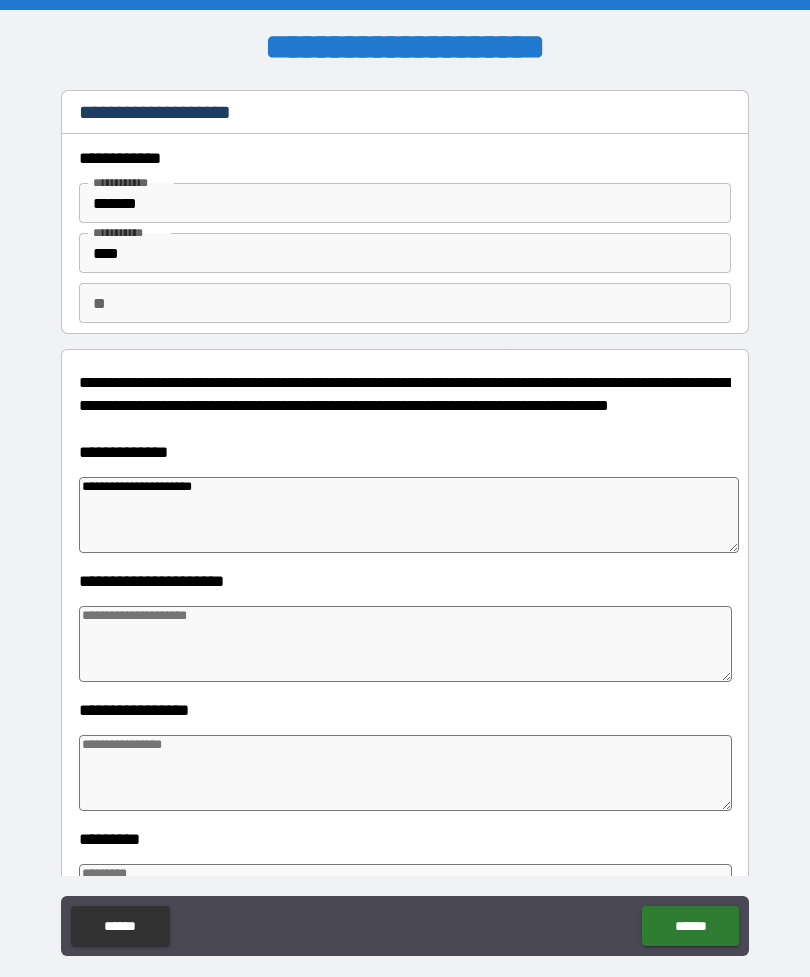type on "*" 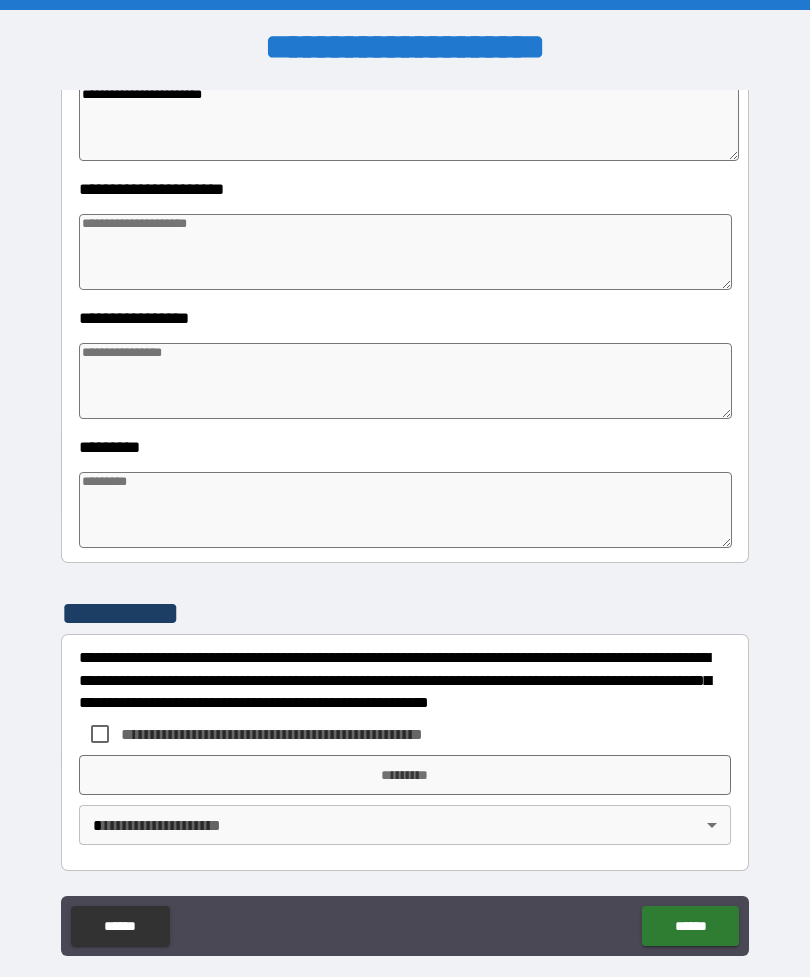 scroll, scrollTop: 392, scrollLeft: 0, axis: vertical 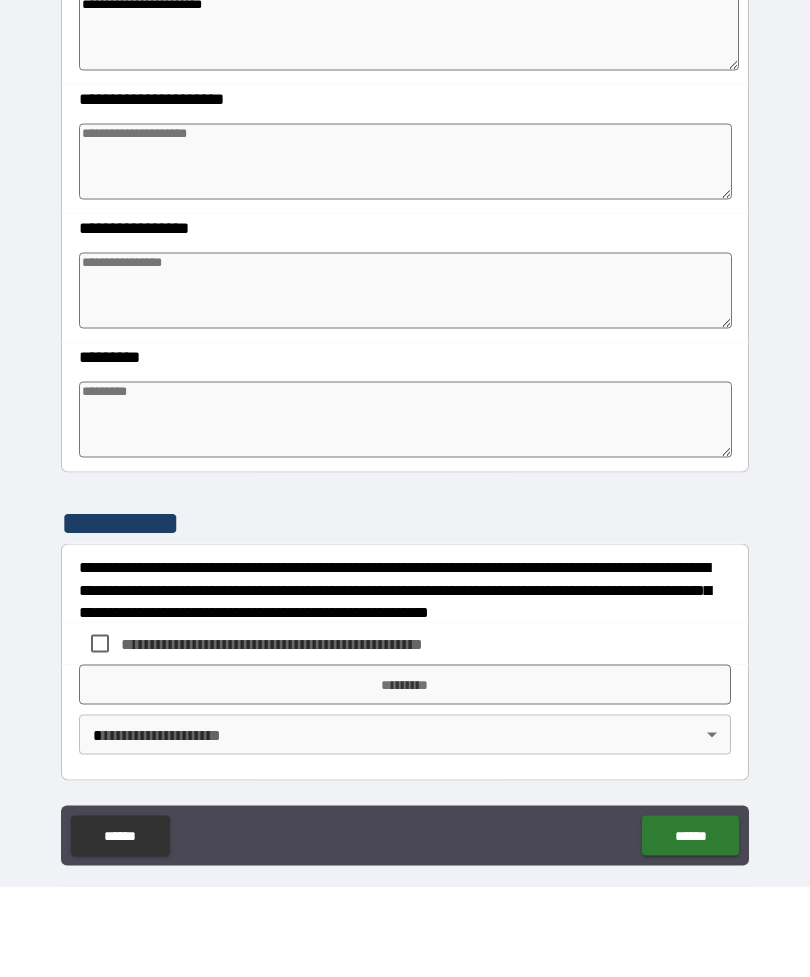 click at bounding box center (405, 510) 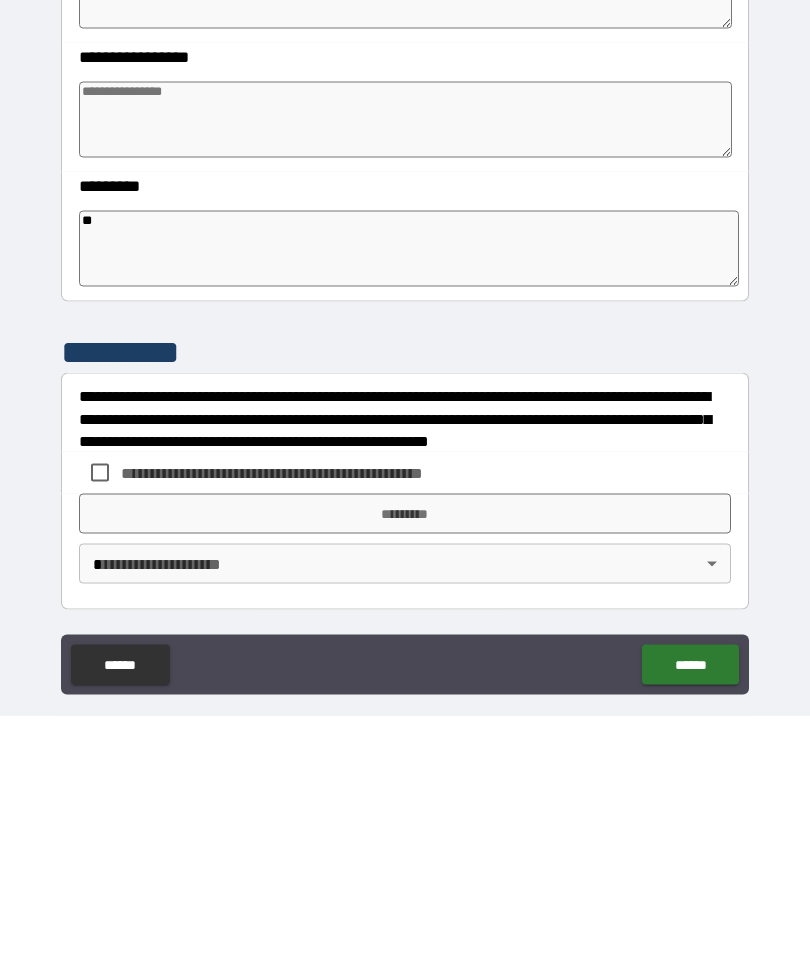 scroll, scrollTop: 64, scrollLeft: 0, axis: vertical 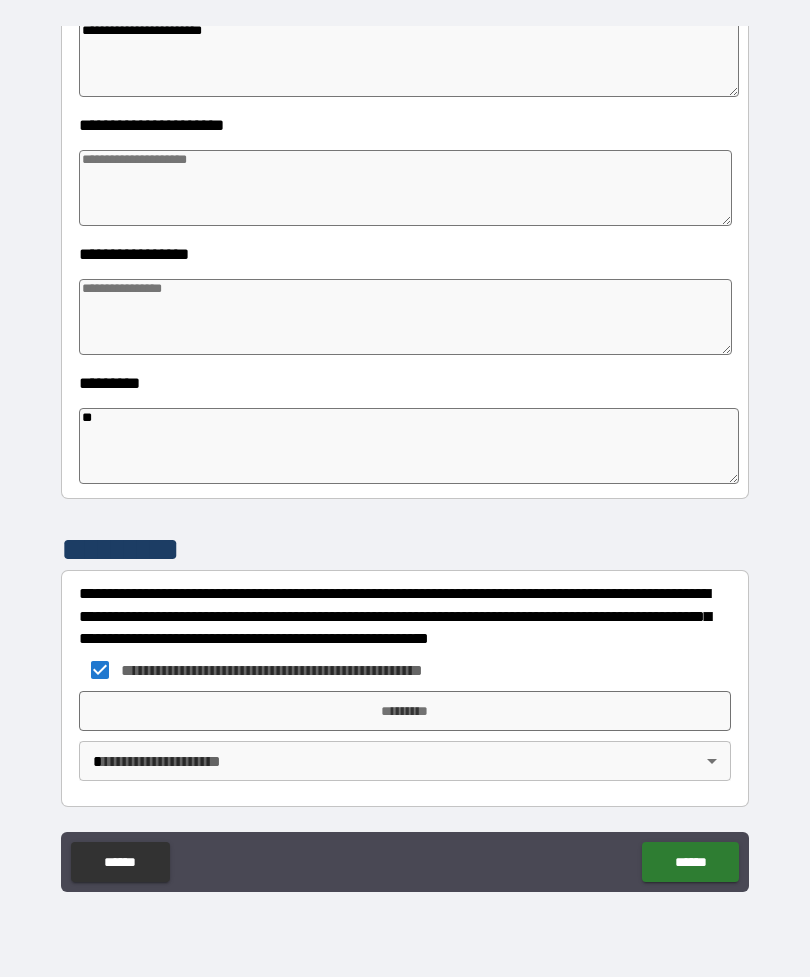 click on "*********" at bounding box center [405, 711] 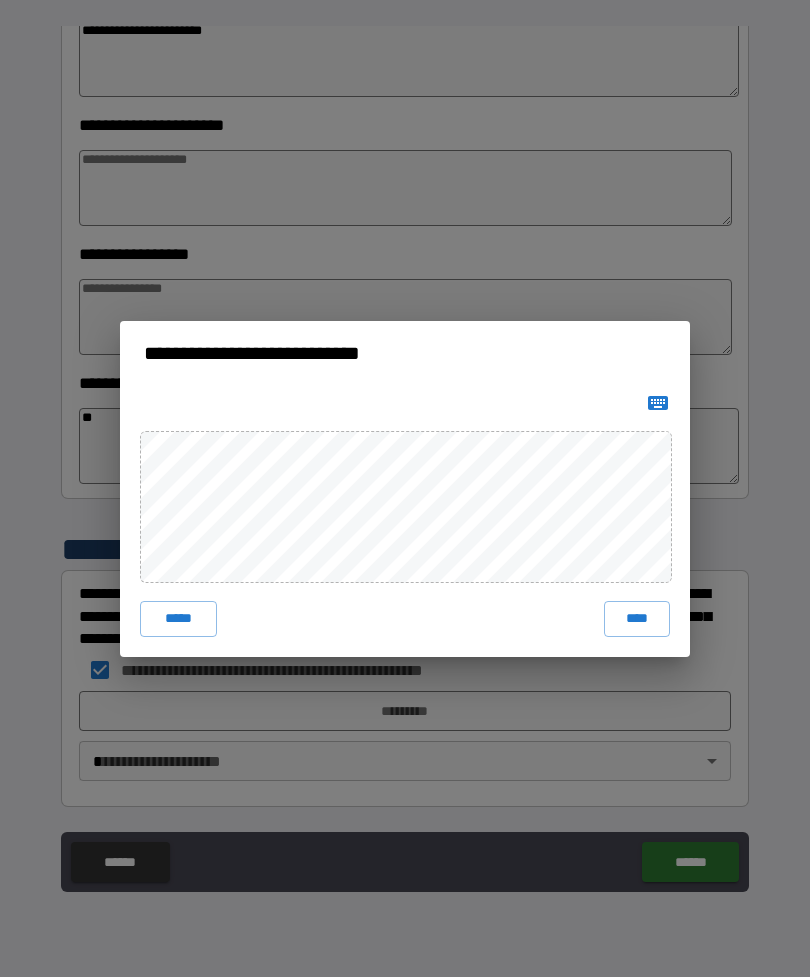 click on "****" at bounding box center (637, 619) 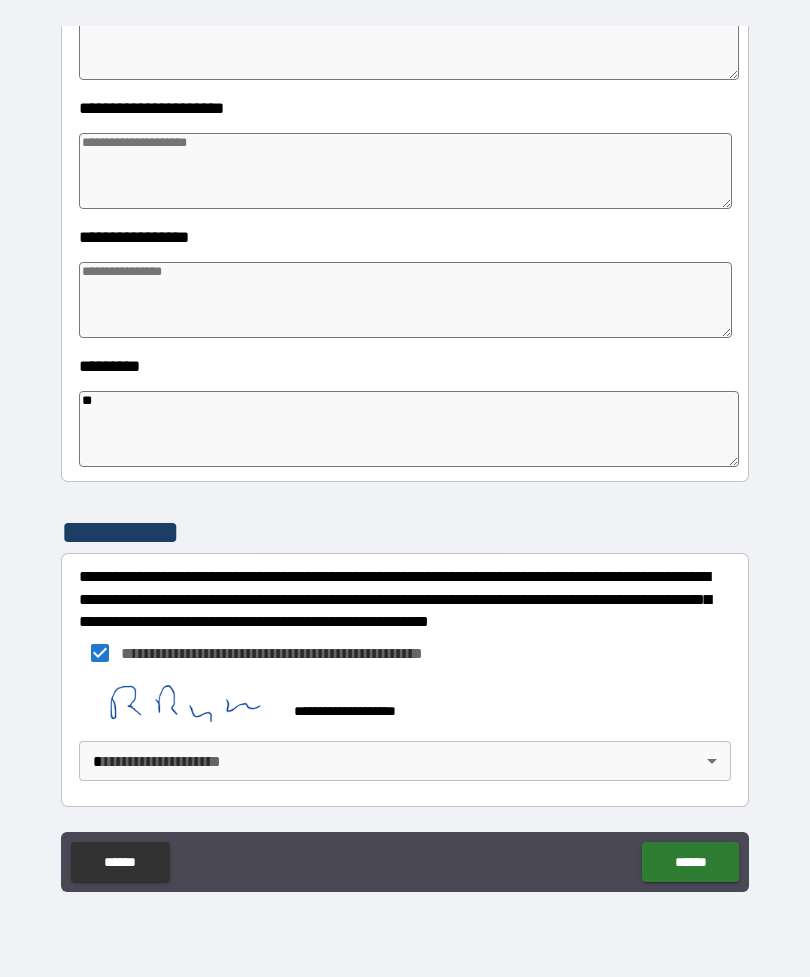 scroll, scrollTop: 409, scrollLeft: 0, axis: vertical 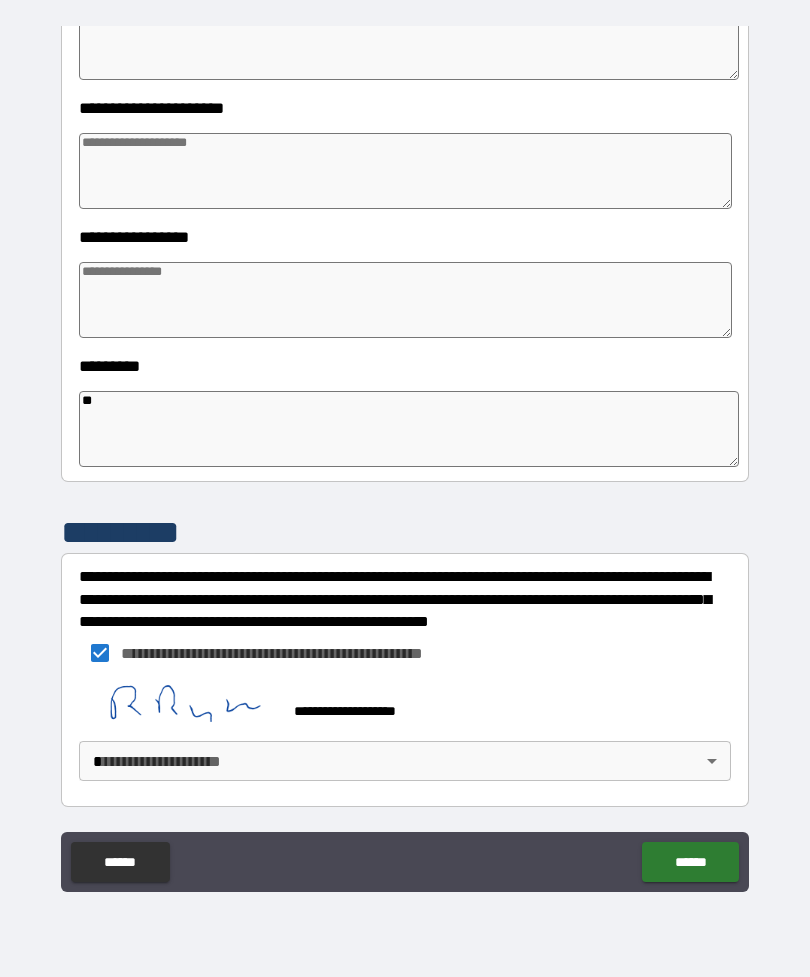 click on "**********" at bounding box center [405, 456] 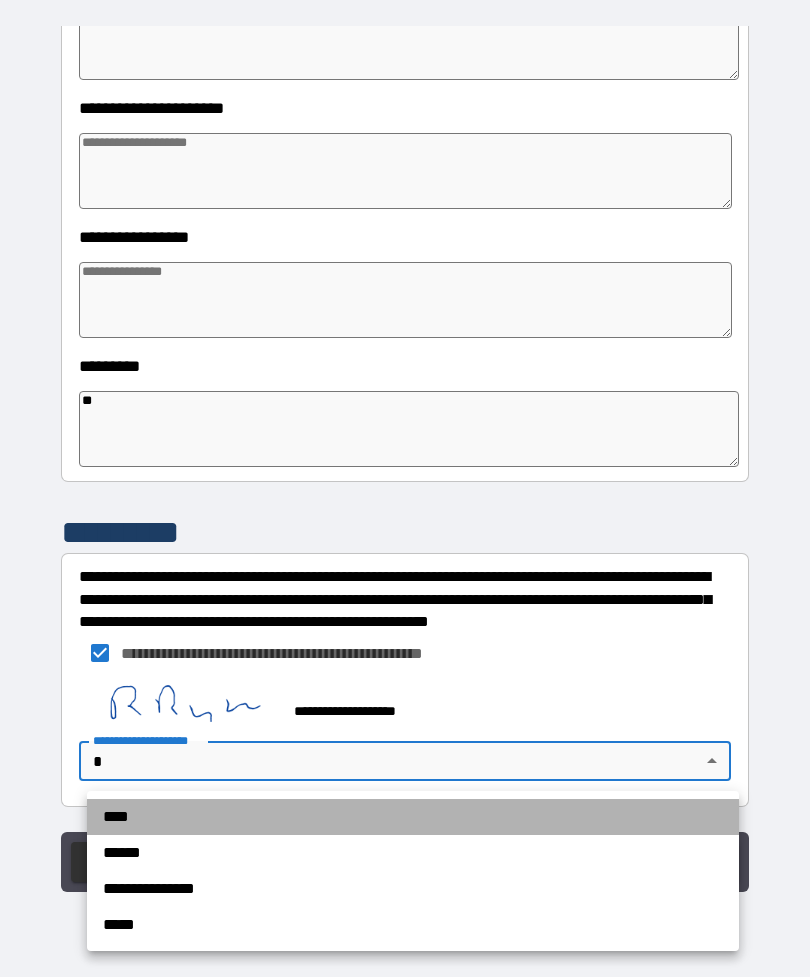 click on "****" at bounding box center (413, 817) 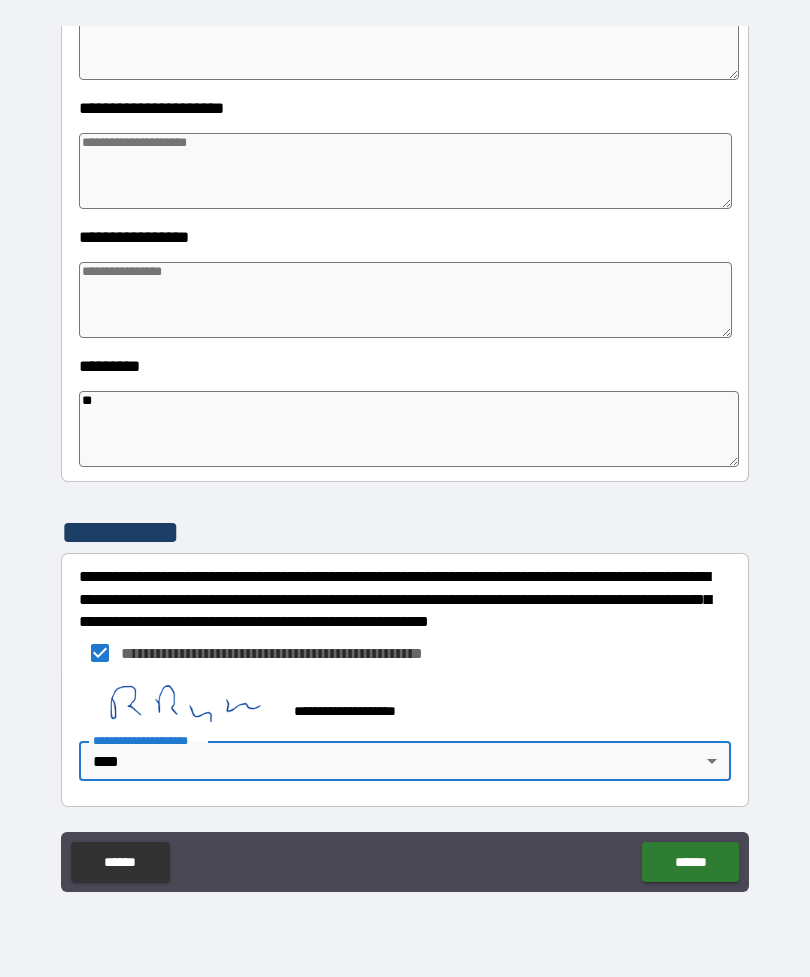 click on "******" at bounding box center (690, 862) 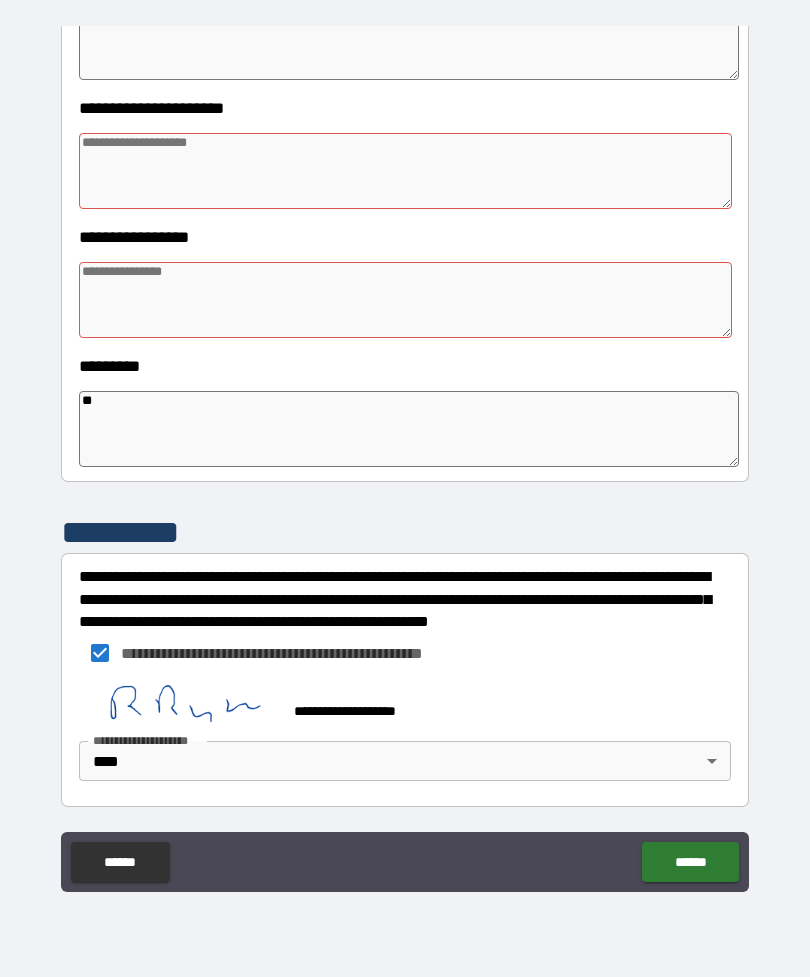 click on "******" at bounding box center [690, 862] 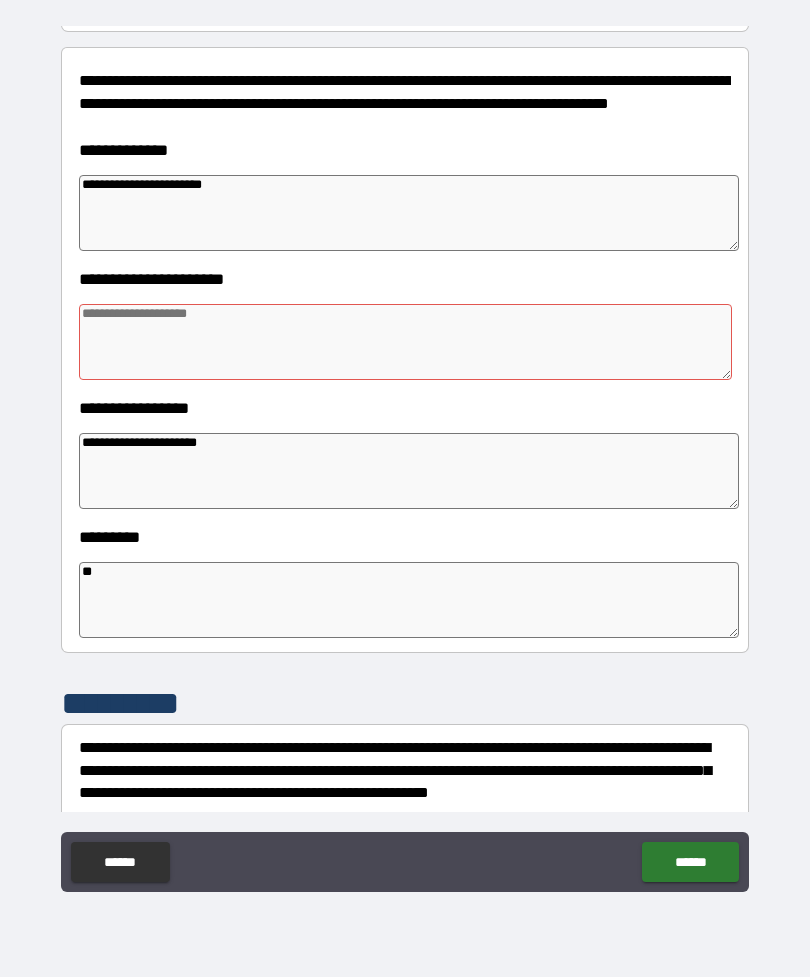 scroll, scrollTop: 240, scrollLeft: 0, axis: vertical 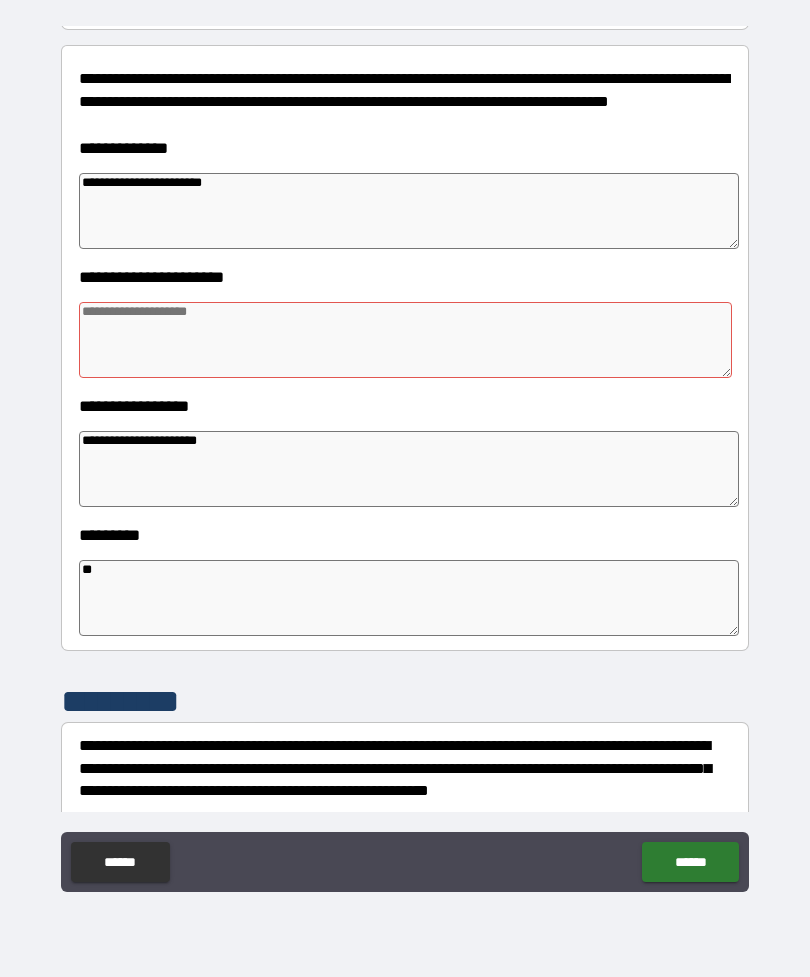 click at bounding box center (405, 340) 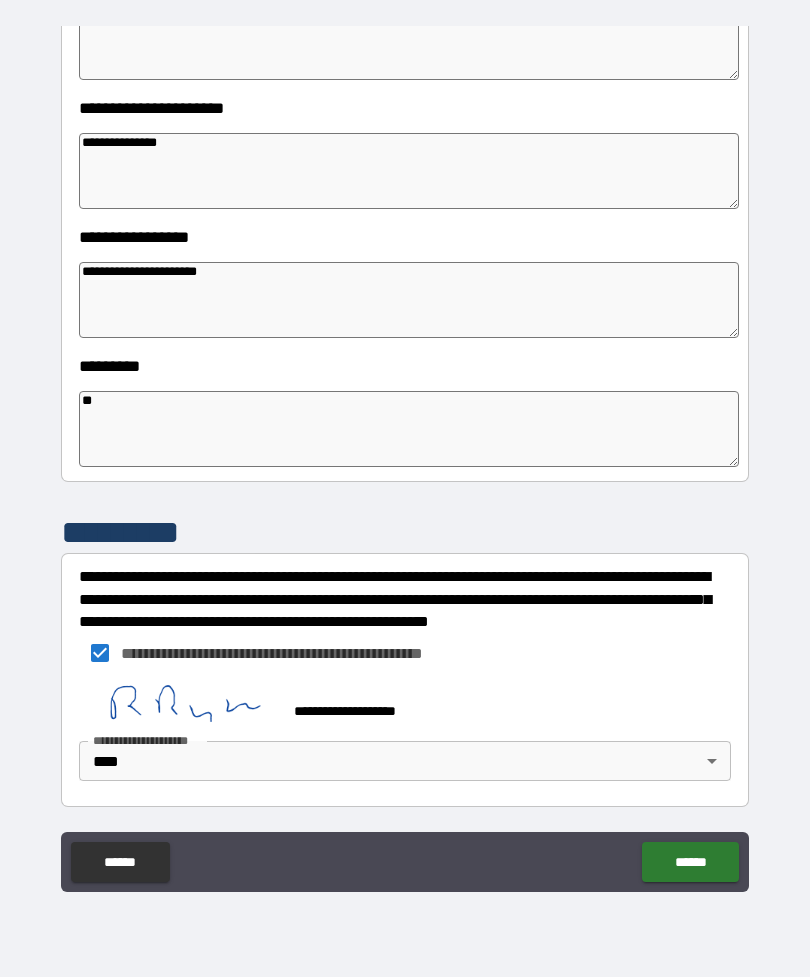 scroll, scrollTop: 409, scrollLeft: 0, axis: vertical 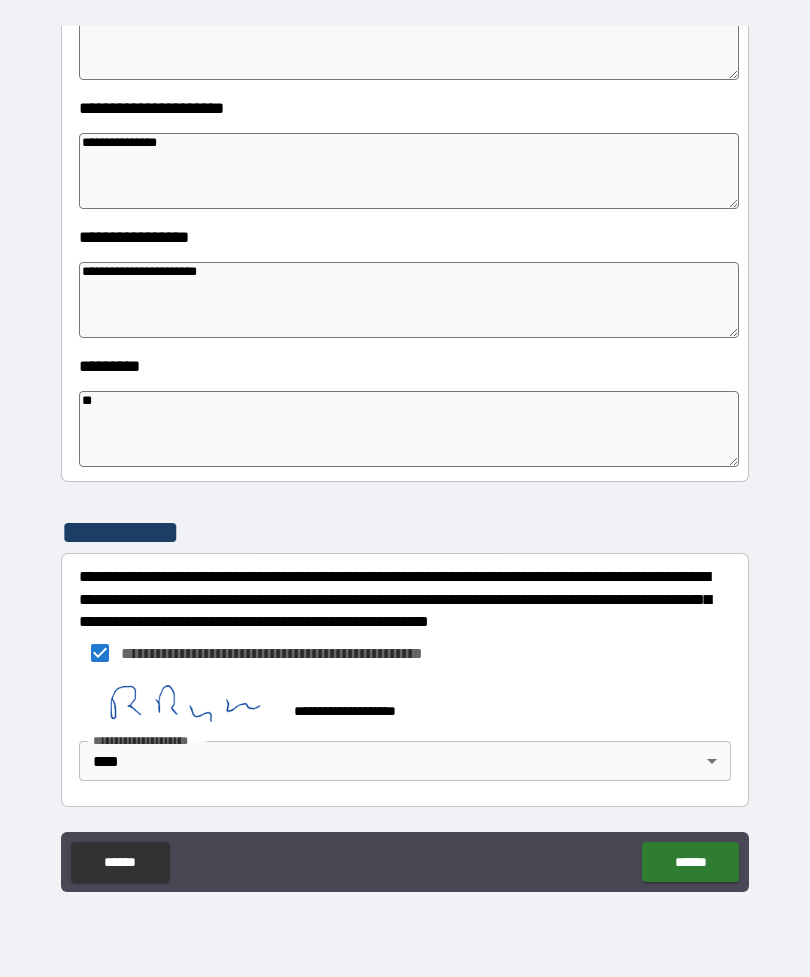 click on "*********" at bounding box center [405, 532] 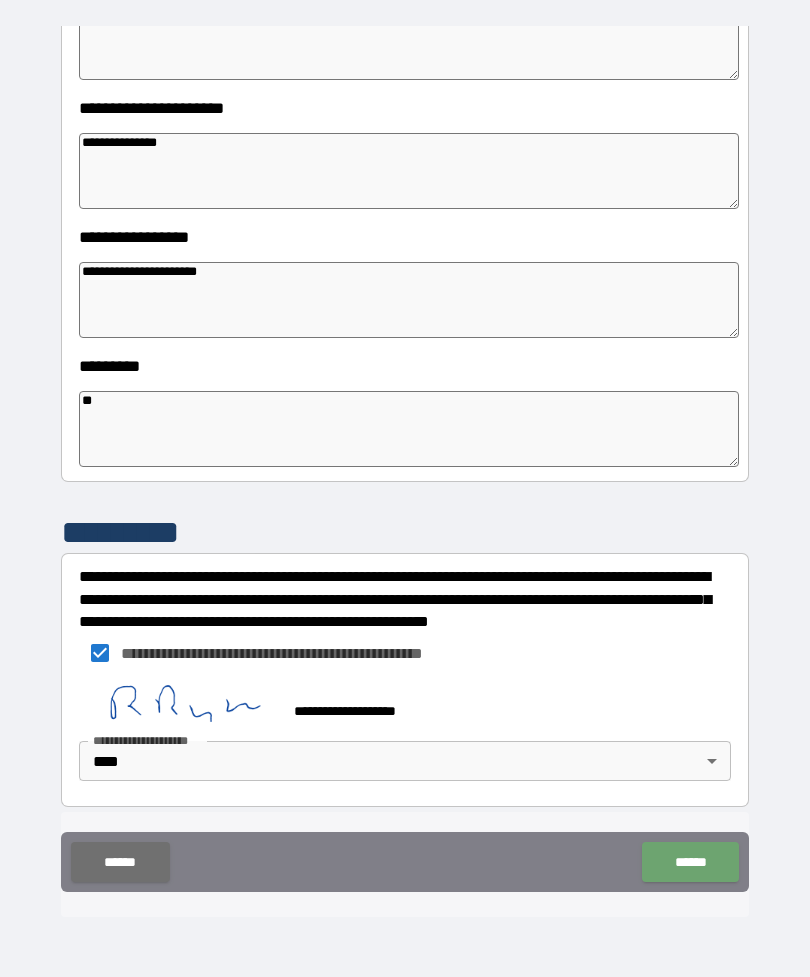 click on "******" at bounding box center (690, 862) 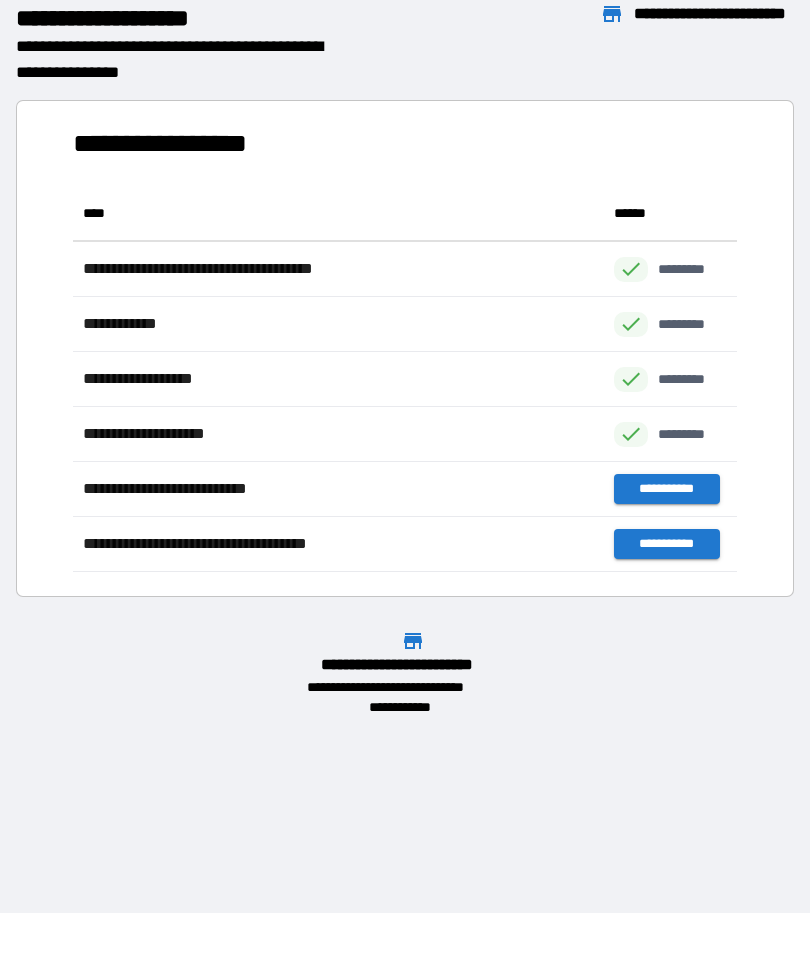 scroll, scrollTop: 1, scrollLeft: 1, axis: both 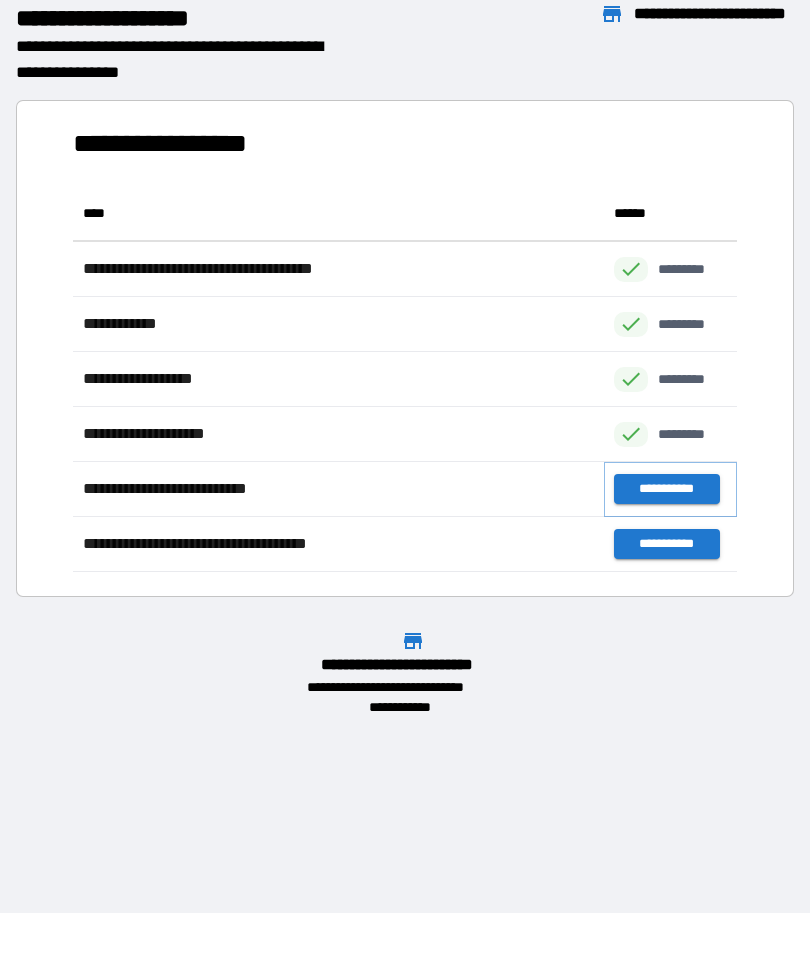 click on "**********" at bounding box center [666, 489] 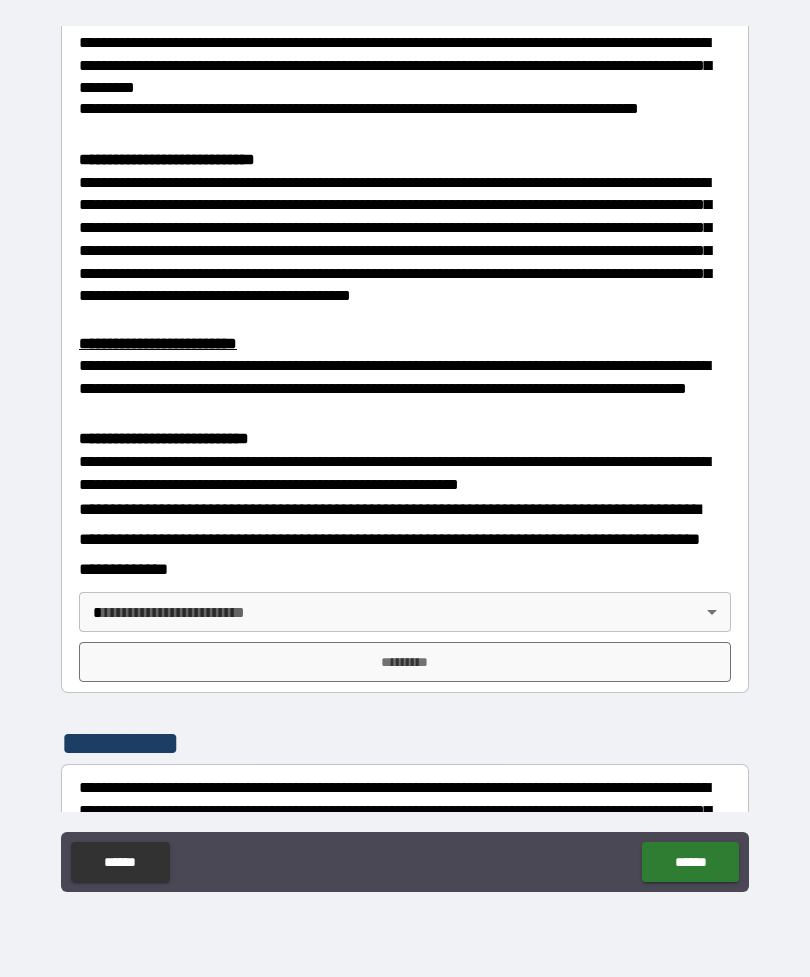 scroll, scrollTop: 464, scrollLeft: 0, axis: vertical 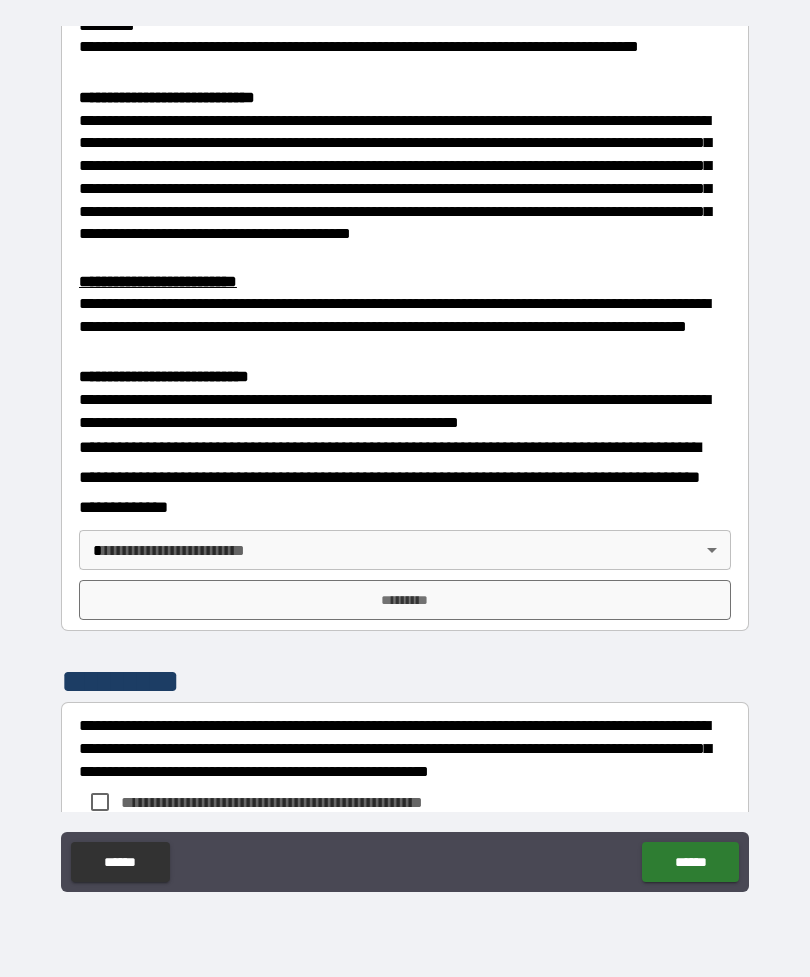 click on "**********" at bounding box center [405, 456] 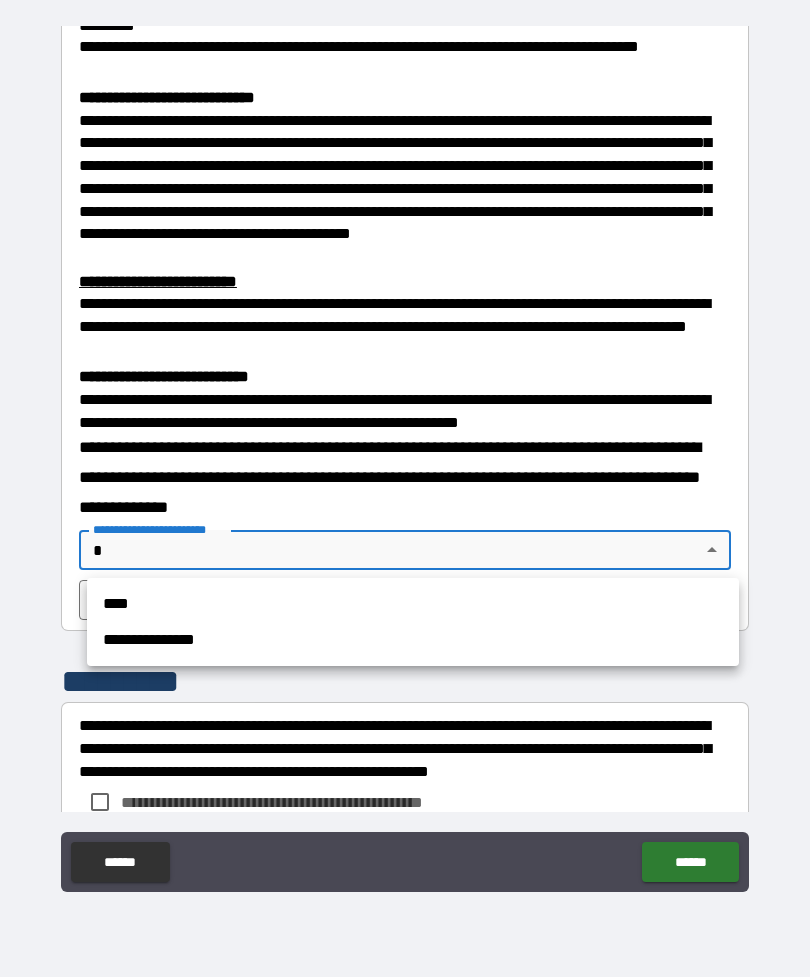 click on "****" at bounding box center (413, 604) 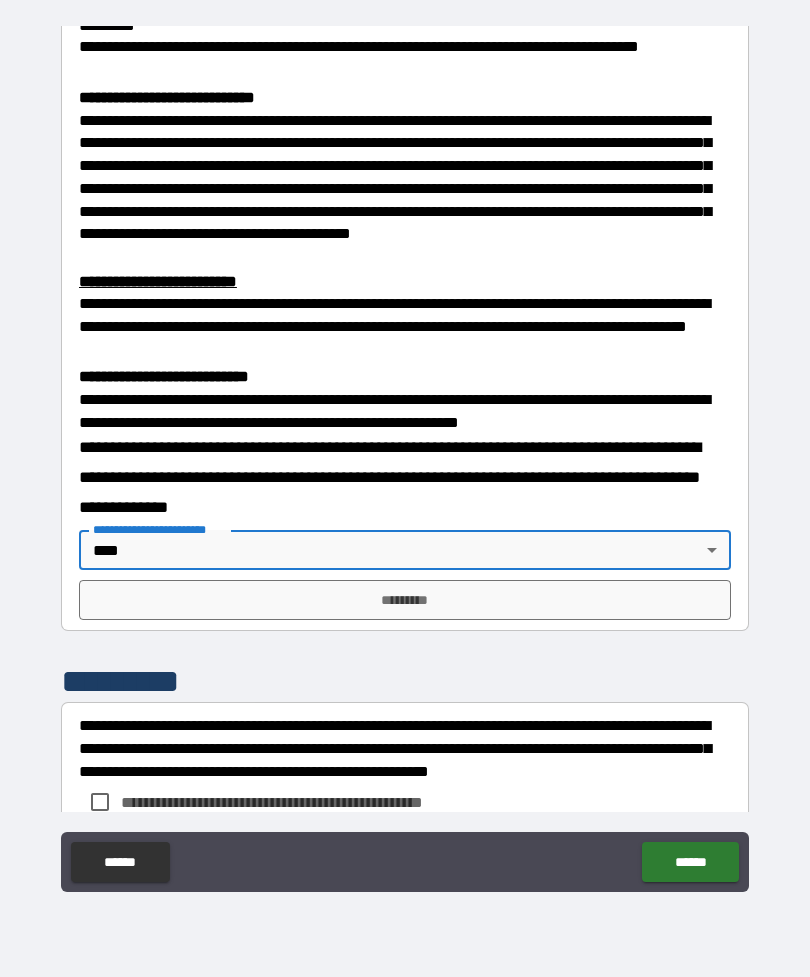 click on "*********" at bounding box center [405, 600] 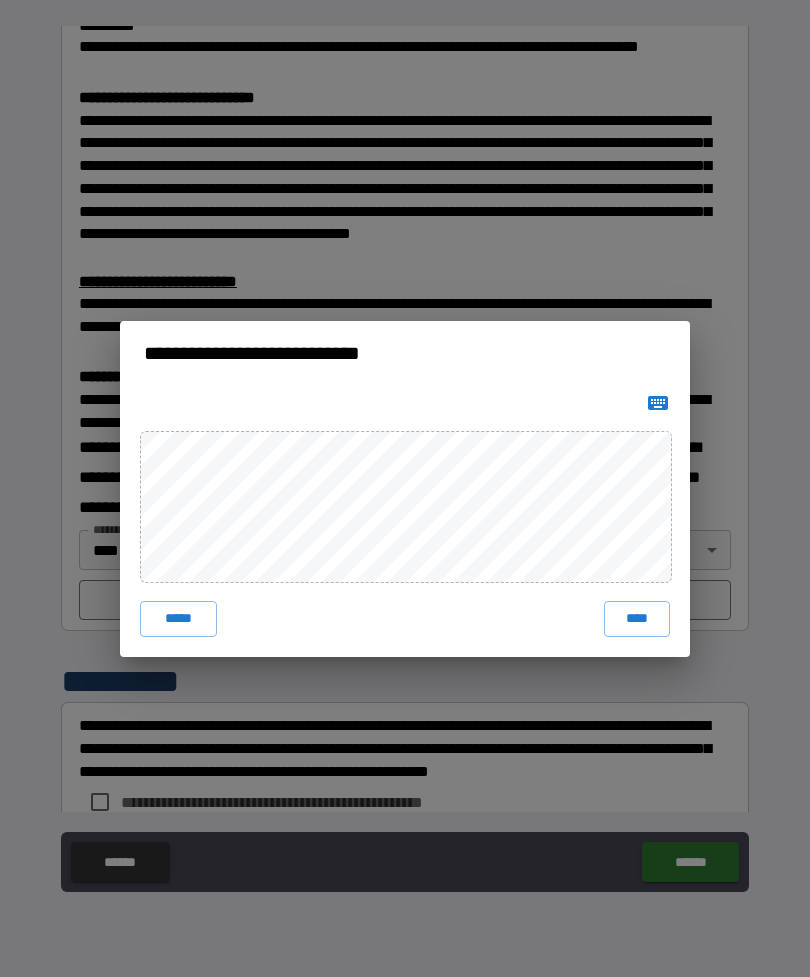 click on "****" at bounding box center [637, 619] 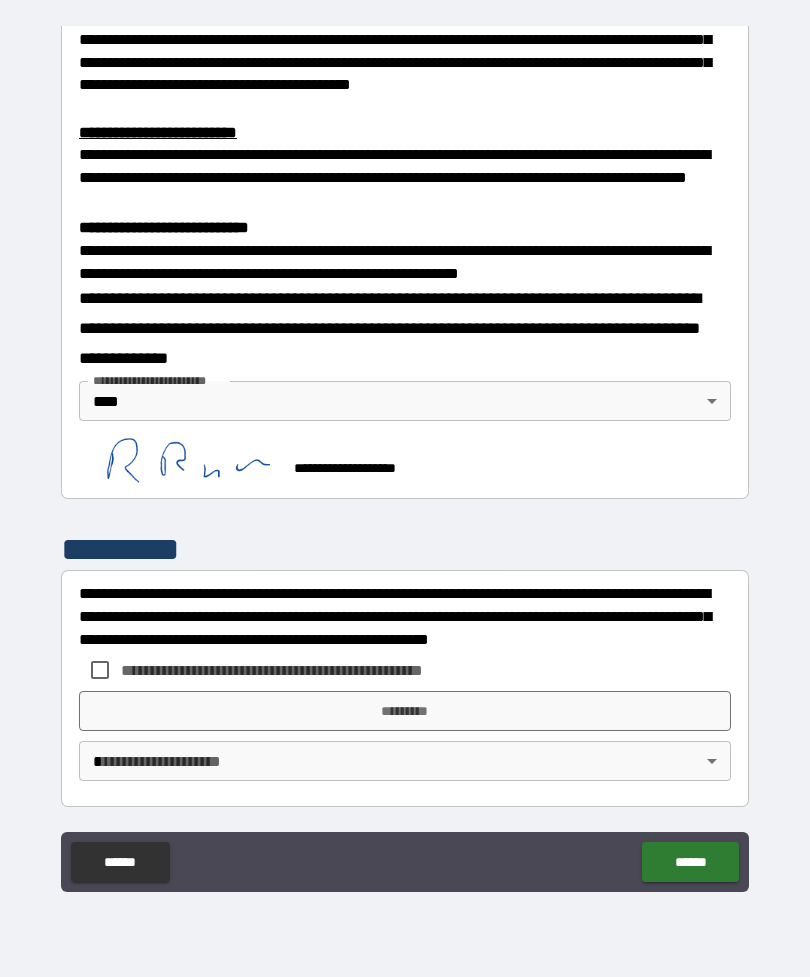 scroll, scrollTop: 611, scrollLeft: 0, axis: vertical 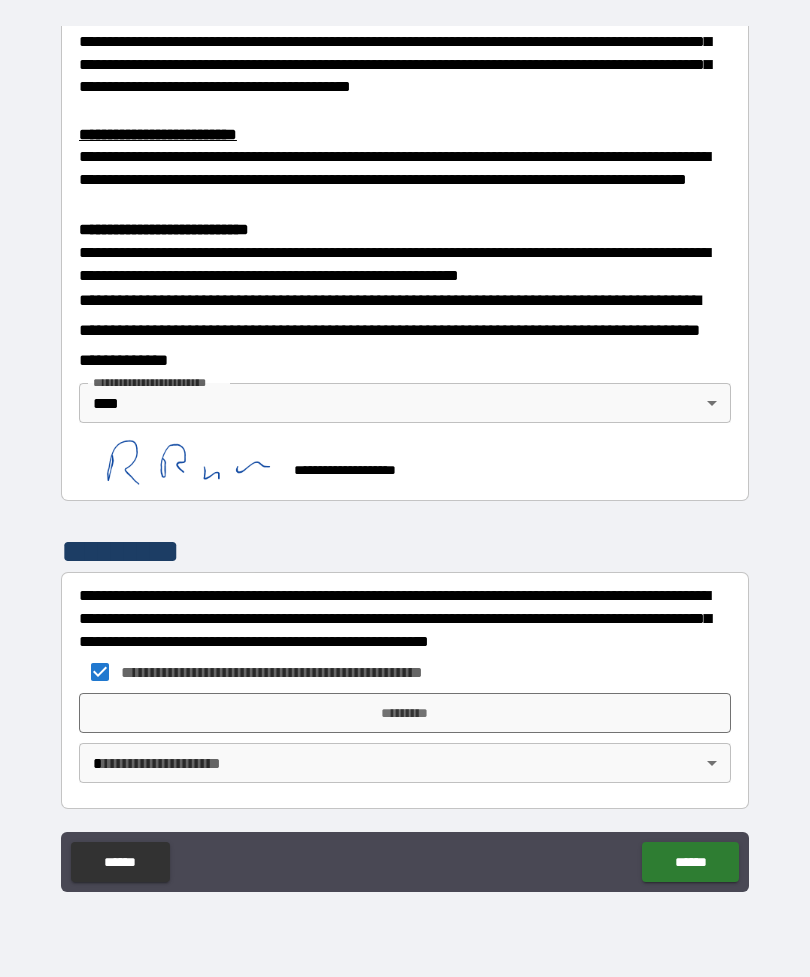 click on "**********" at bounding box center [405, 456] 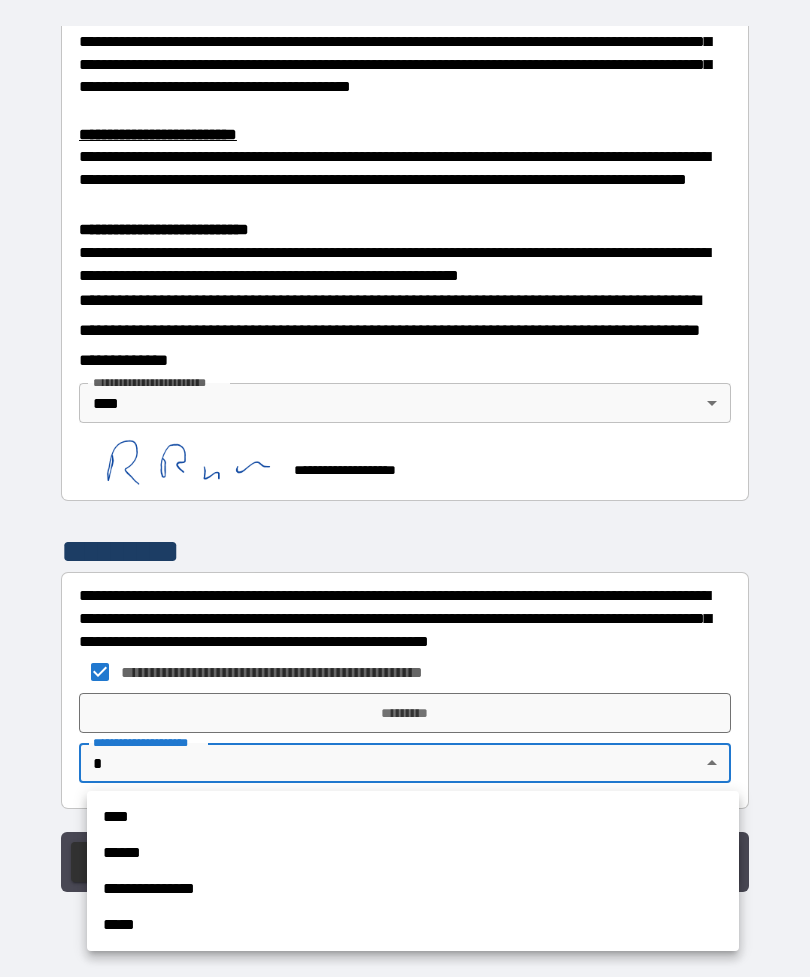 click on "****" at bounding box center [413, 817] 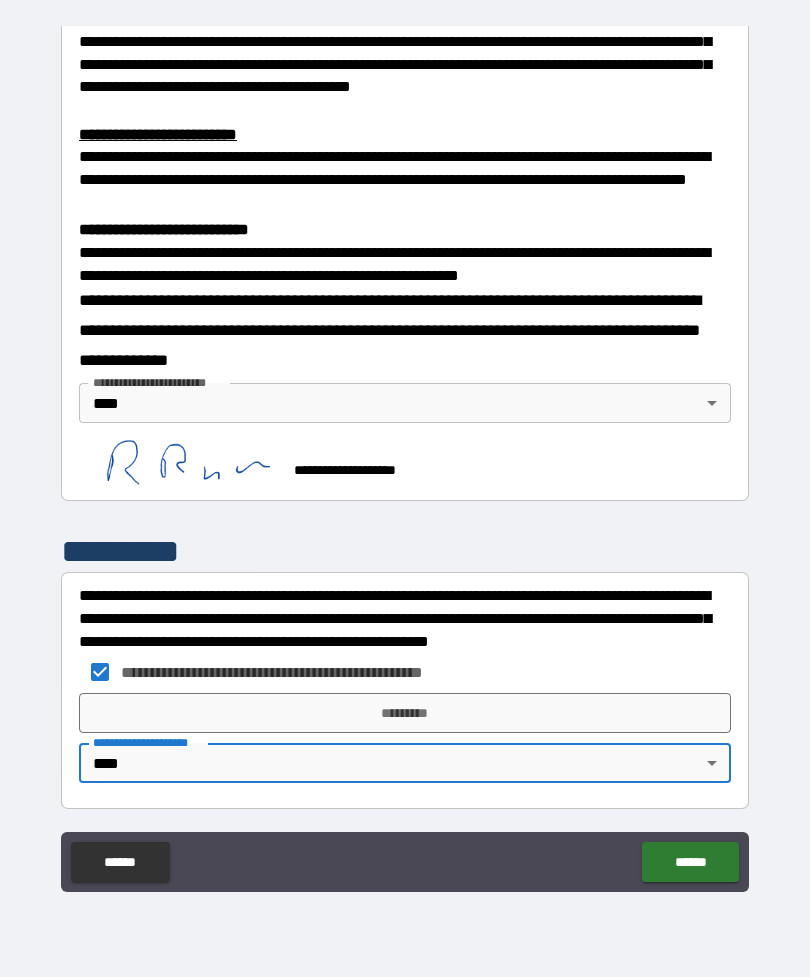 click on "*********" at bounding box center [405, 713] 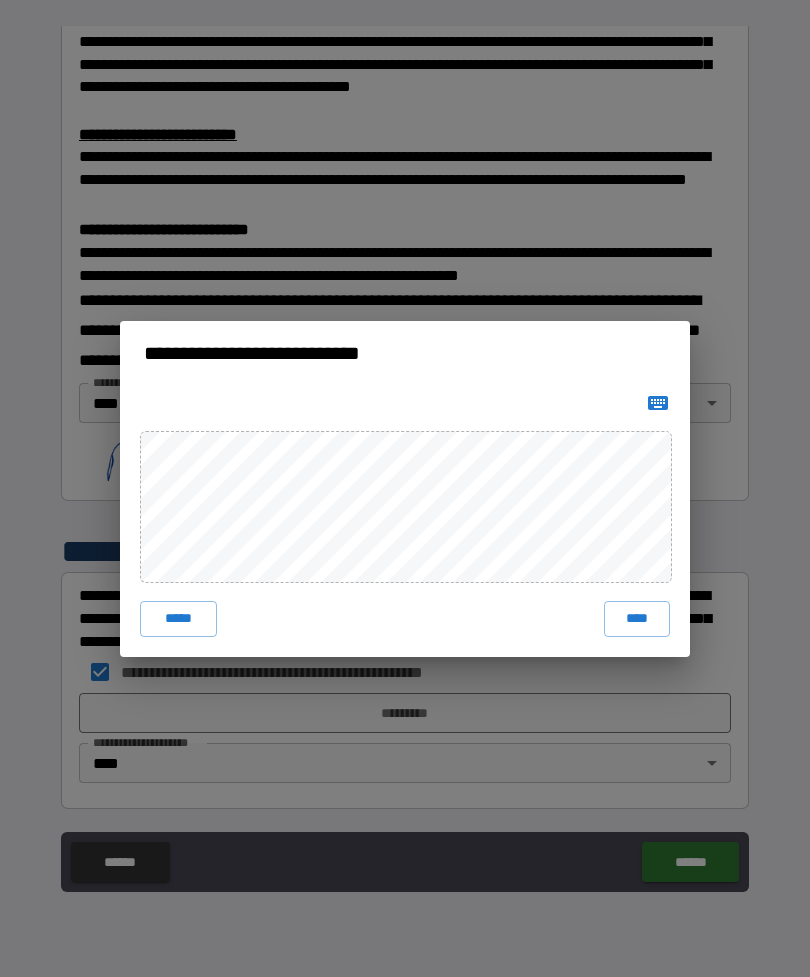 click on "****" at bounding box center [637, 619] 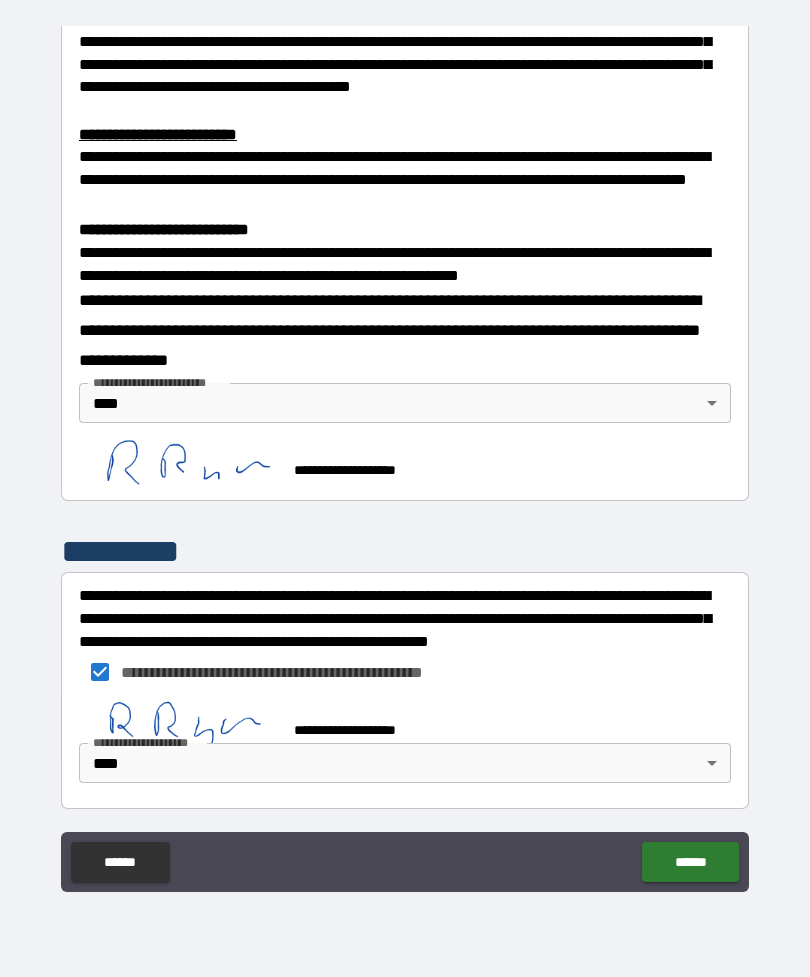 scroll, scrollTop: 601, scrollLeft: 0, axis: vertical 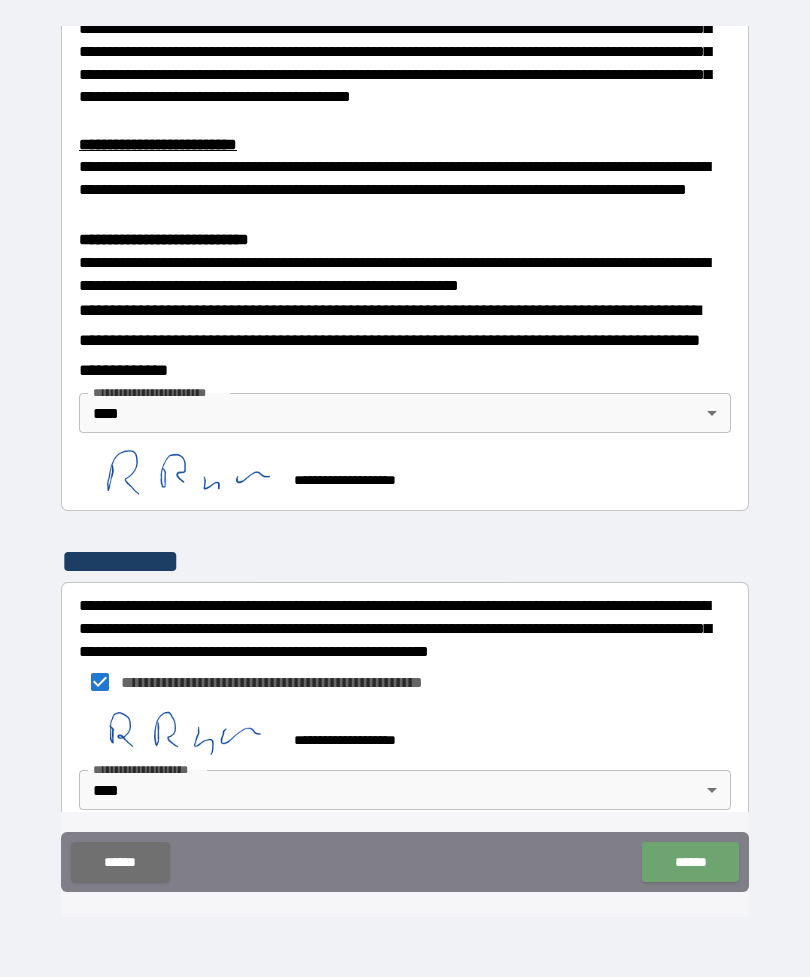 click on "******" at bounding box center (690, 862) 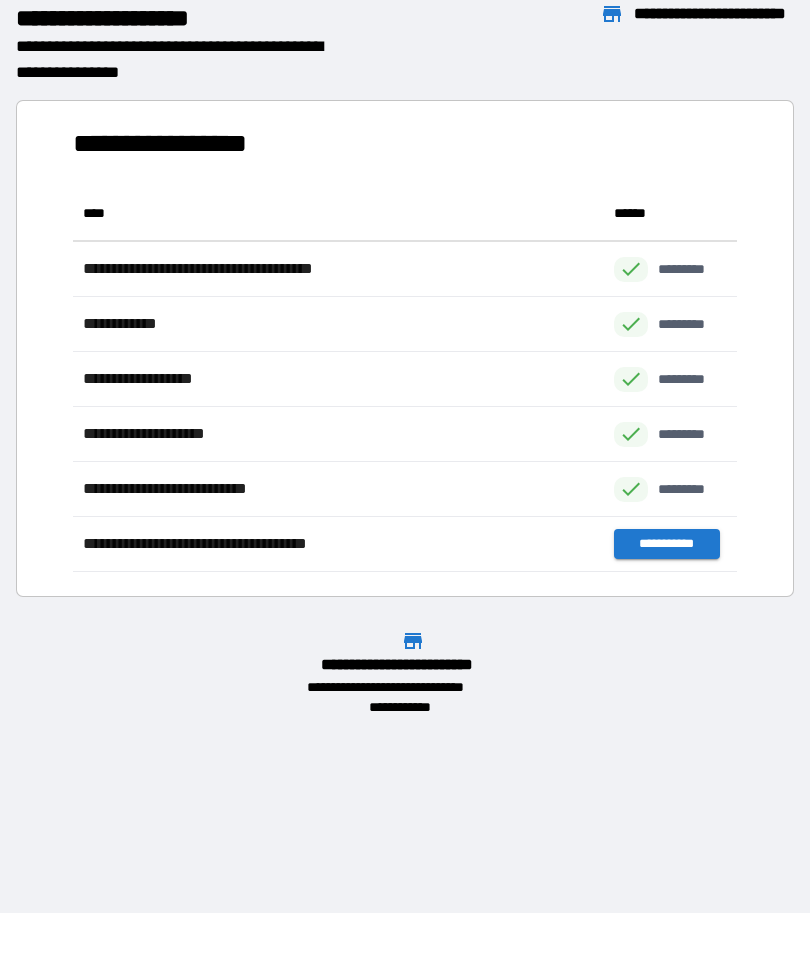 scroll, scrollTop: 1, scrollLeft: 1, axis: both 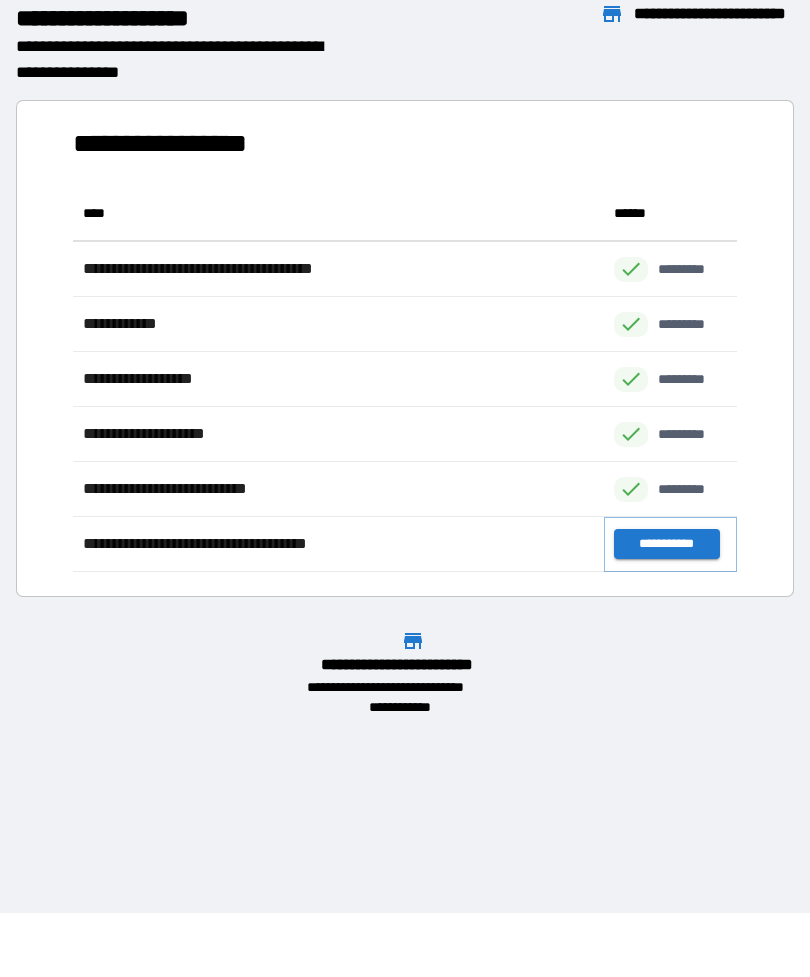 click on "**********" at bounding box center [666, 544] 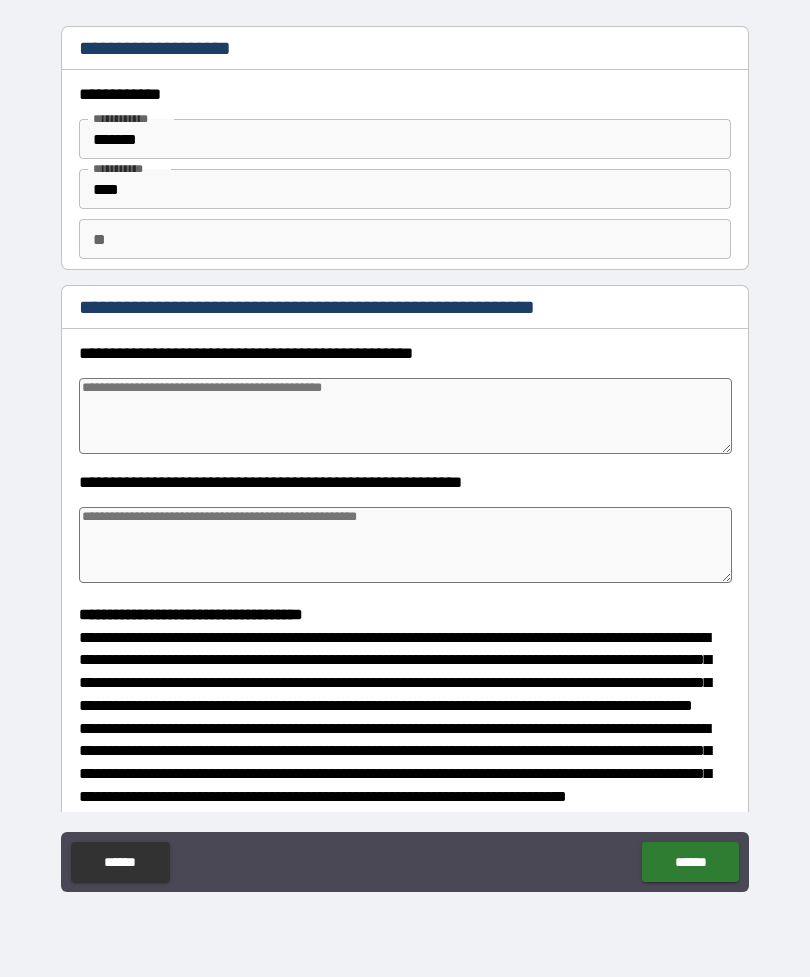 click at bounding box center [405, 416] 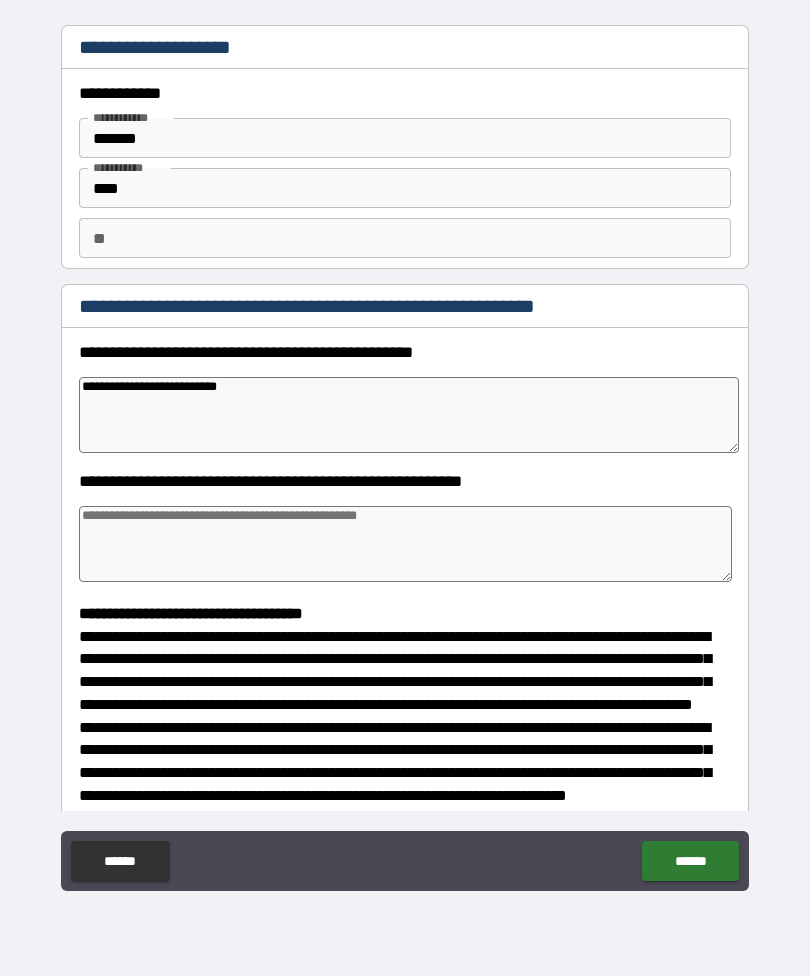 click on "**********" at bounding box center [405, 459] 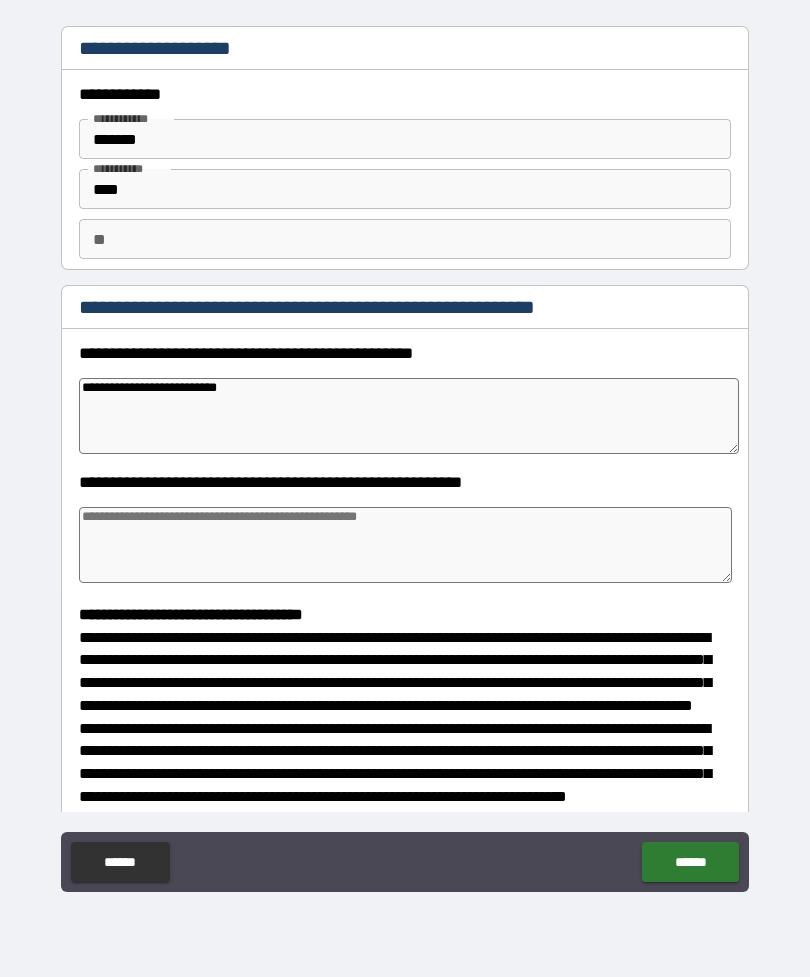click at bounding box center [405, 545] 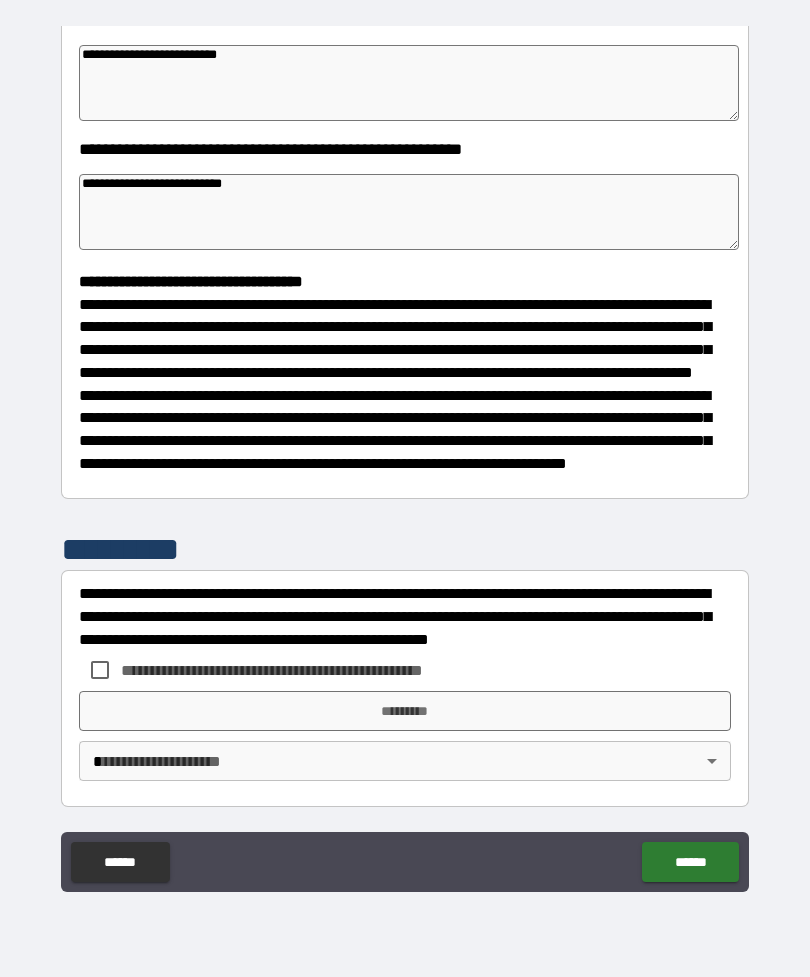 scroll, scrollTop: 370, scrollLeft: 0, axis: vertical 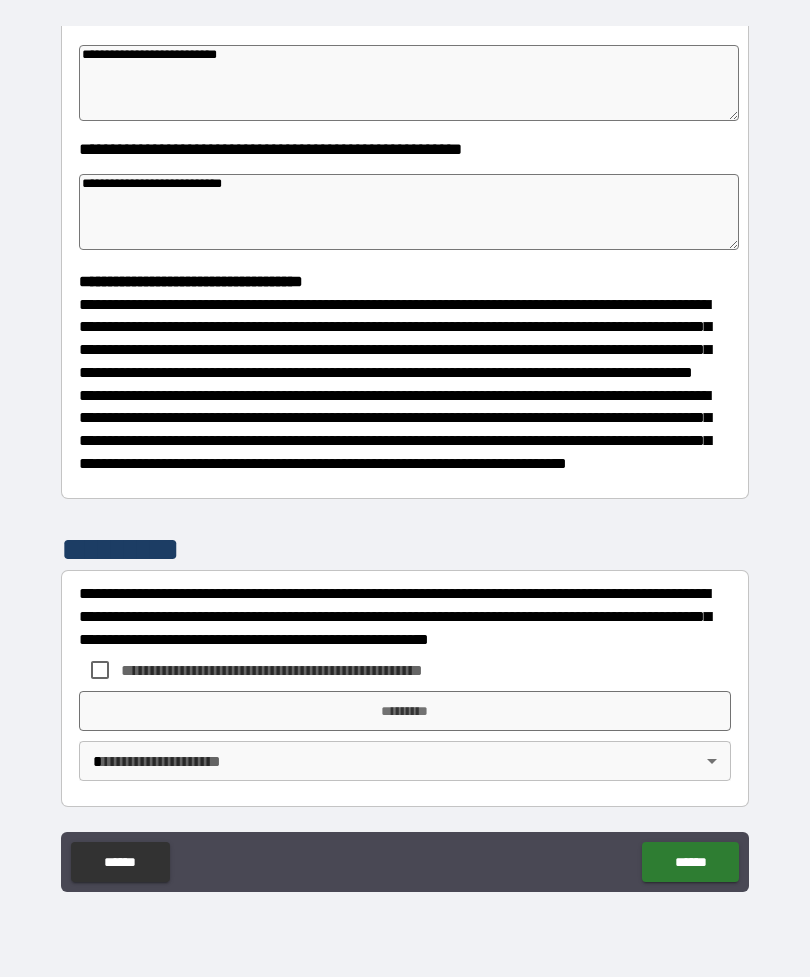 click on "*********" at bounding box center (405, 549) 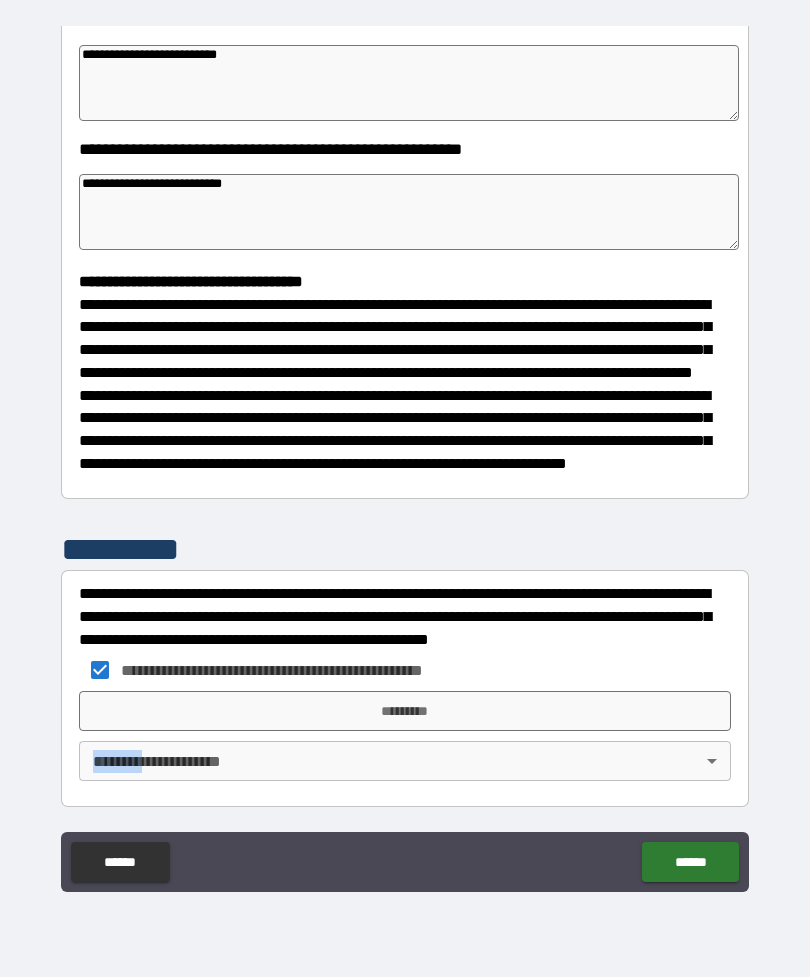 click on "*********" at bounding box center (405, 711) 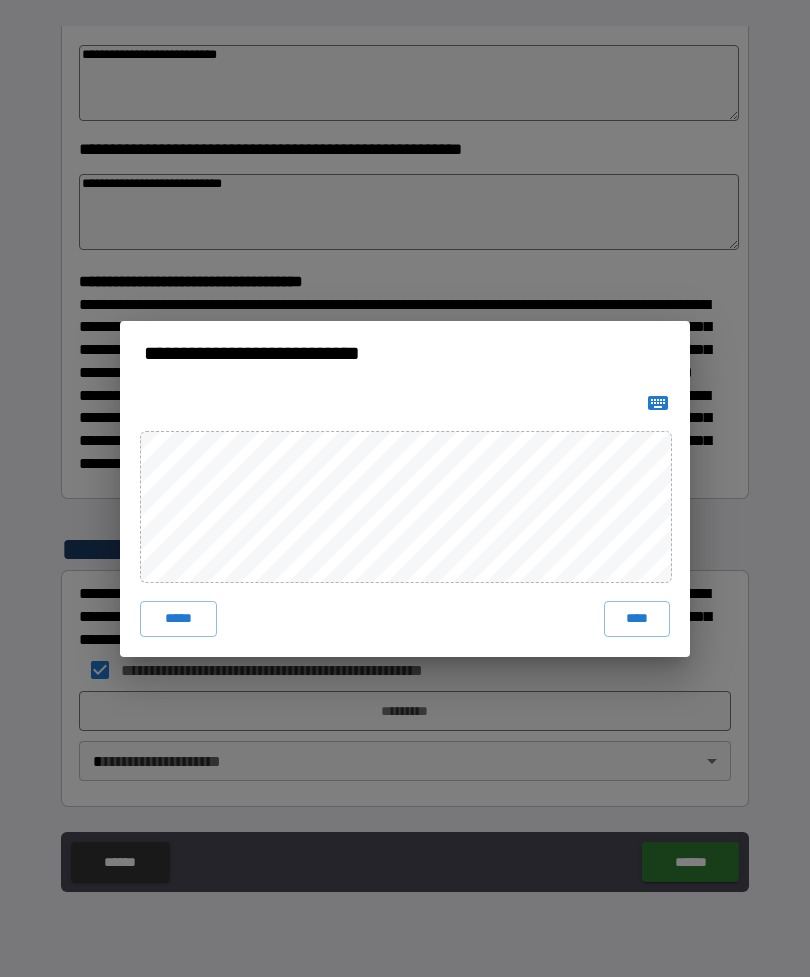 click on "**********" at bounding box center (405, 488) 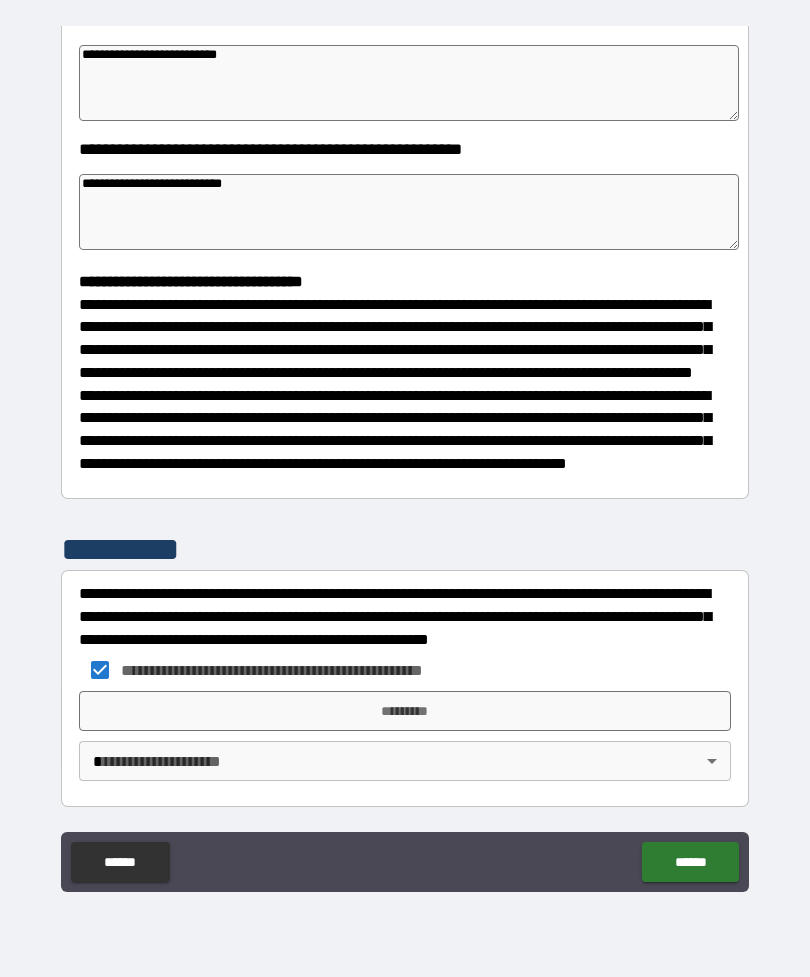 click on "**********" at bounding box center [405, 456] 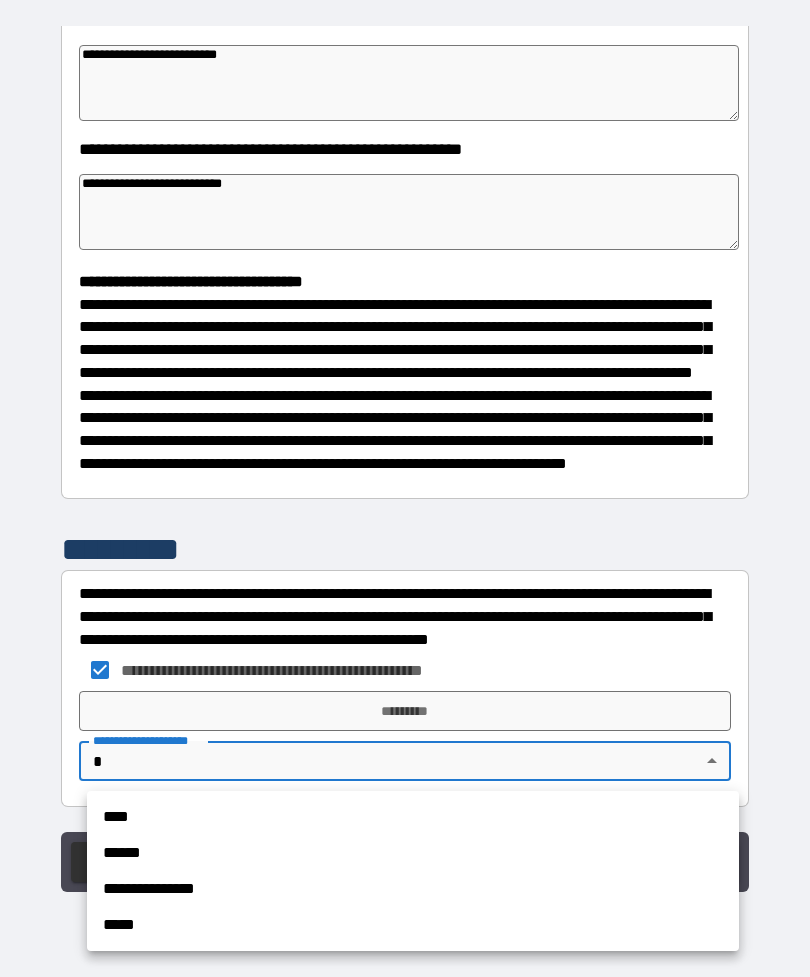 click at bounding box center [405, 488] 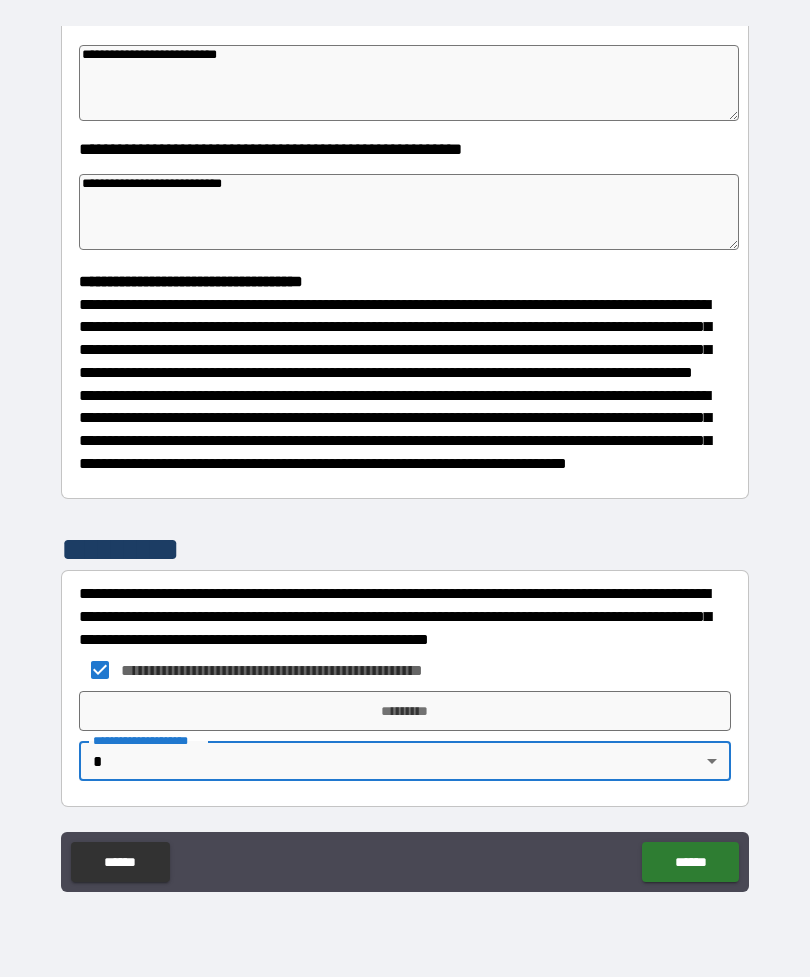 click on "*********" at bounding box center [405, 711] 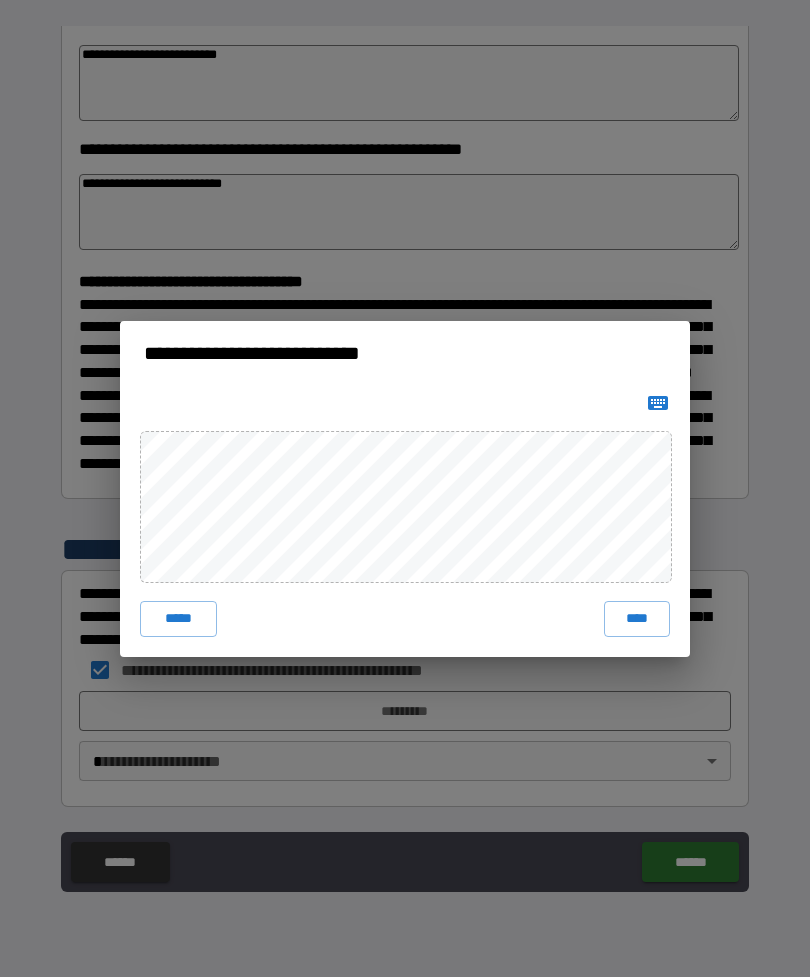 click on "****" at bounding box center [637, 619] 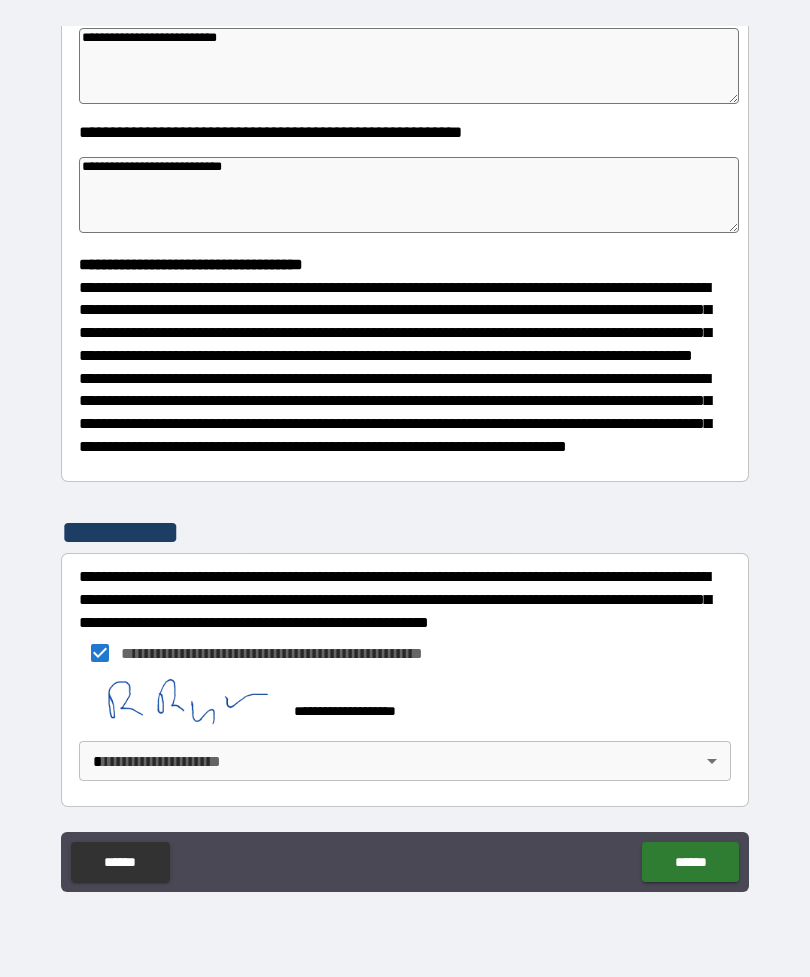 scroll, scrollTop: 360, scrollLeft: 0, axis: vertical 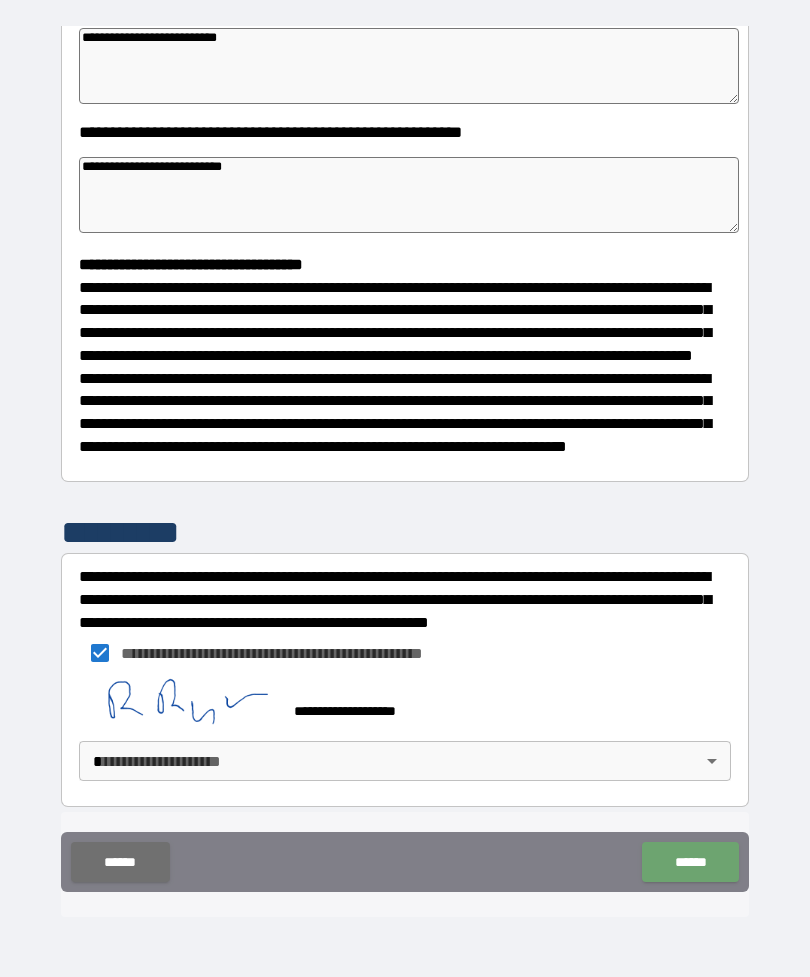 click on "******" at bounding box center (690, 862) 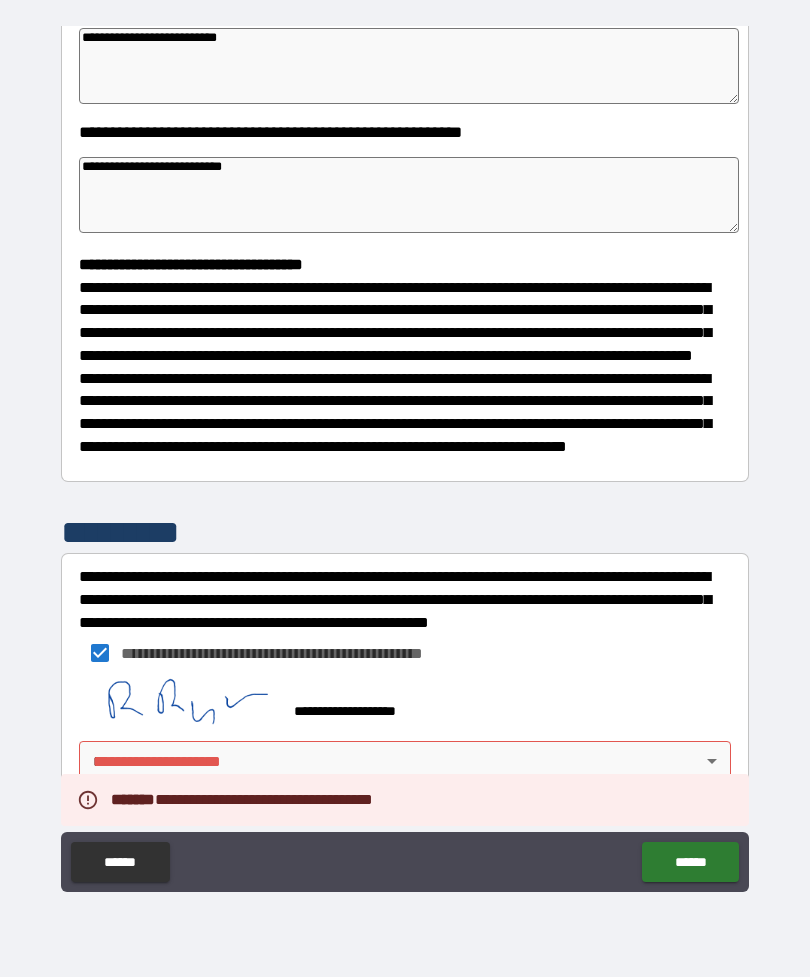 click on "******" at bounding box center [690, 862] 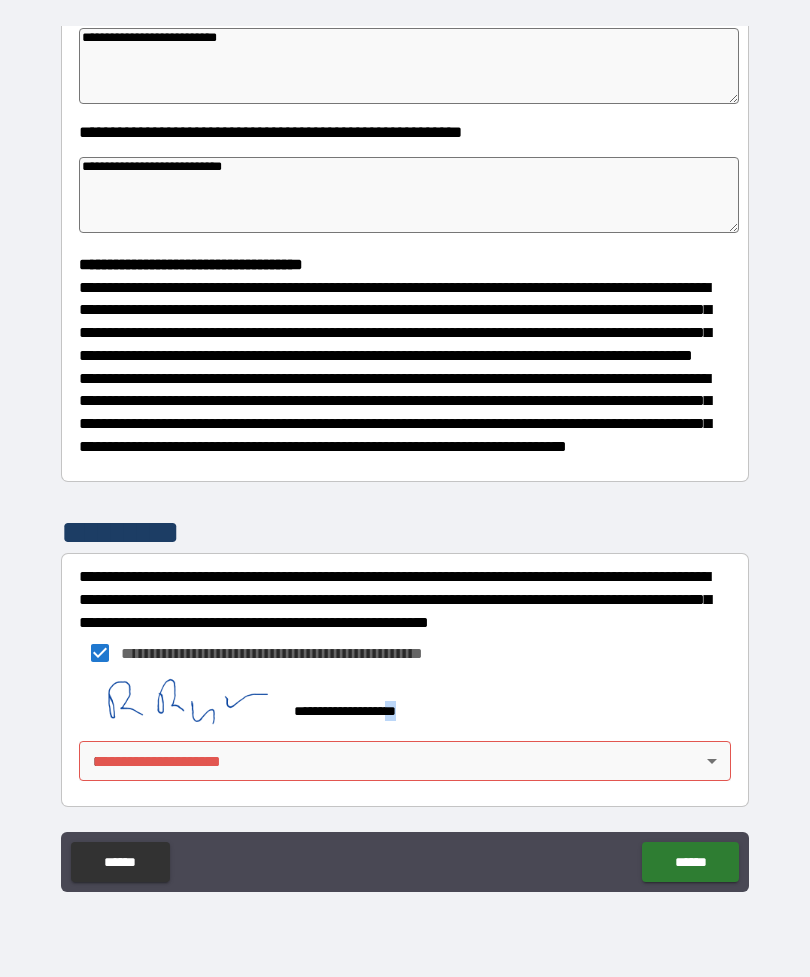 click on "**********" at bounding box center (405, 459) 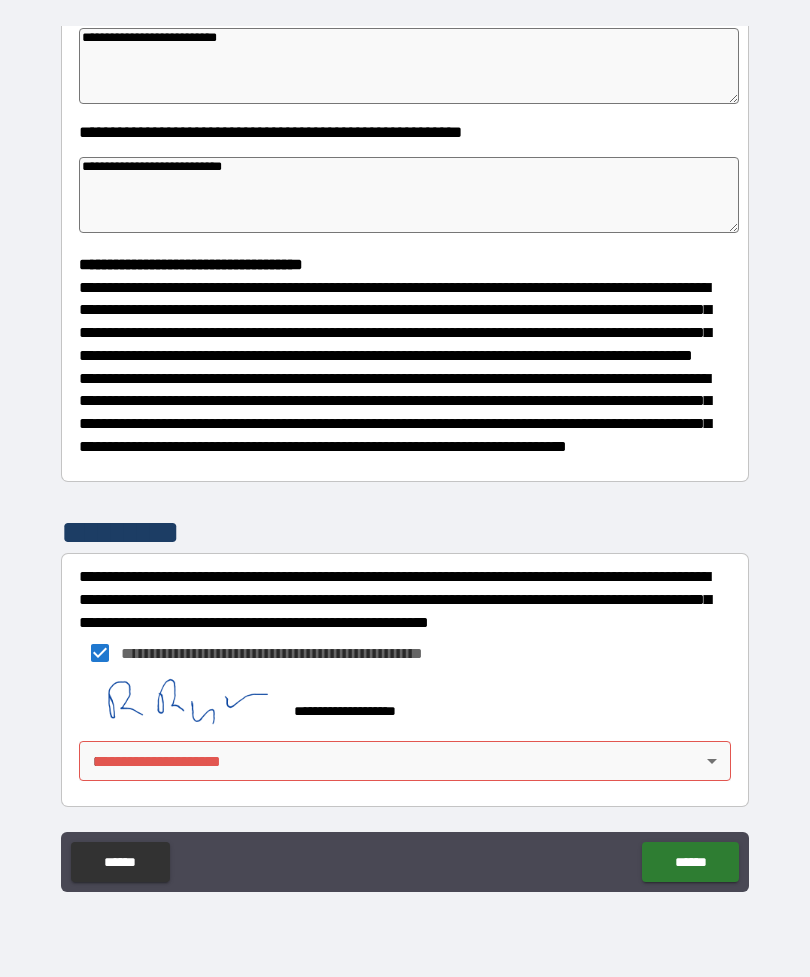 scroll, scrollTop: 387, scrollLeft: 0, axis: vertical 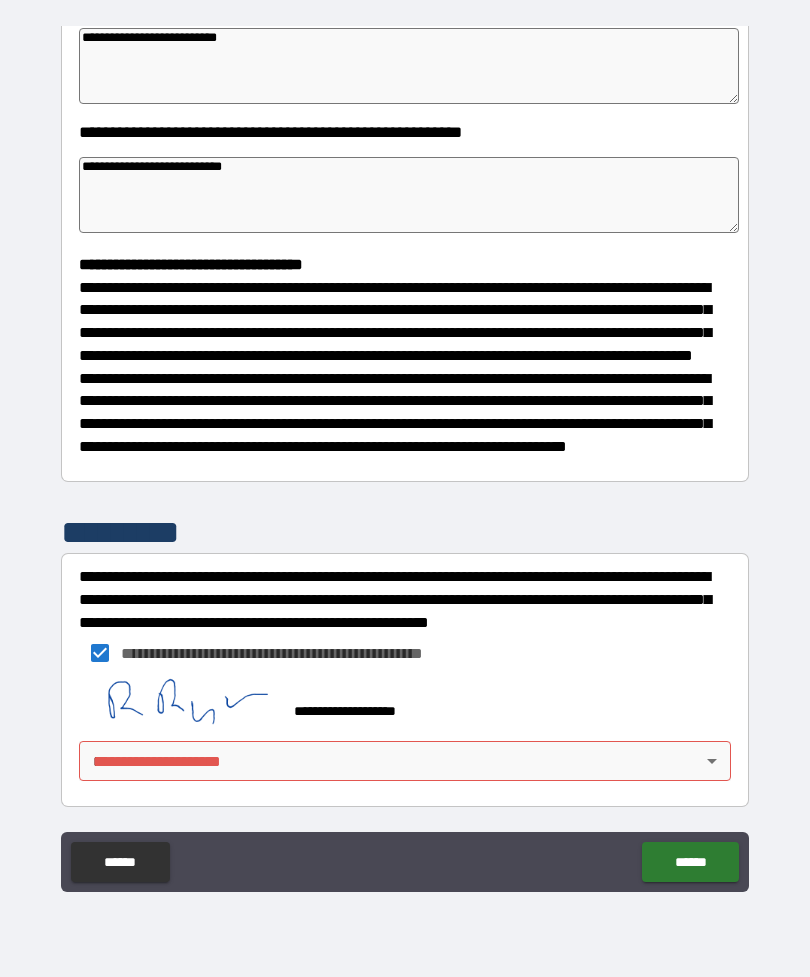 click on "**********" at bounding box center [405, 456] 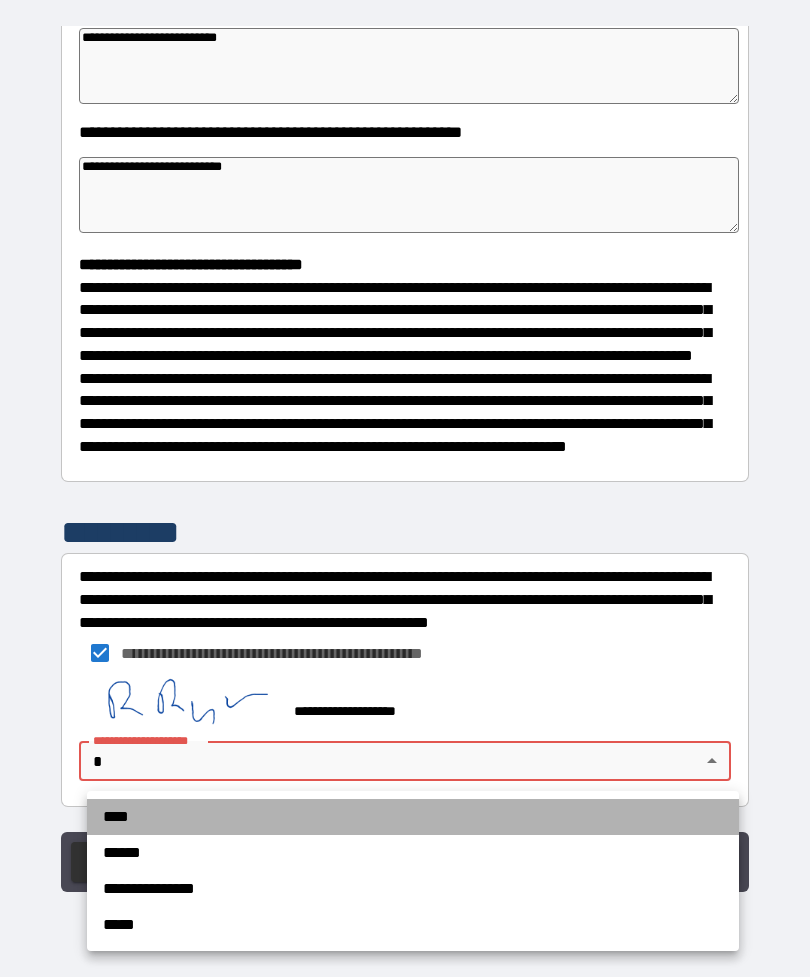 click on "****" at bounding box center [413, 817] 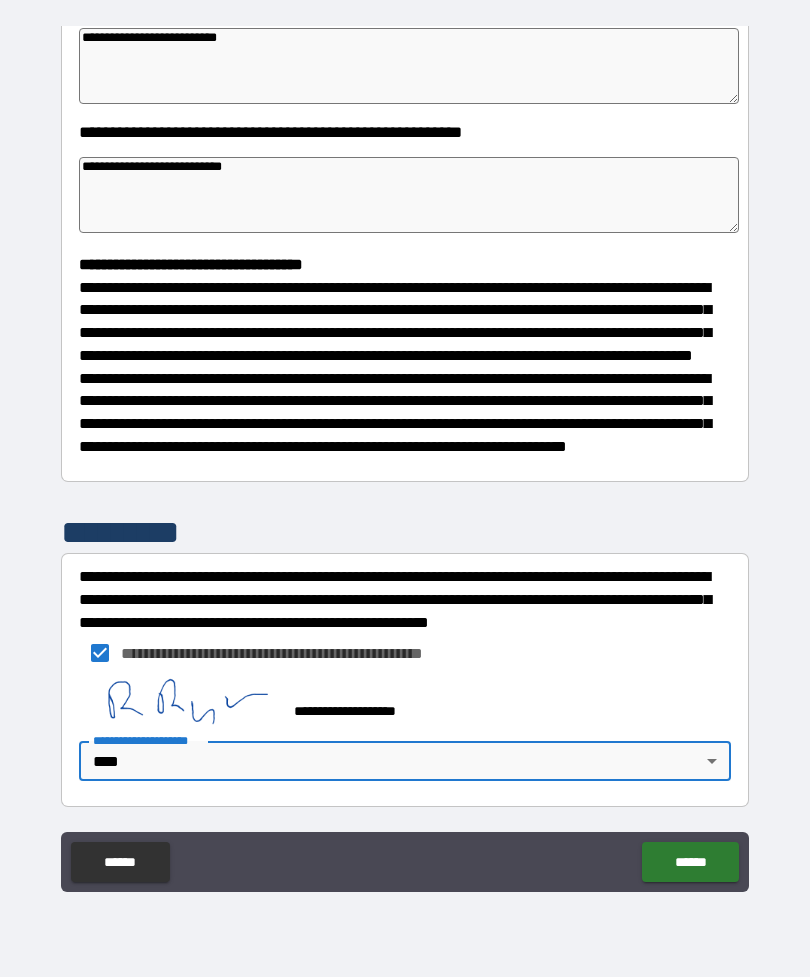 click on "******" at bounding box center (690, 862) 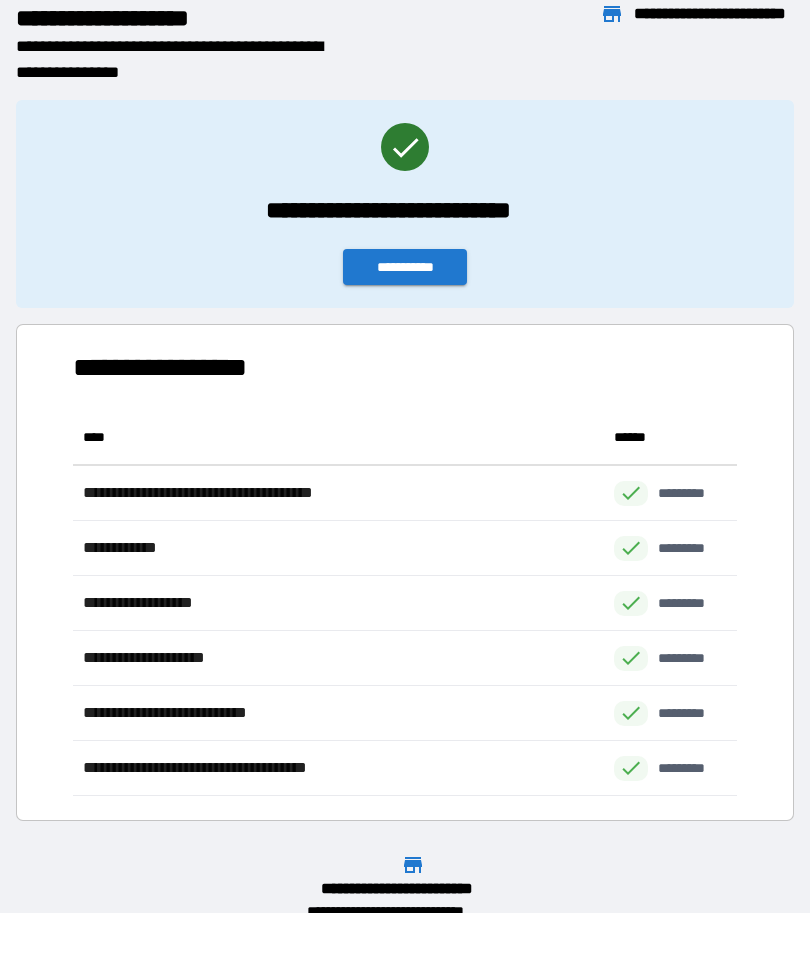 scroll, scrollTop: 386, scrollLeft: 664, axis: both 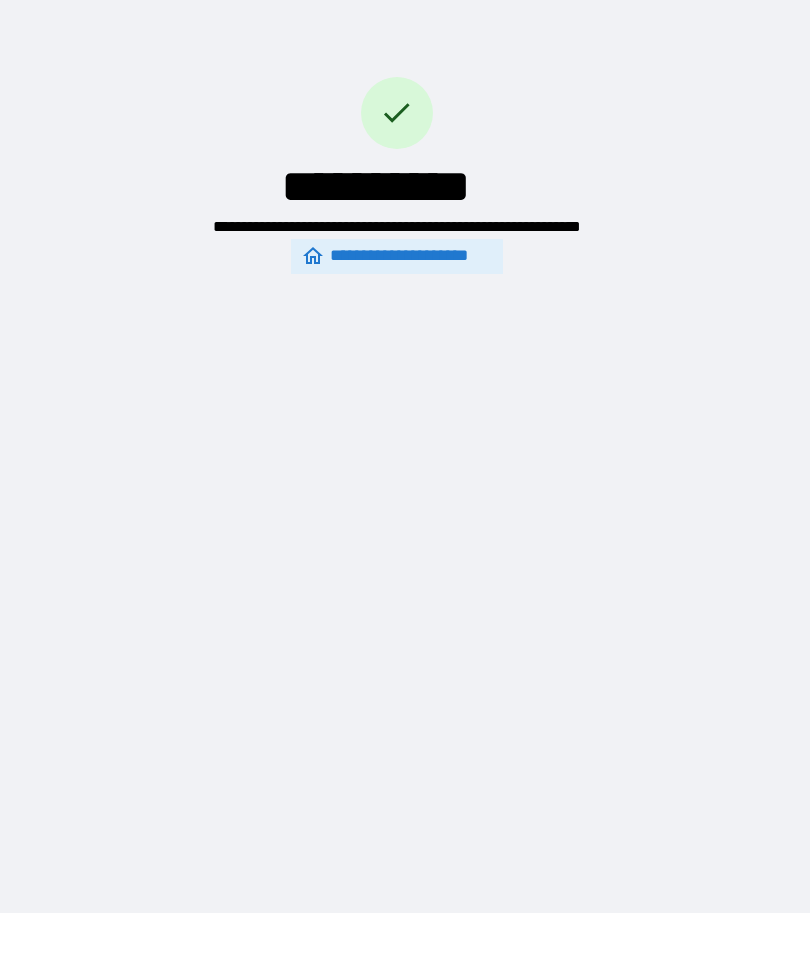 click on "**********" at bounding box center (397, 256) 